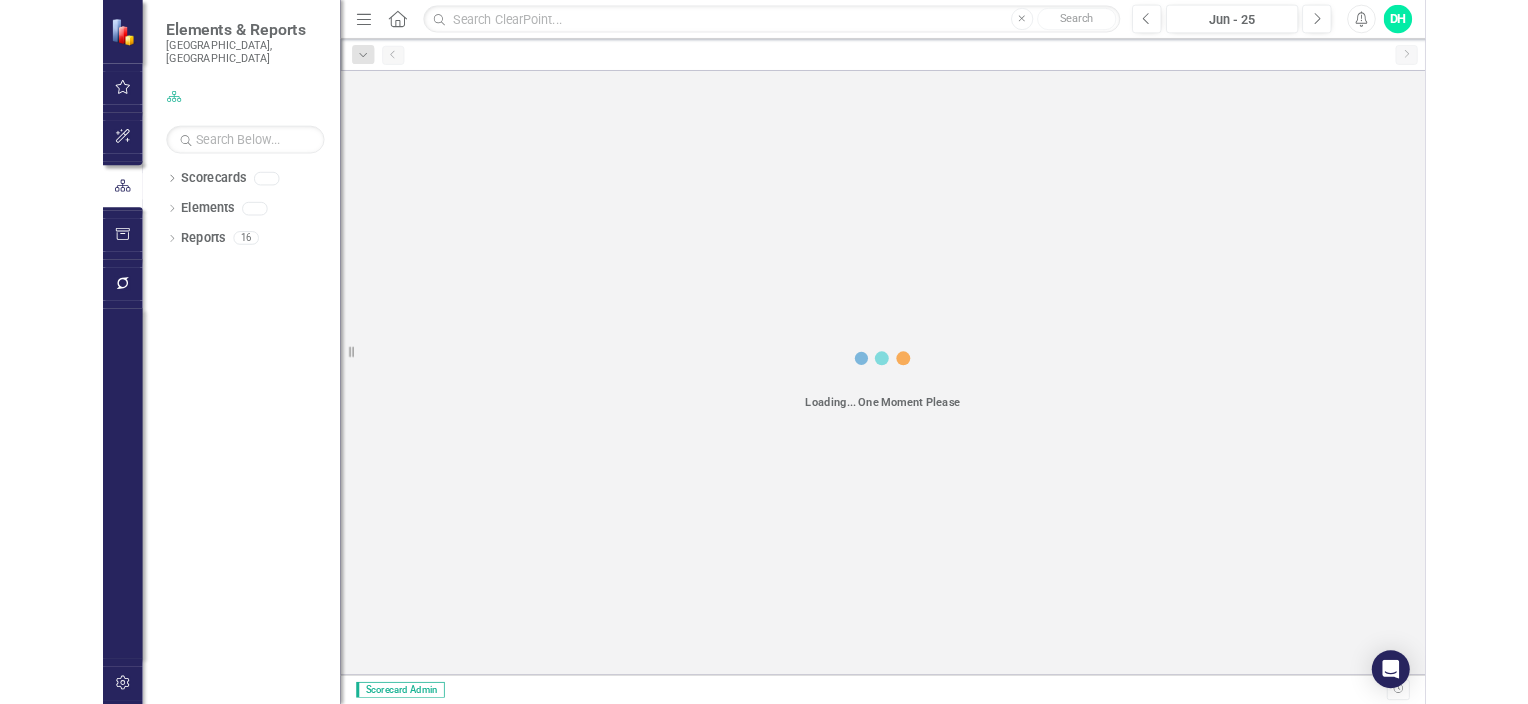 scroll, scrollTop: 0, scrollLeft: 0, axis: both 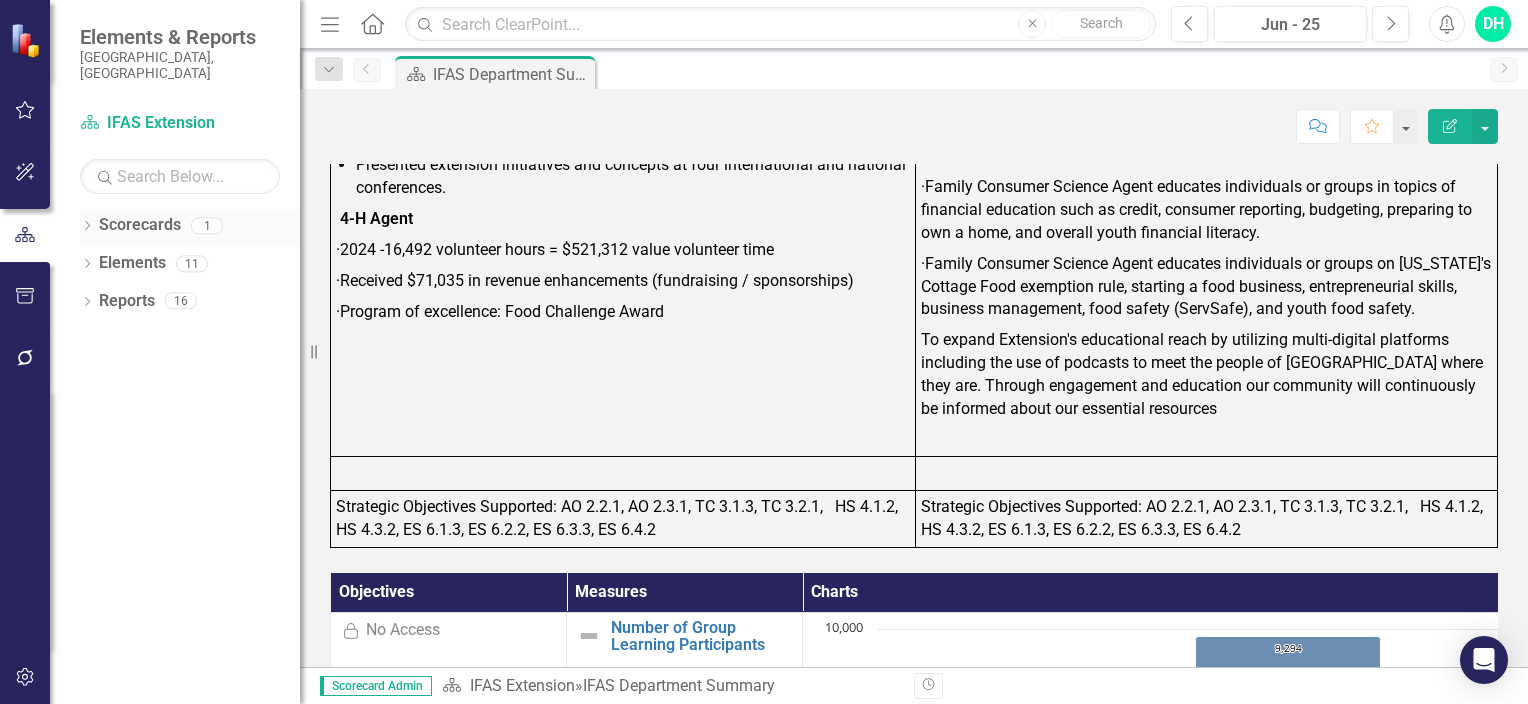 click on "Scorecards" at bounding box center (140, 225) 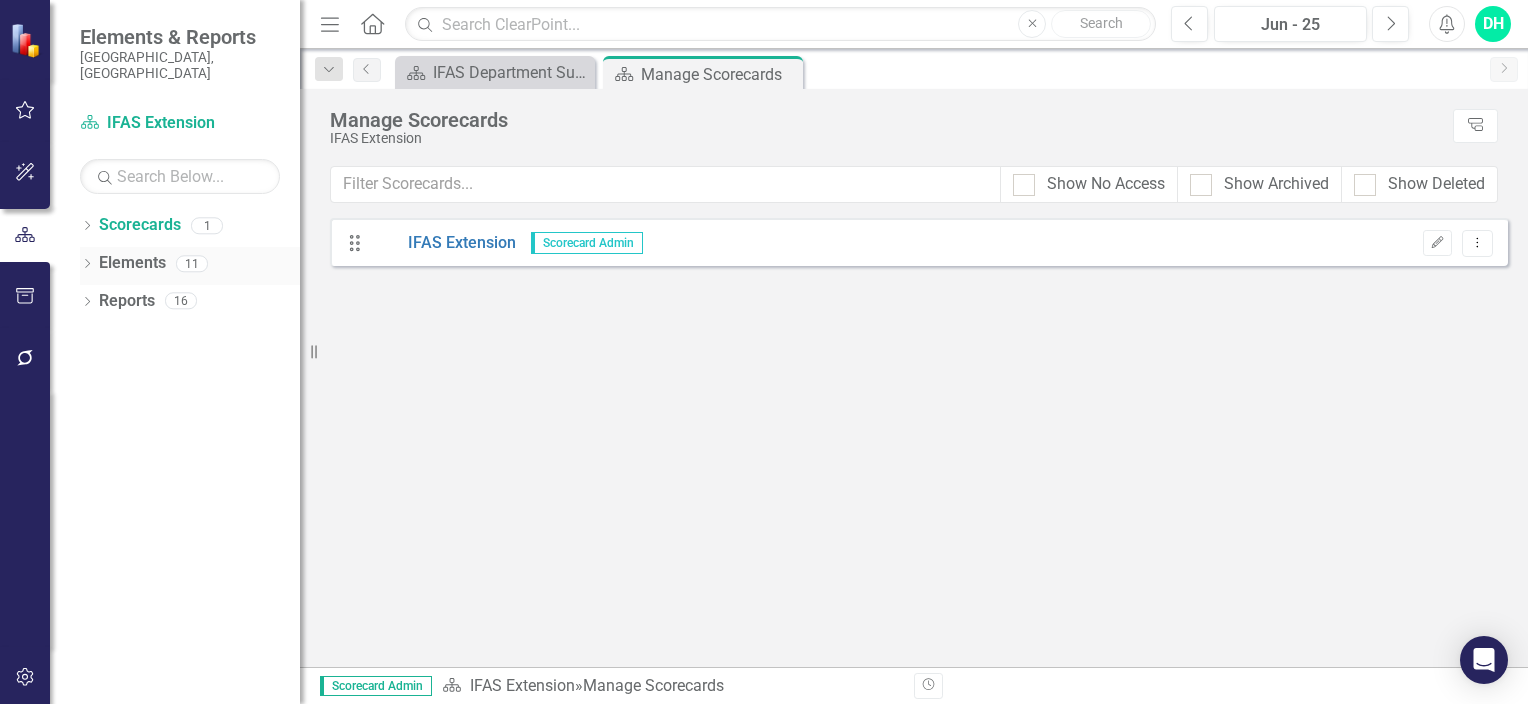 click on "Elements" at bounding box center (132, 263) 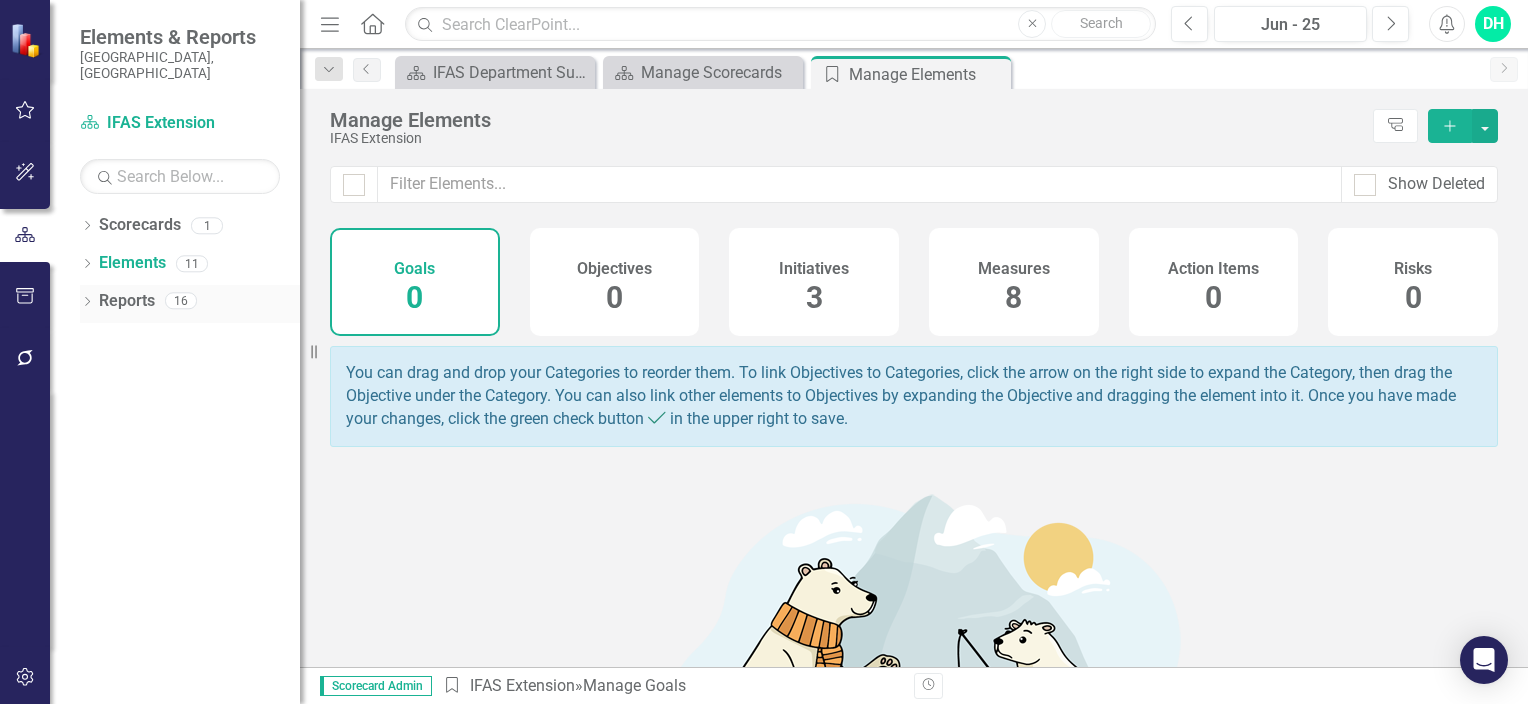 click on "Reports" at bounding box center [127, 301] 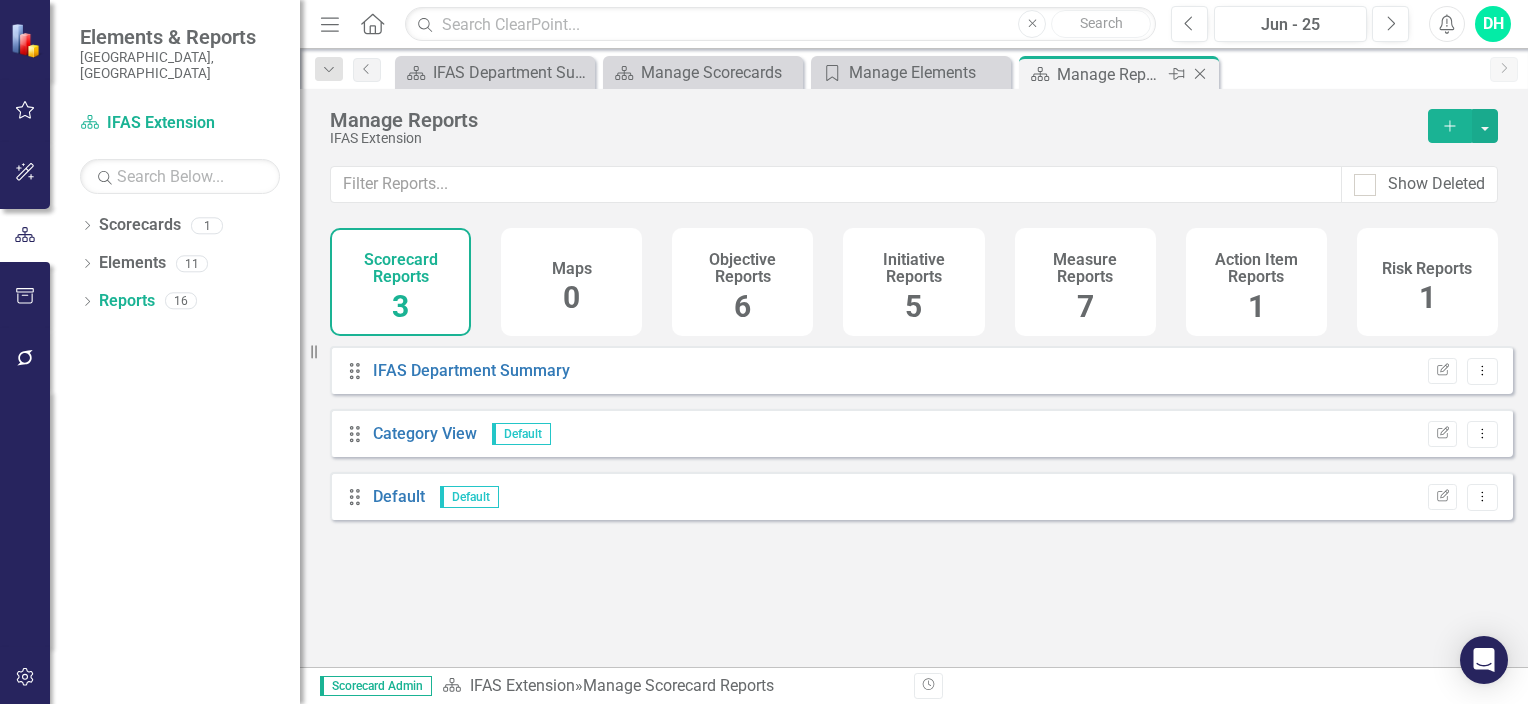click on "Close" 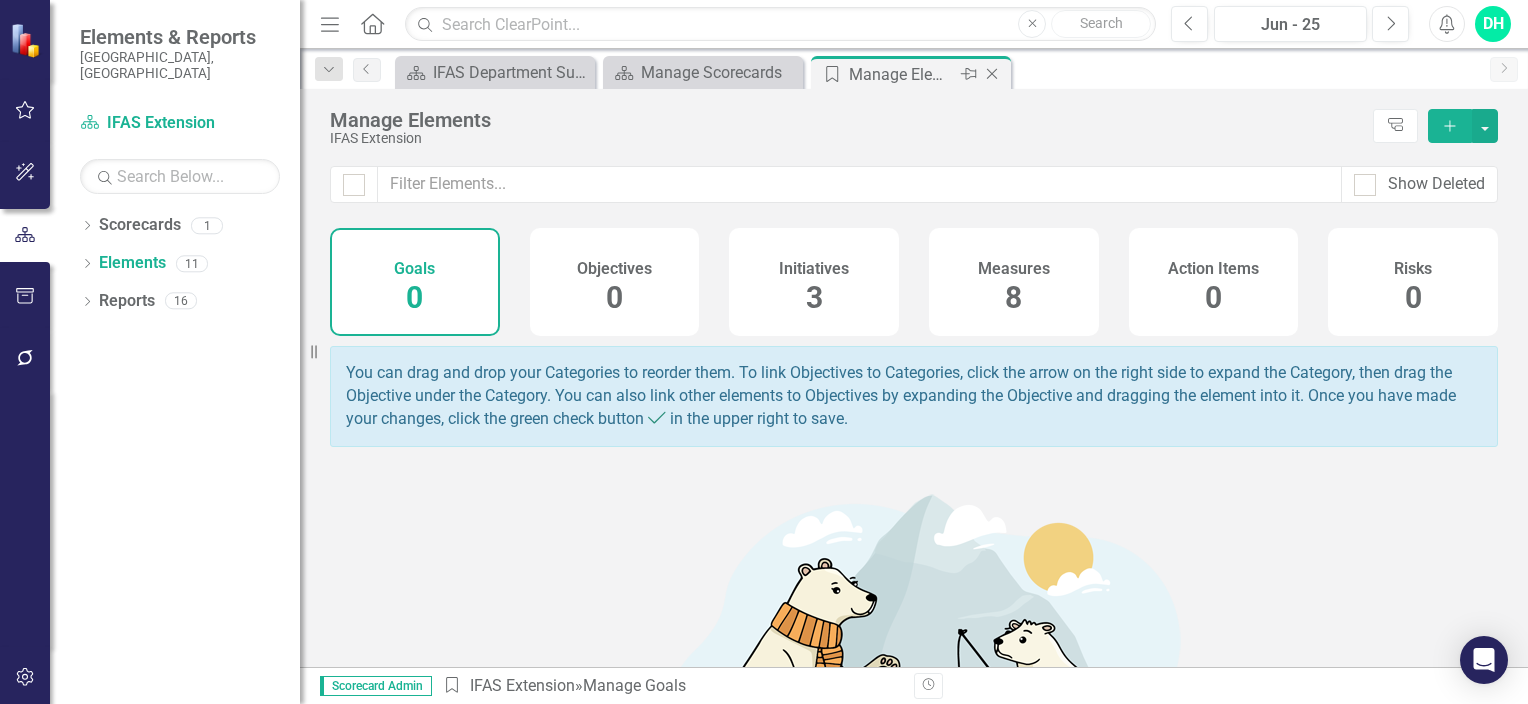 click on "Close" 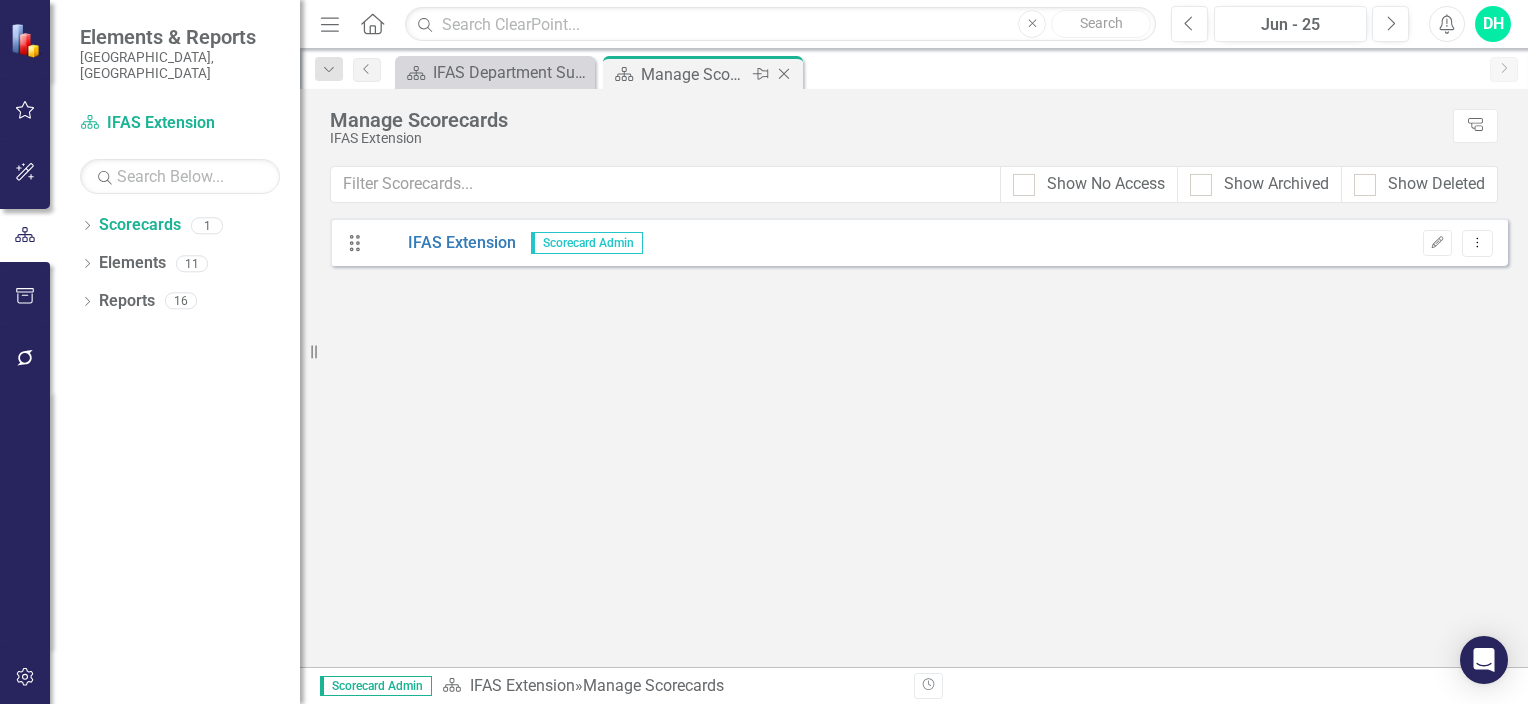 click on "Close" 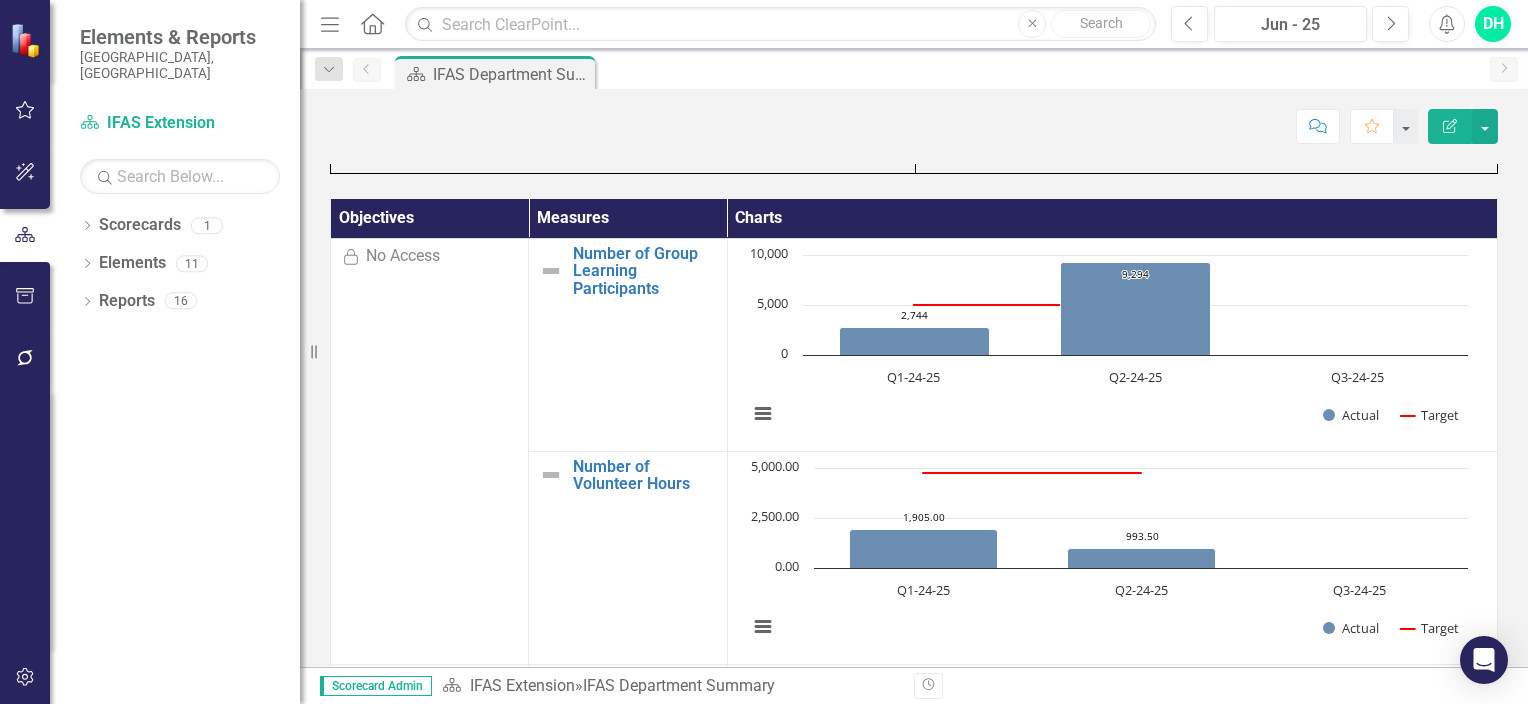 scroll, scrollTop: 1563, scrollLeft: 0, axis: vertical 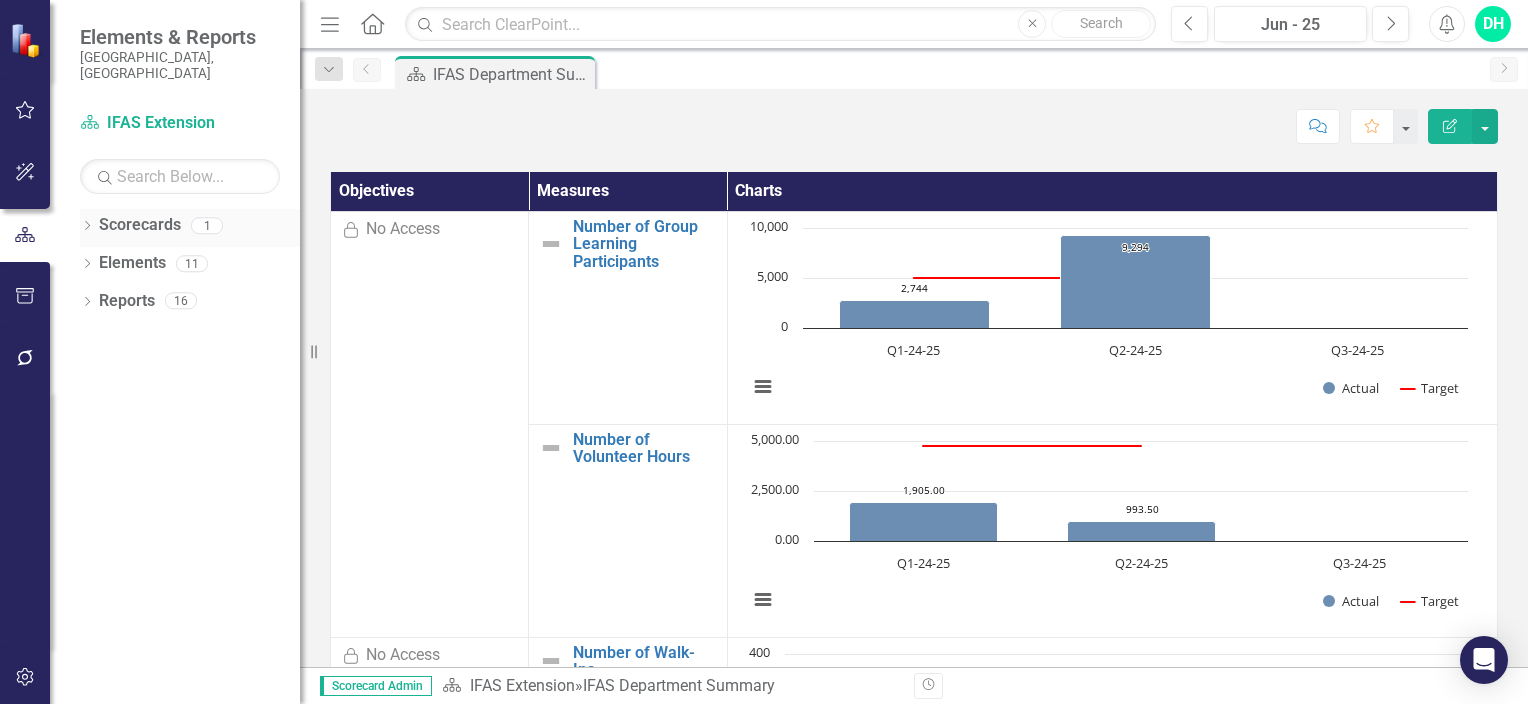 click on "Dropdown" 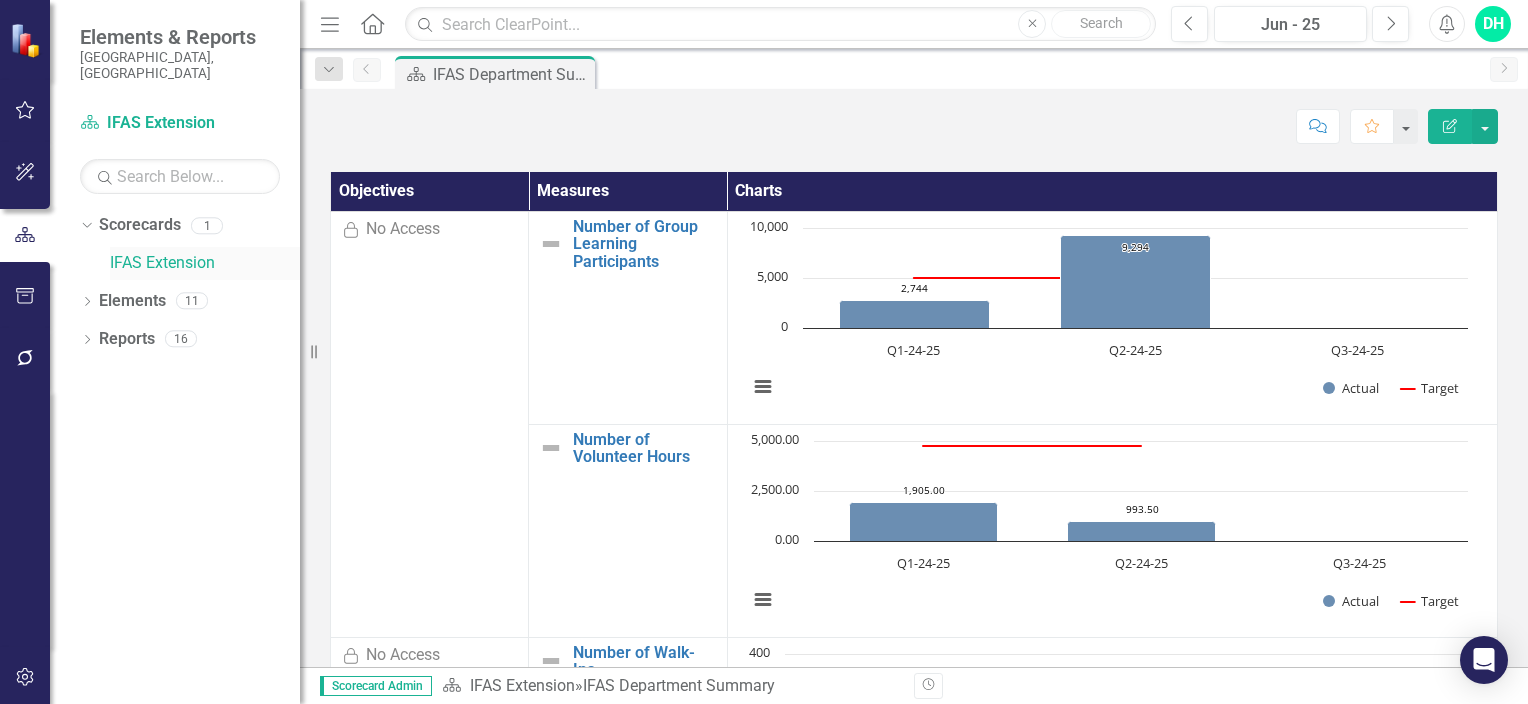 click on "IFAS Extension" at bounding box center [205, 263] 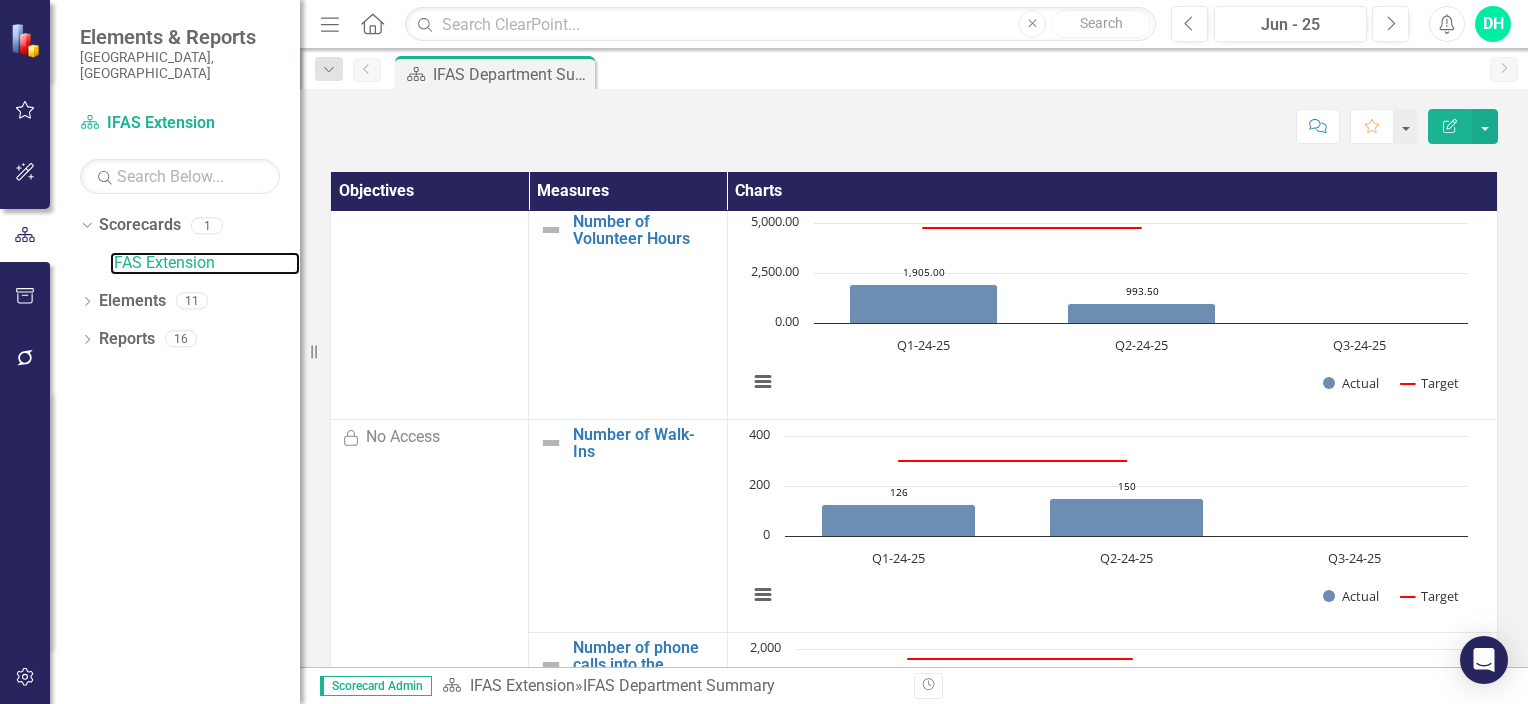 scroll, scrollTop: 0, scrollLeft: 0, axis: both 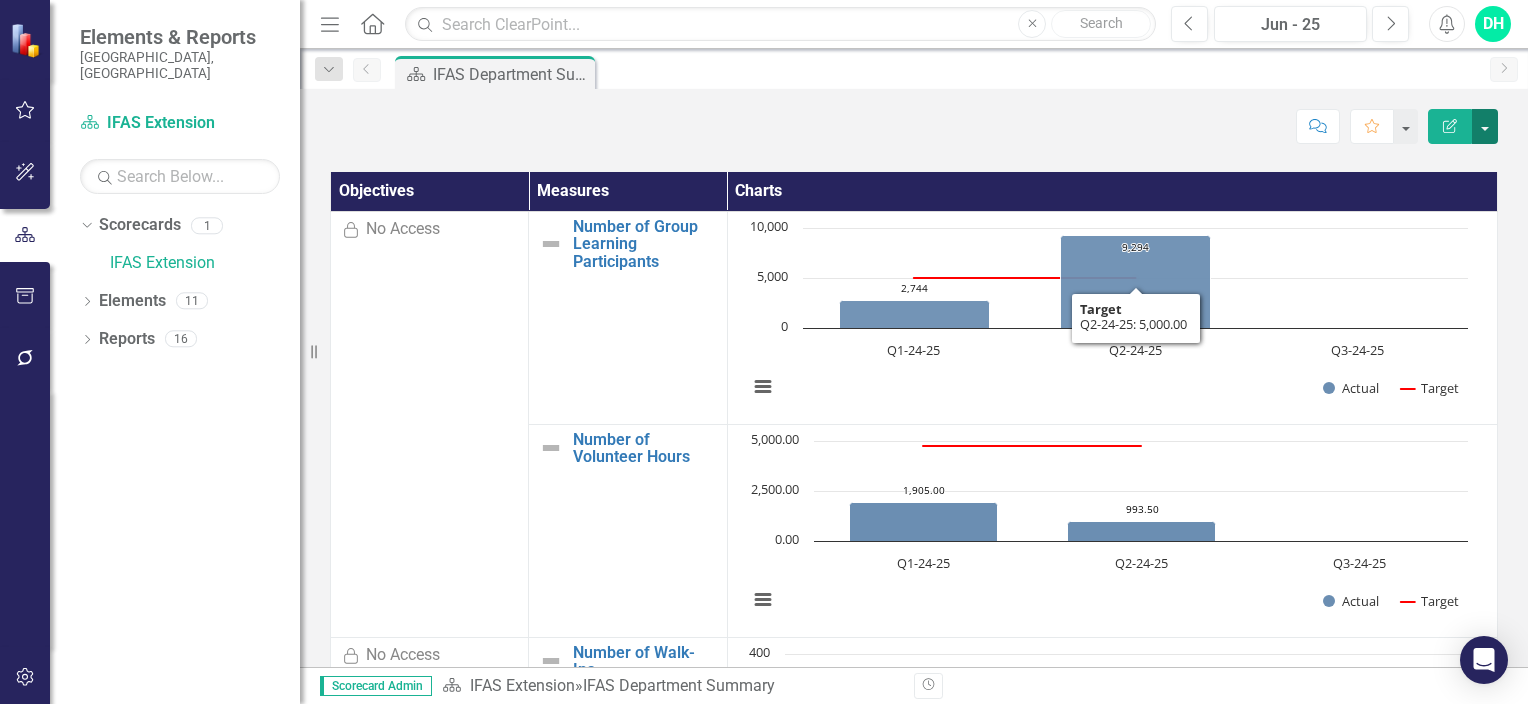 click at bounding box center (1485, 126) 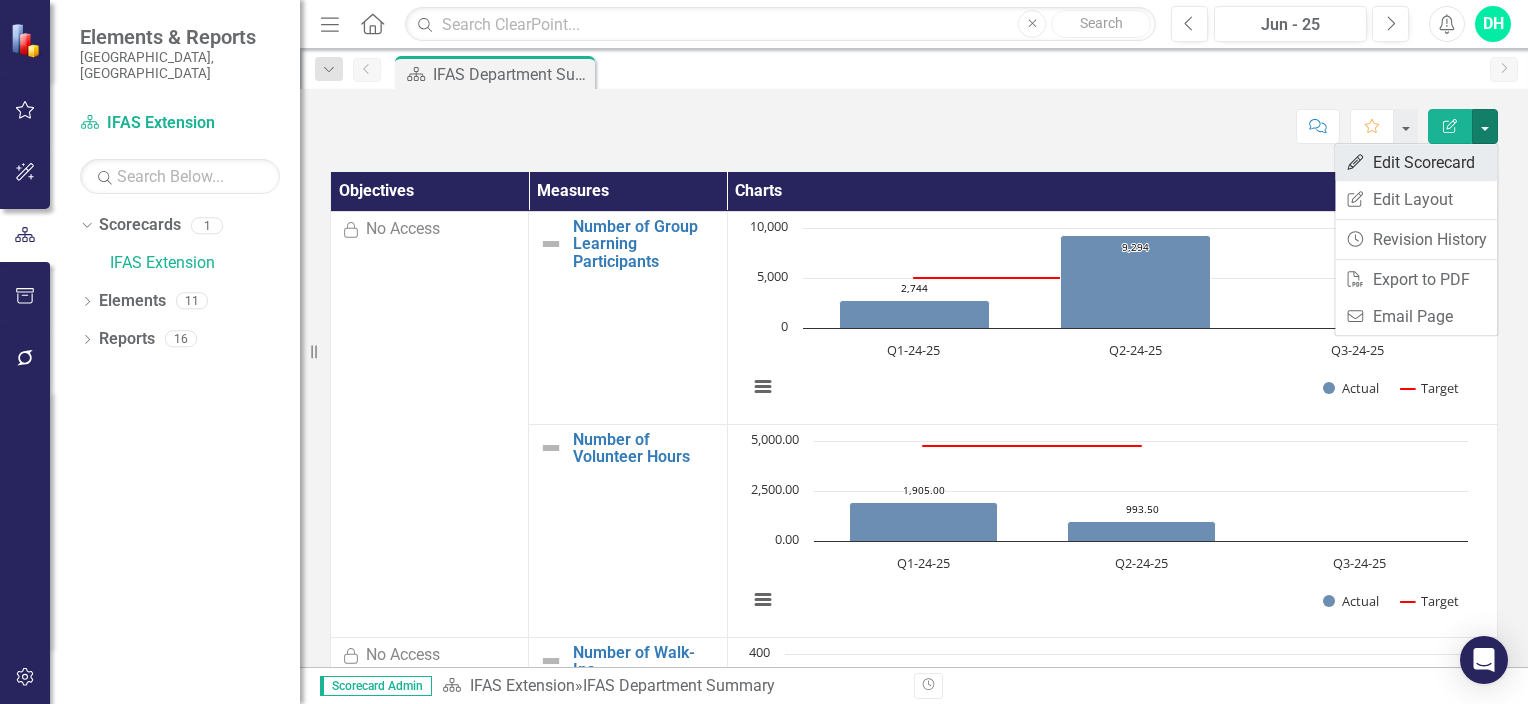 click on "Edit Edit Scorecard" at bounding box center [1416, 162] 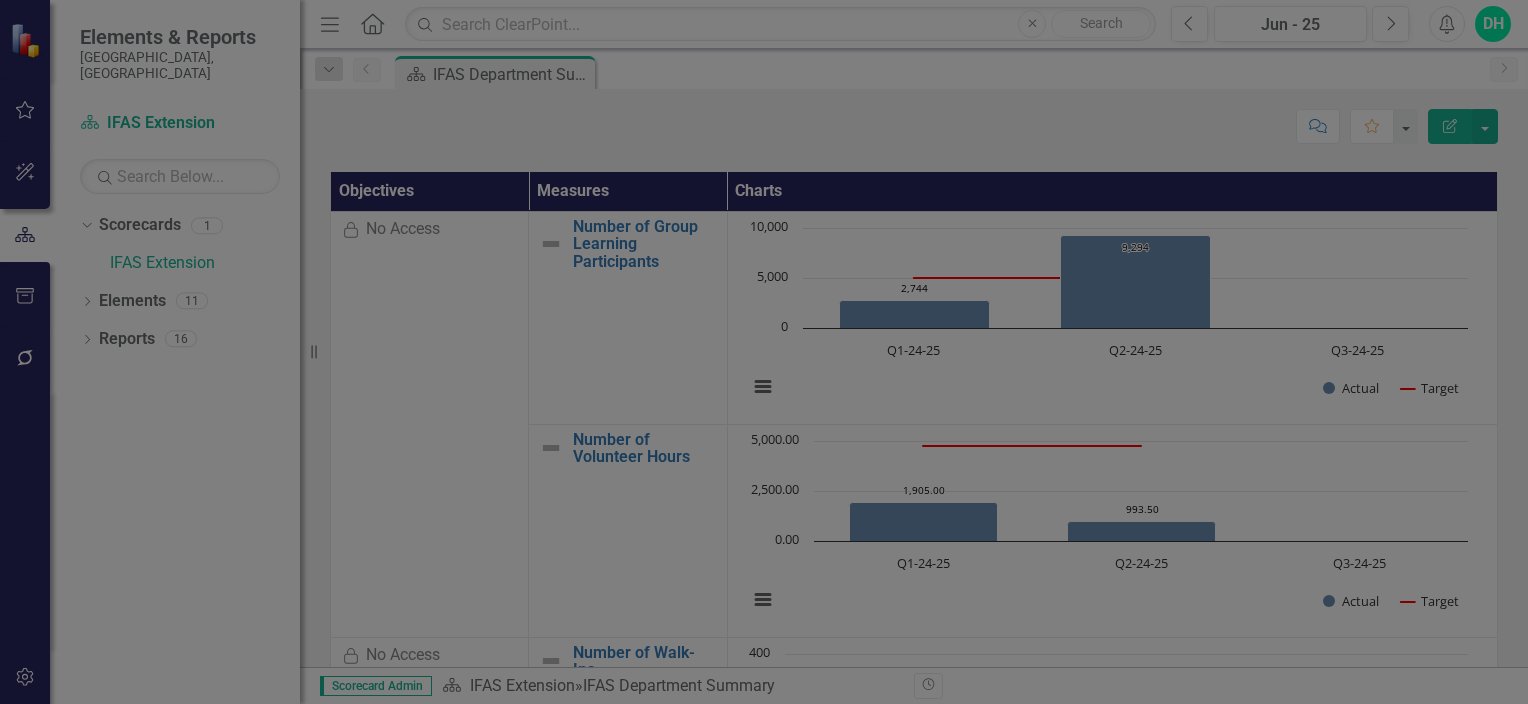 click on "Close" 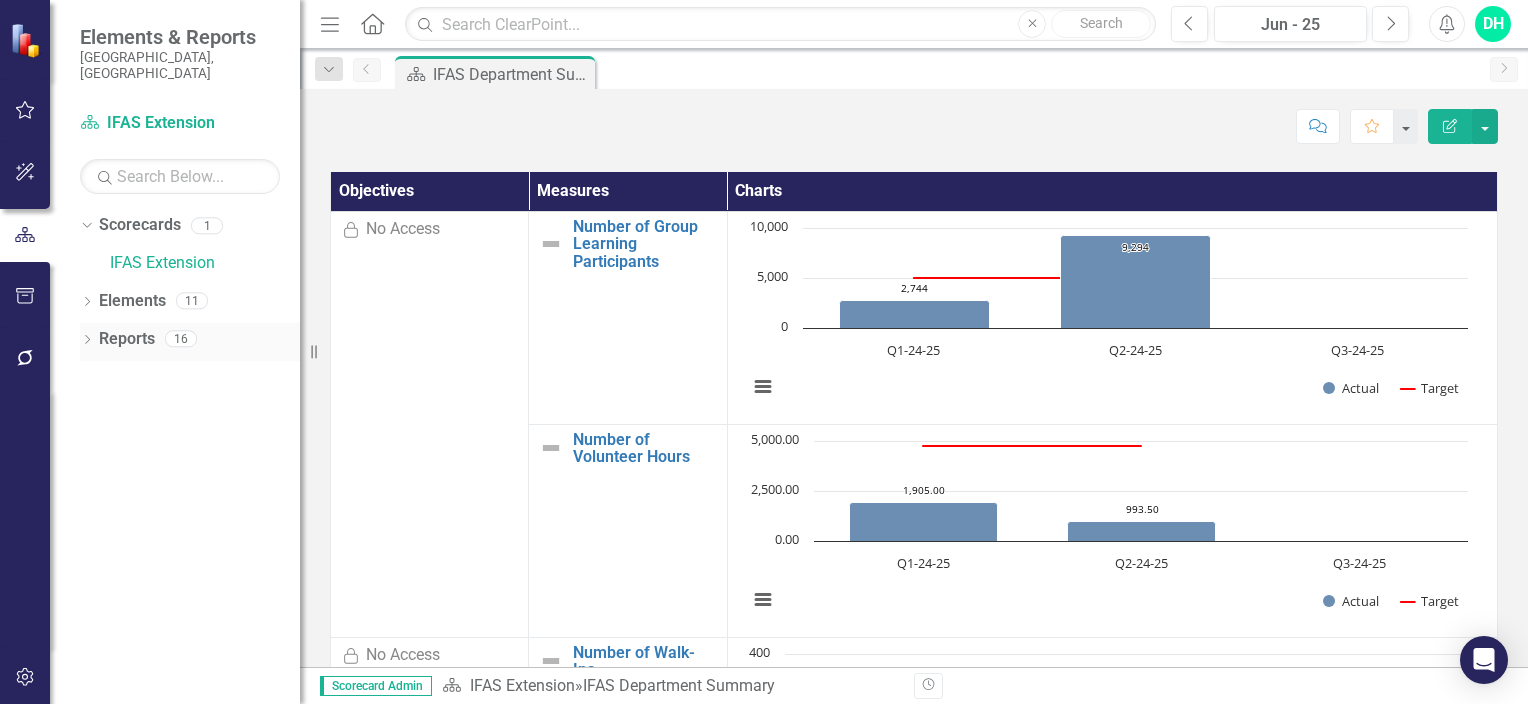 click on "Dropdown" 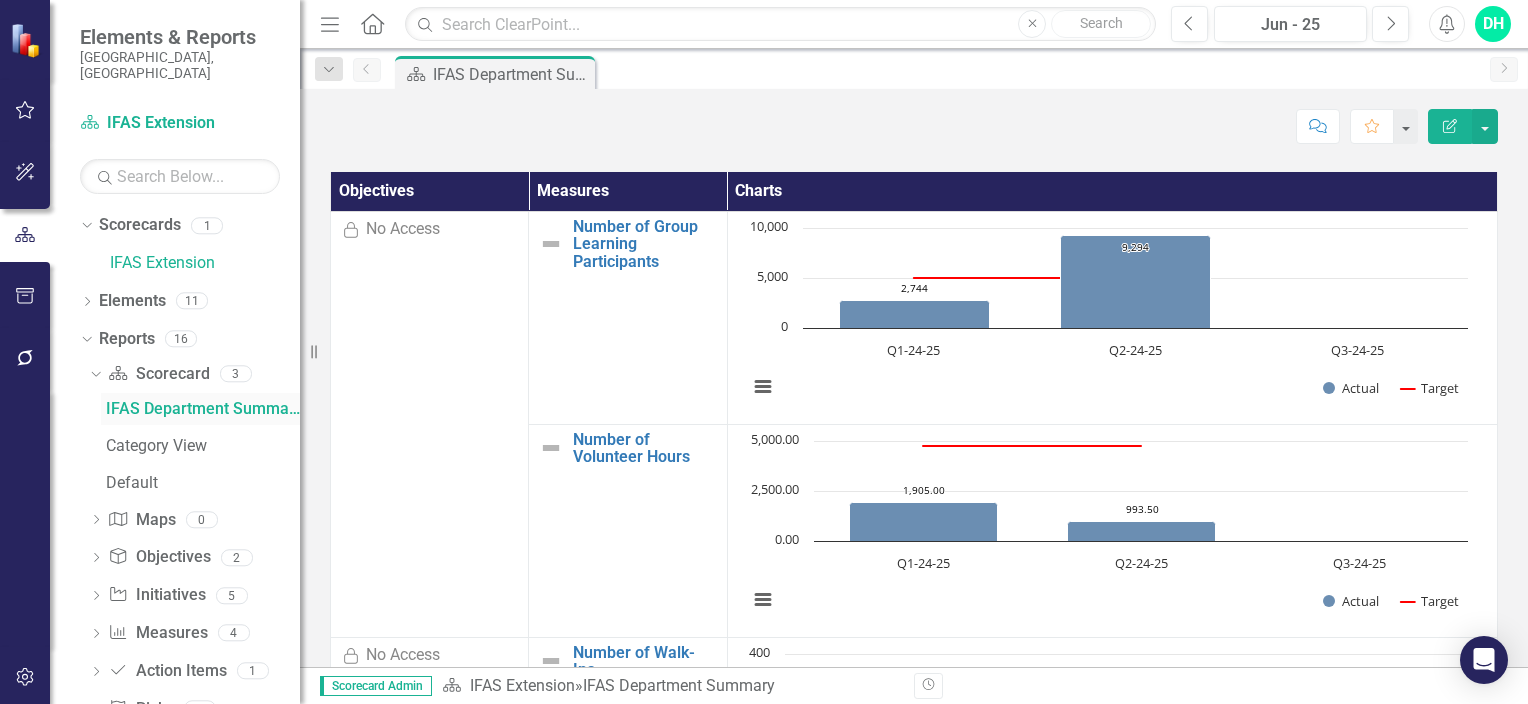 click on "IFAS Department Summary" at bounding box center [203, 409] 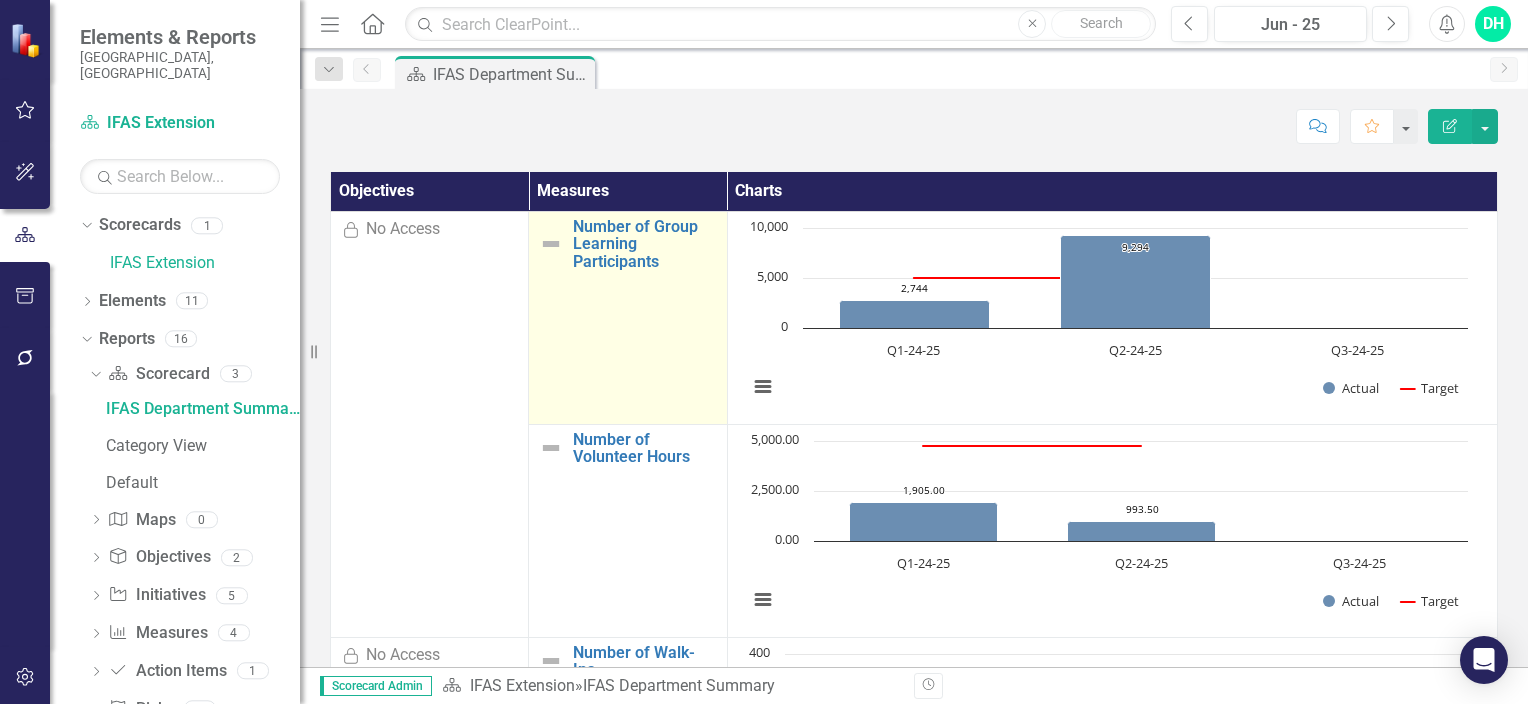 click on "Number of Group Learning Participants Edit Edit Measure Link Open Element" at bounding box center (628, 317) 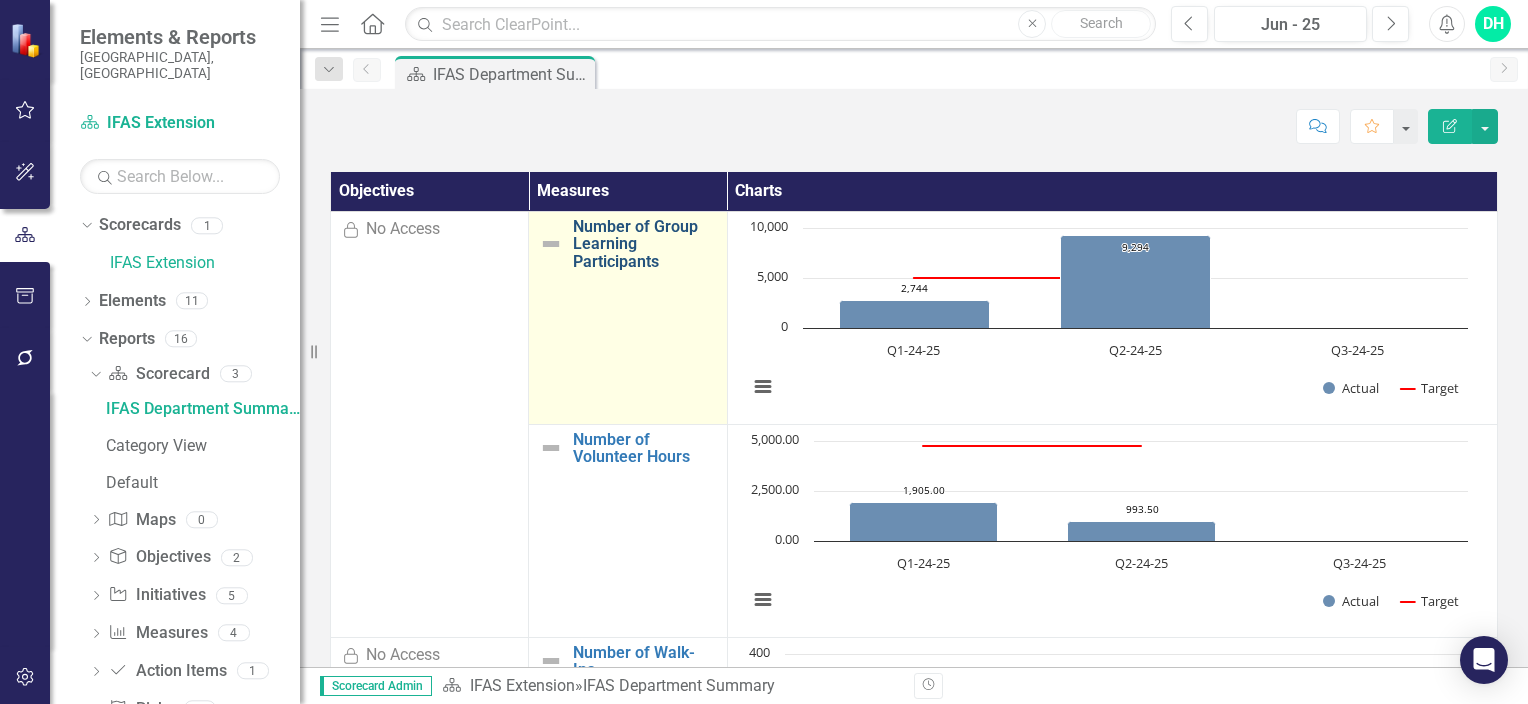 click on "Number of Group Learning Participants" at bounding box center (644, 244) 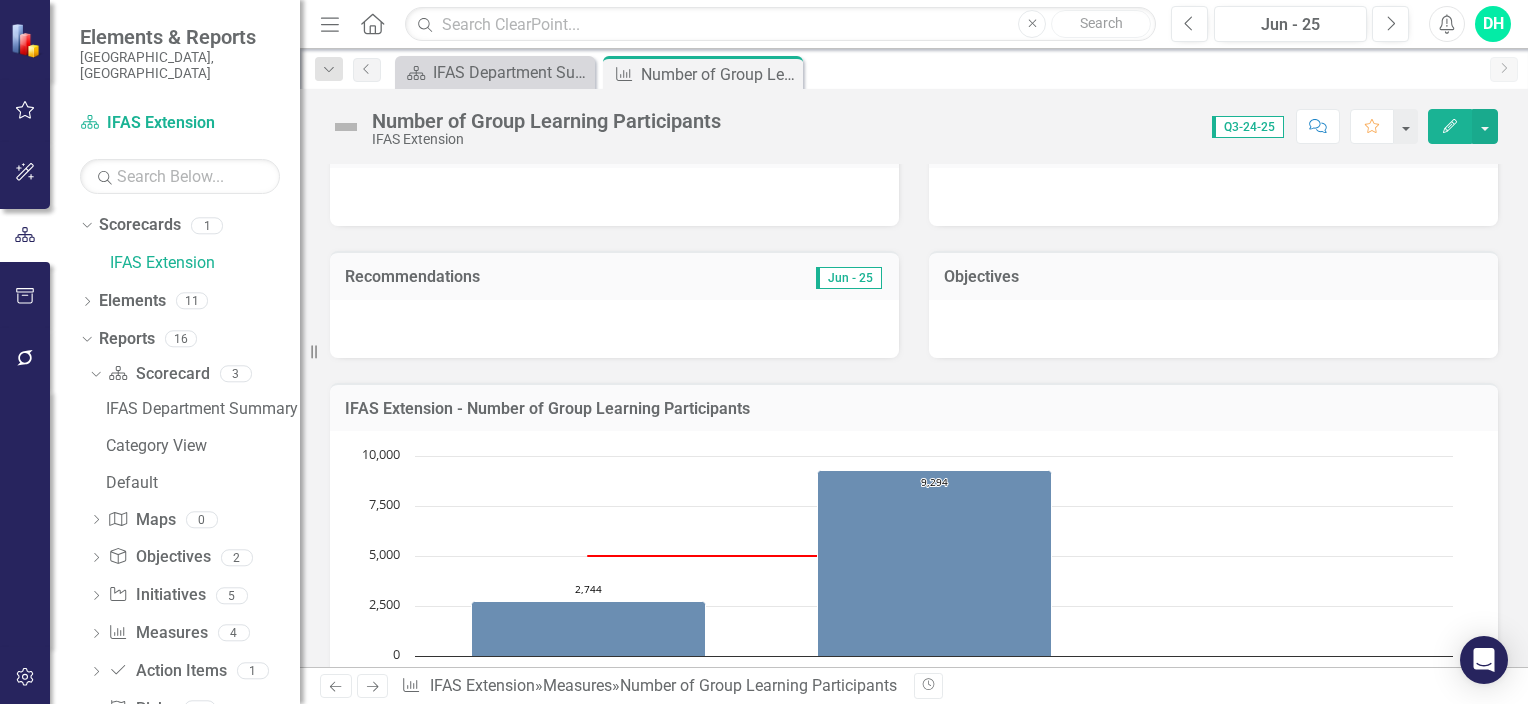 scroll, scrollTop: 292, scrollLeft: 0, axis: vertical 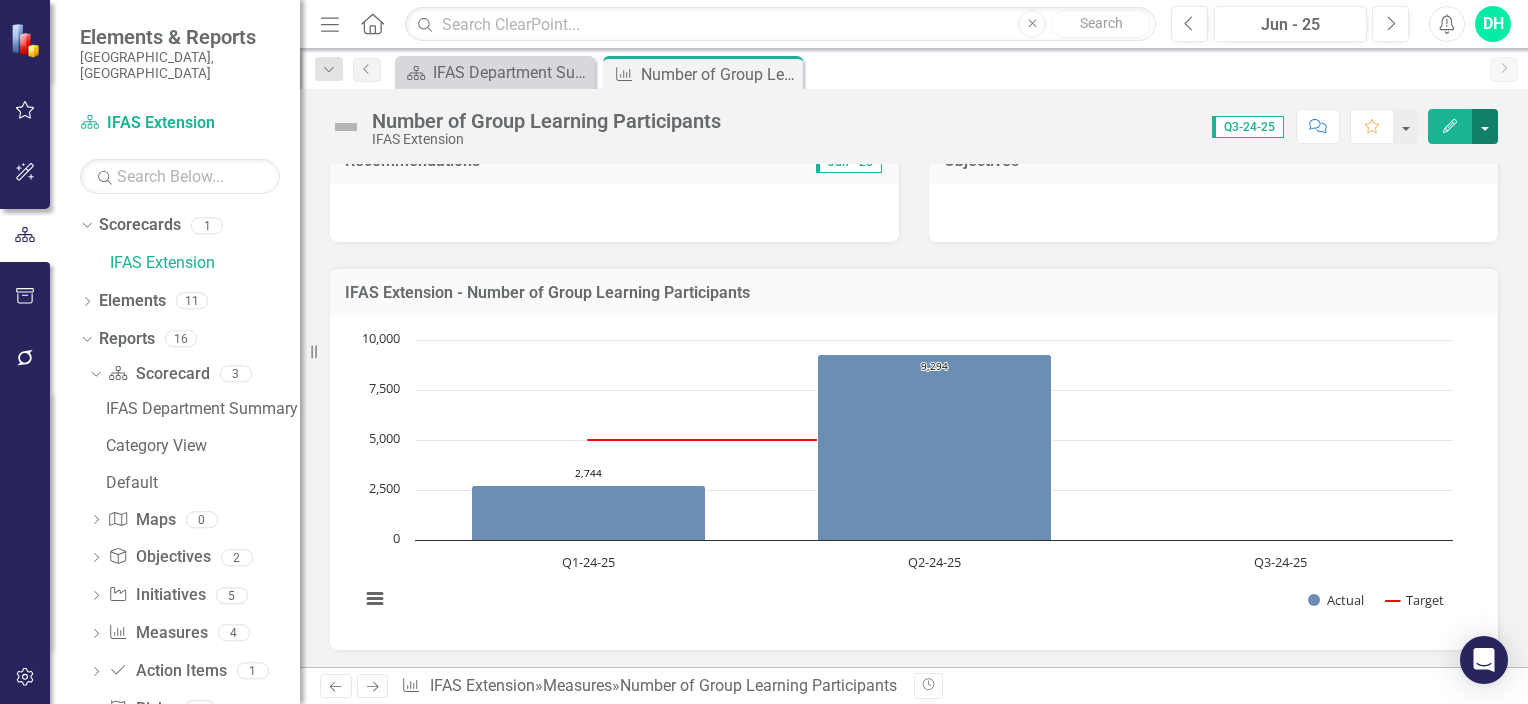 click at bounding box center [1485, 126] 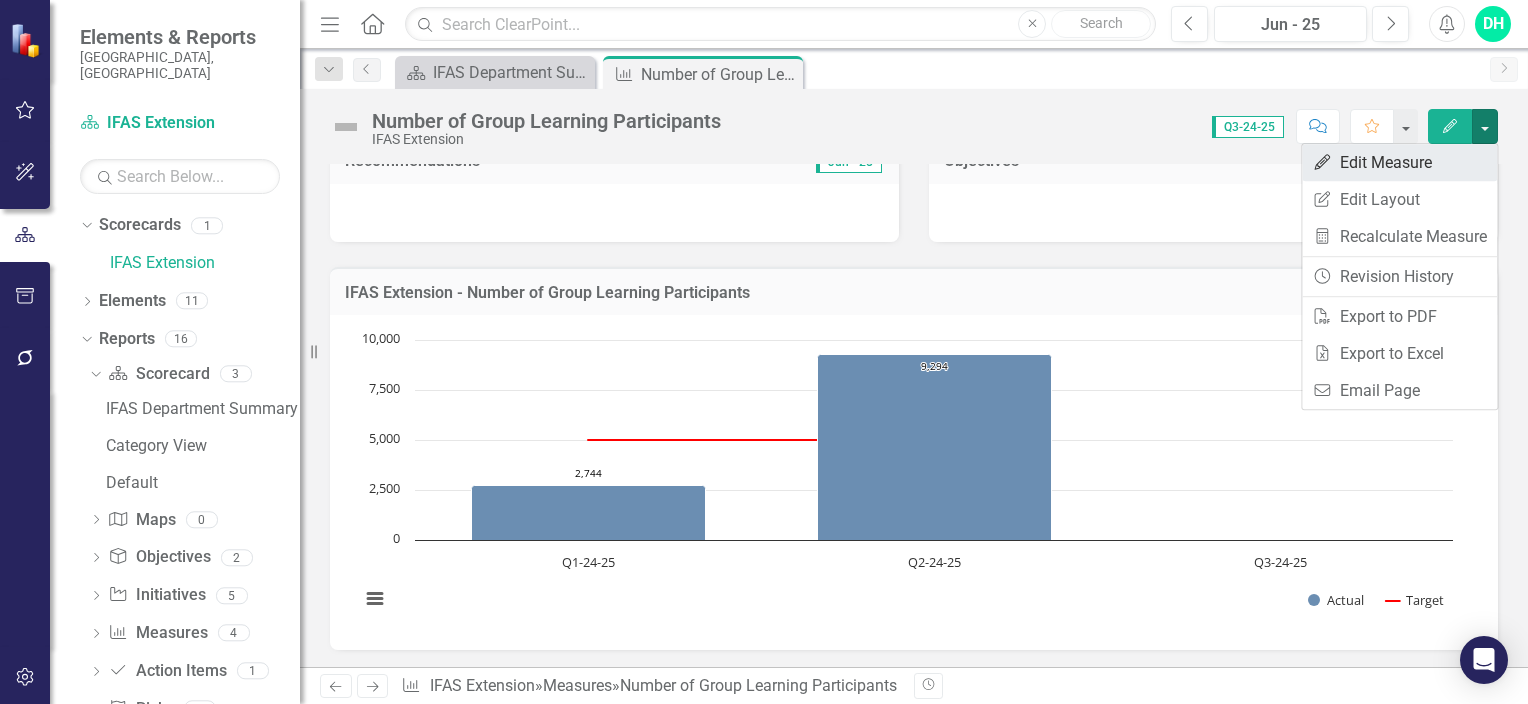 click on "Edit Edit Measure" at bounding box center (1399, 162) 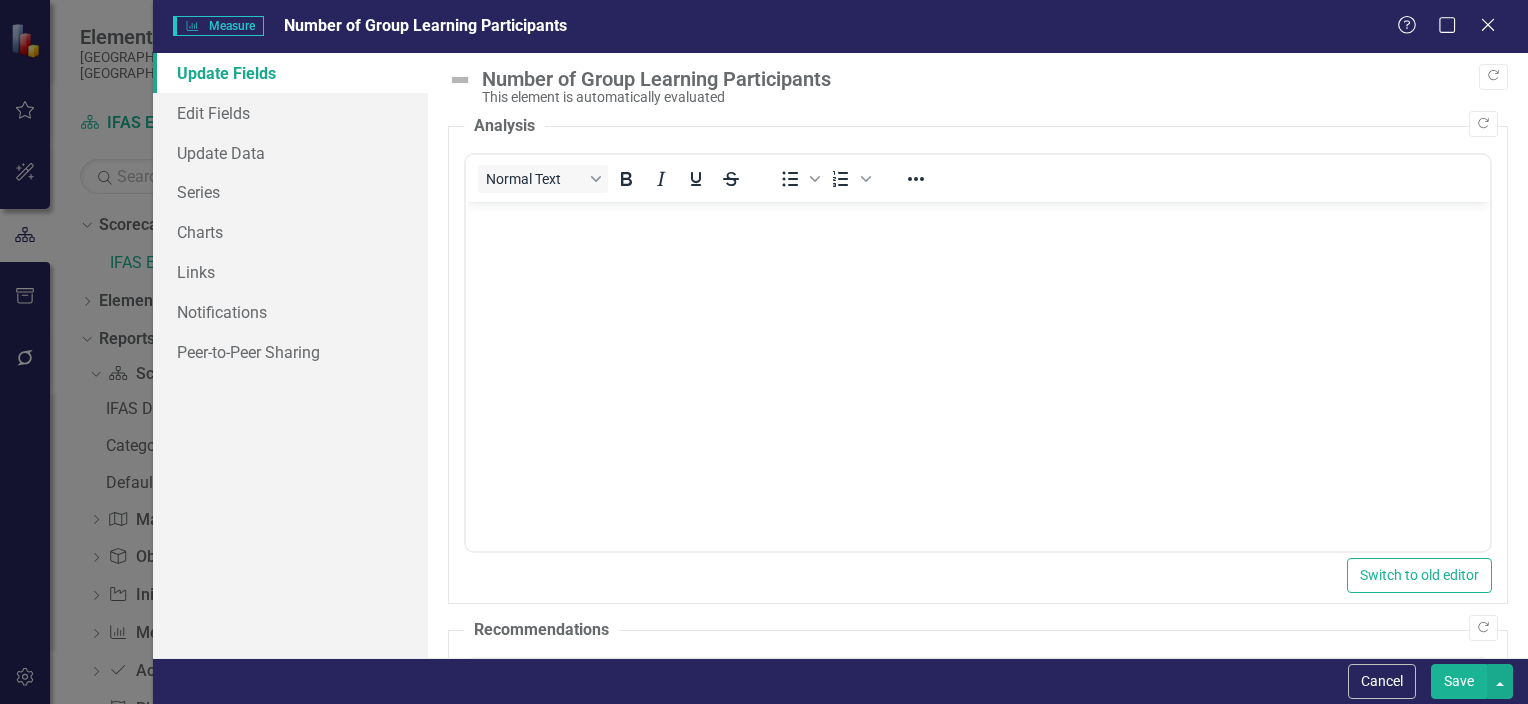 scroll, scrollTop: 0, scrollLeft: 0, axis: both 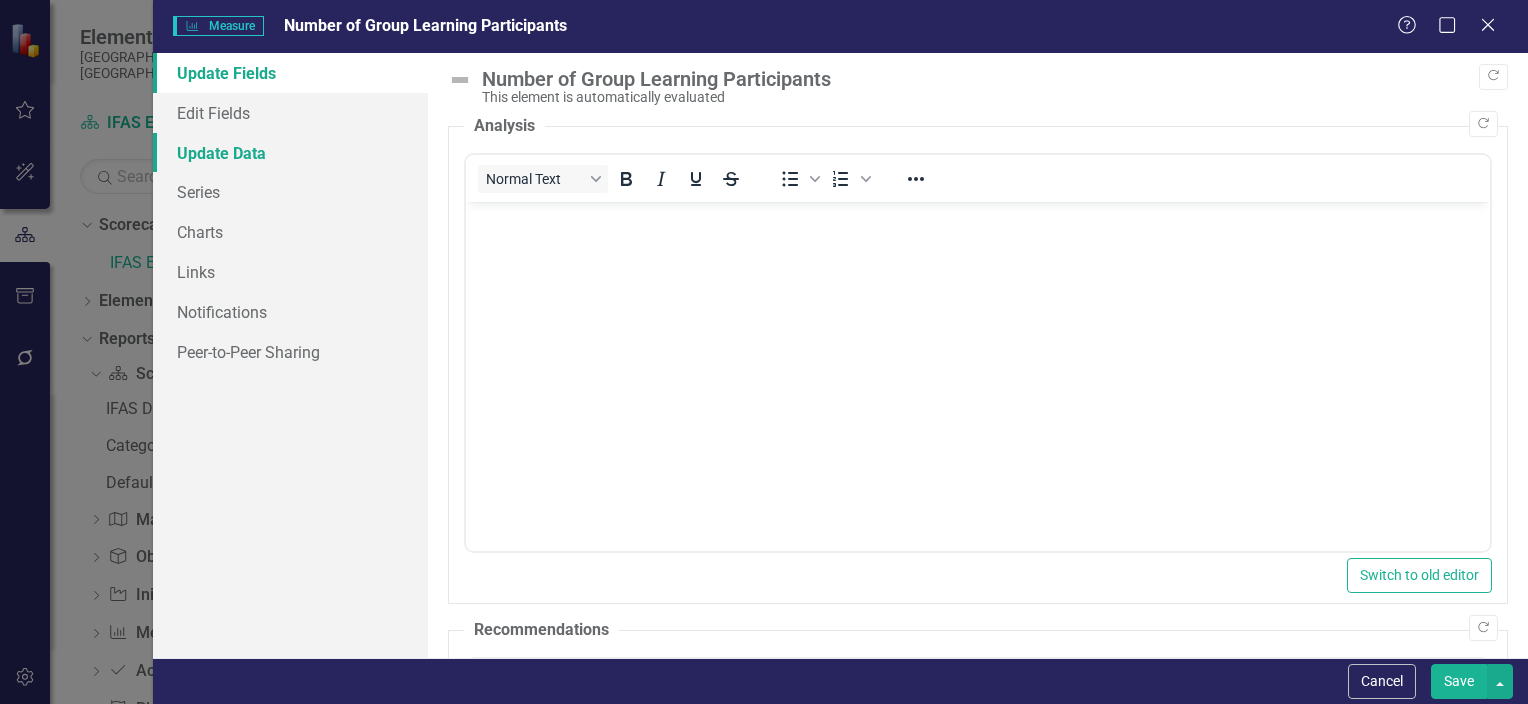 click on "Update  Data" at bounding box center [290, 153] 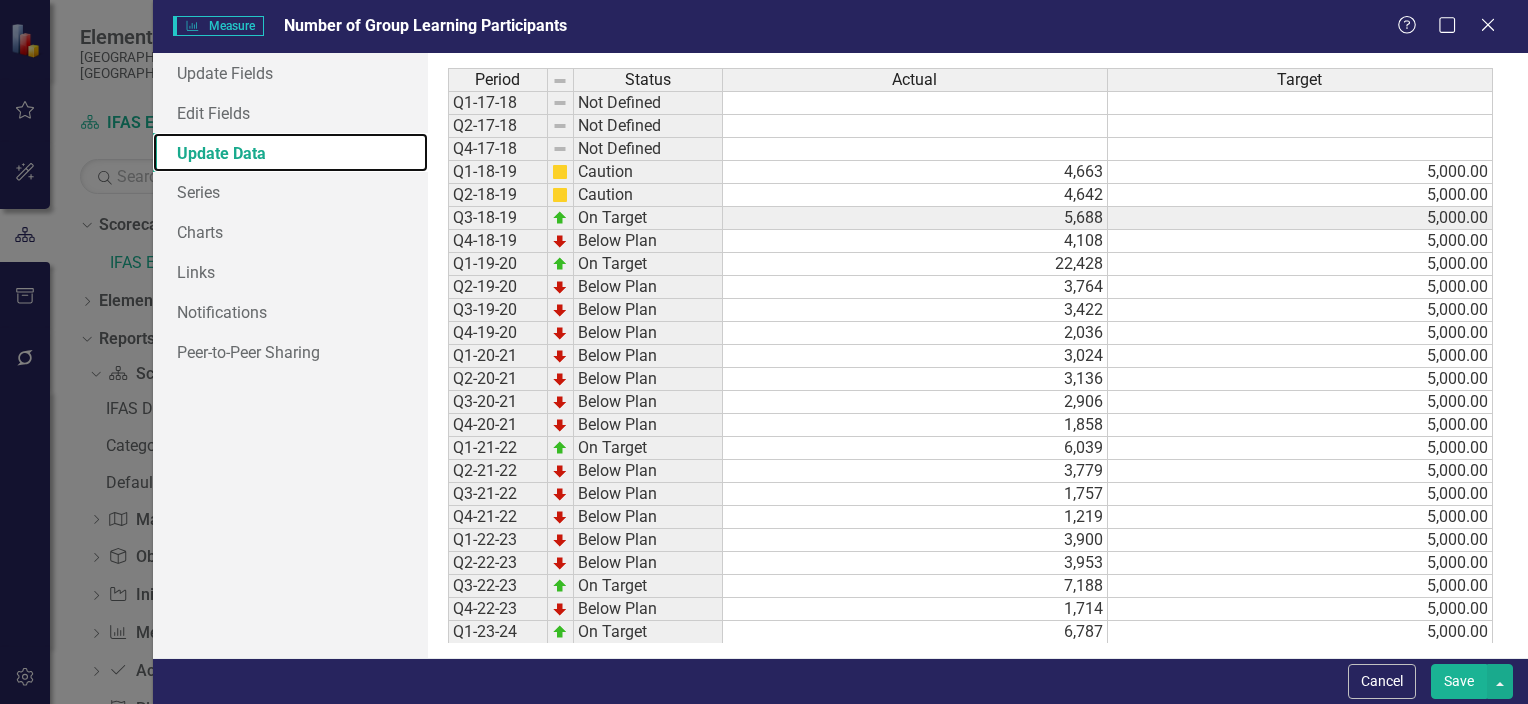 scroll, scrollTop: 187, scrollLeft: 0, axis: vertical 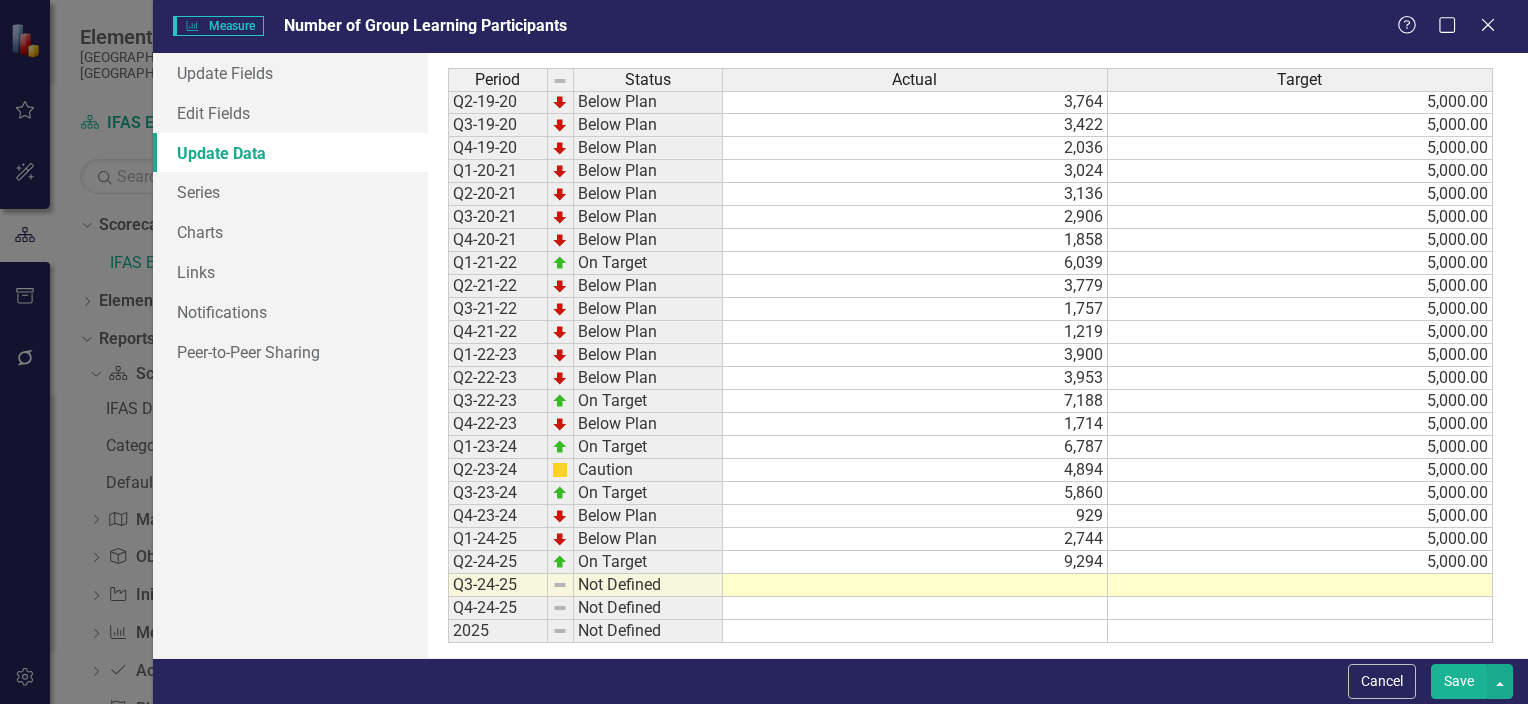 click at bounding box center (1300, 585) 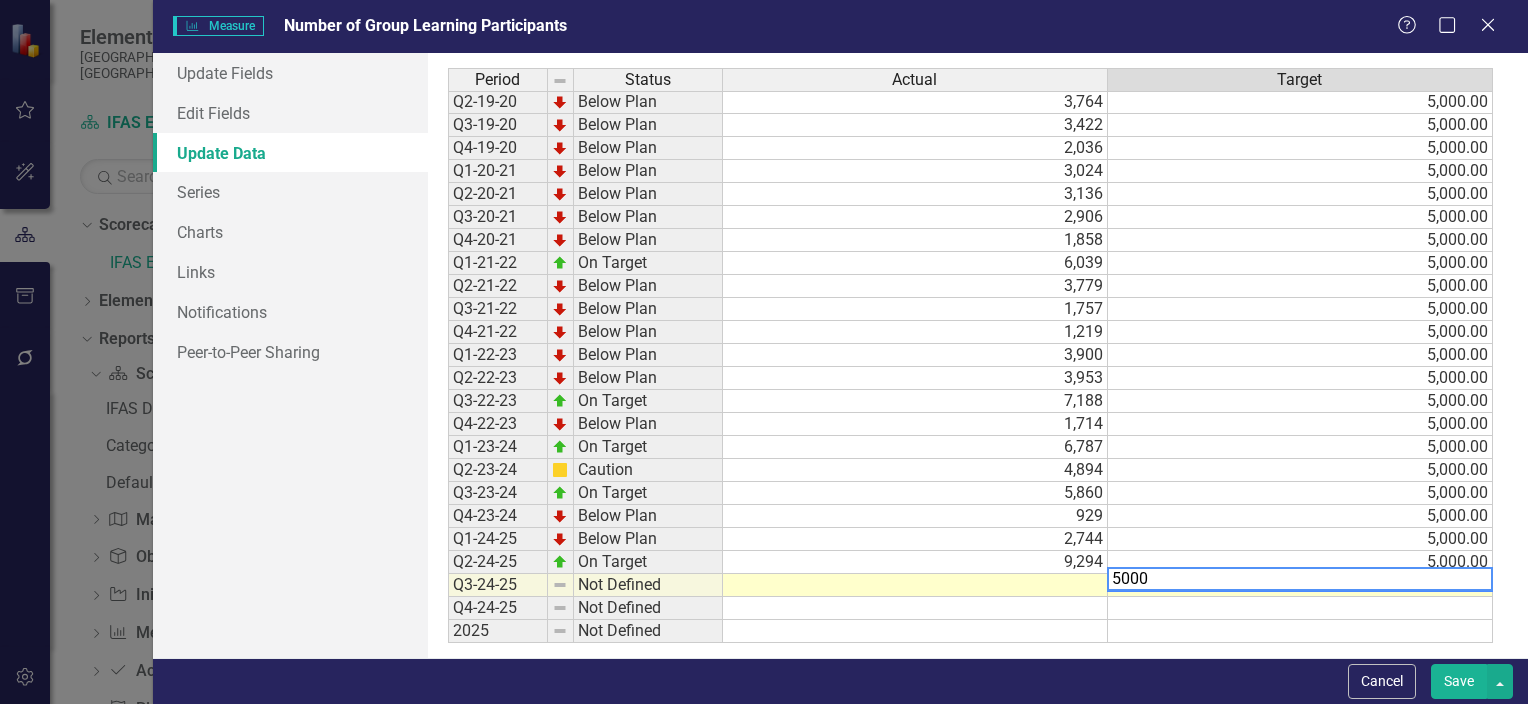 type on "5000" 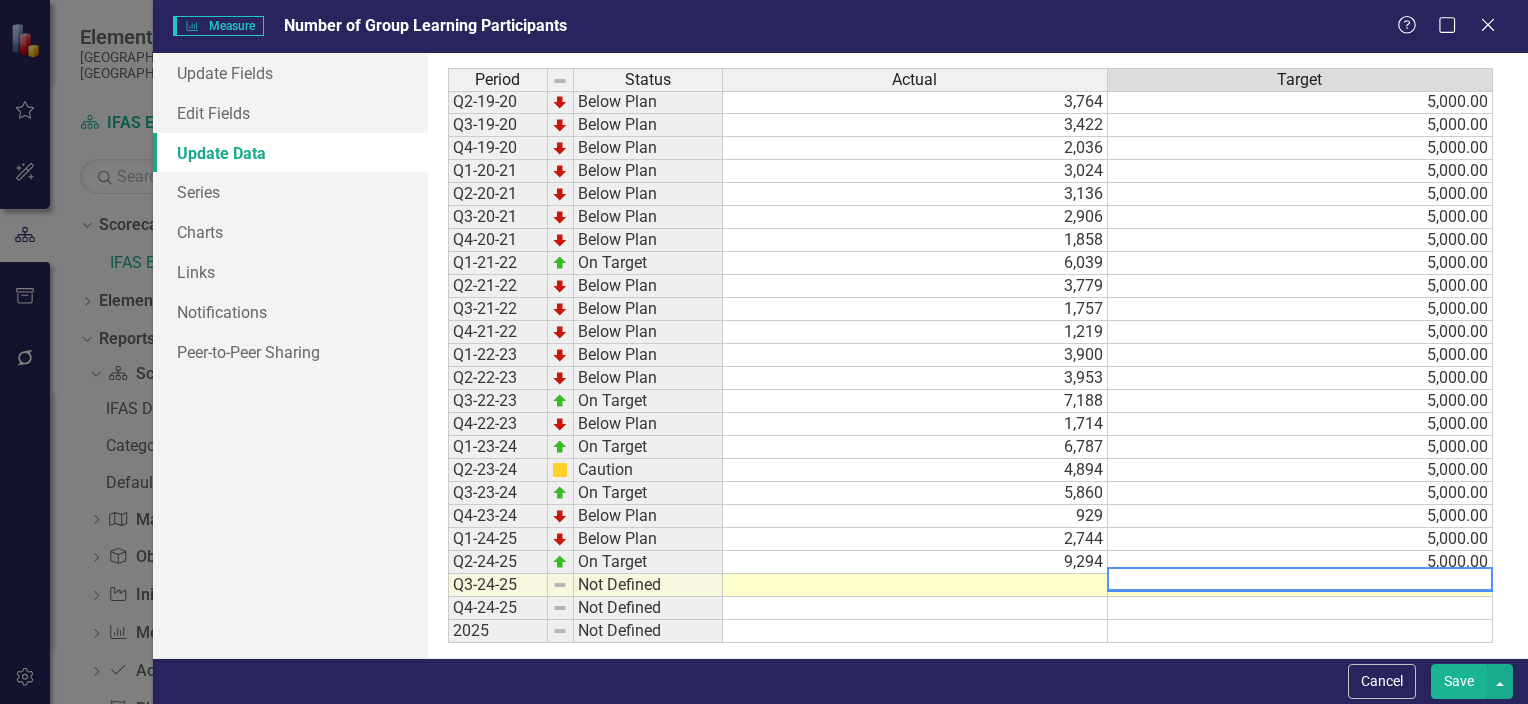 click at bounding box center [915, 585] 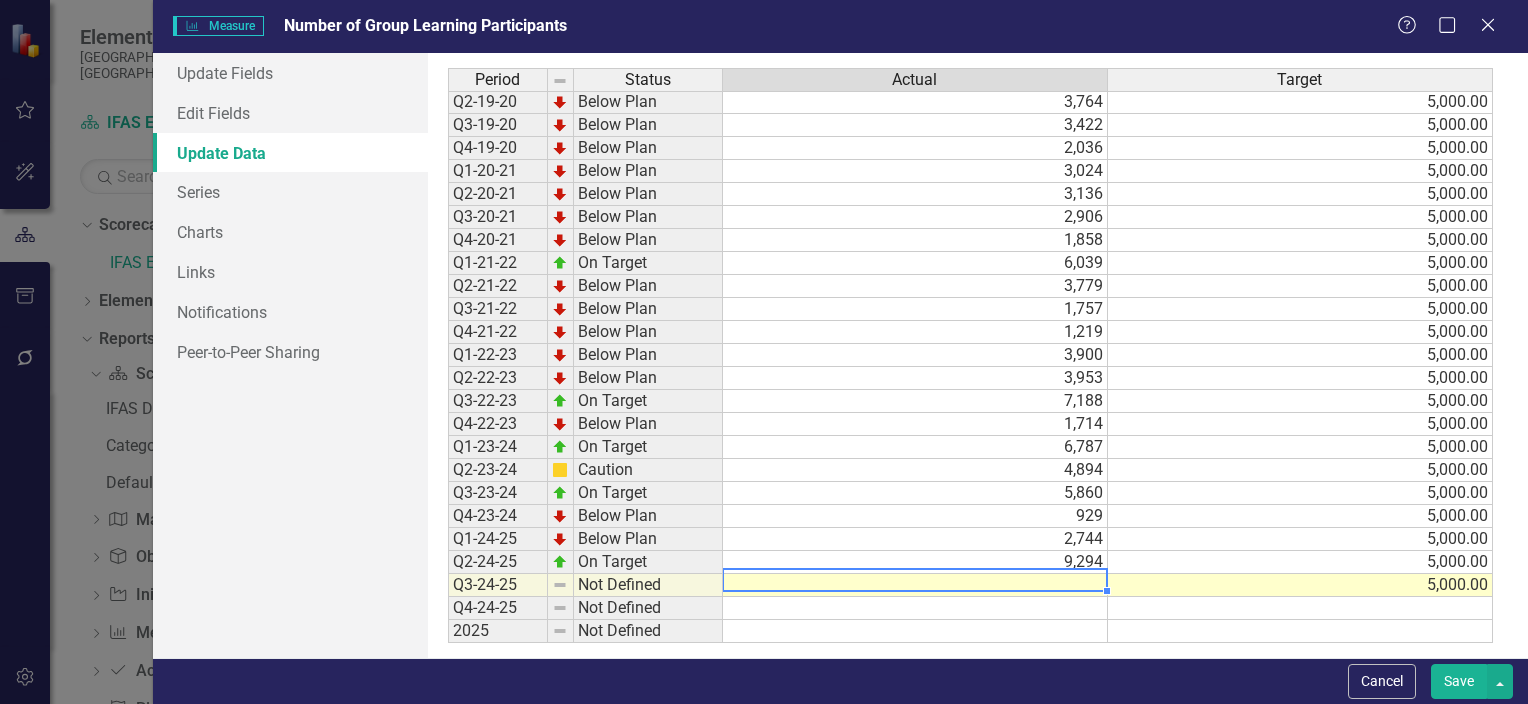 click at bounding box center (915, 585) 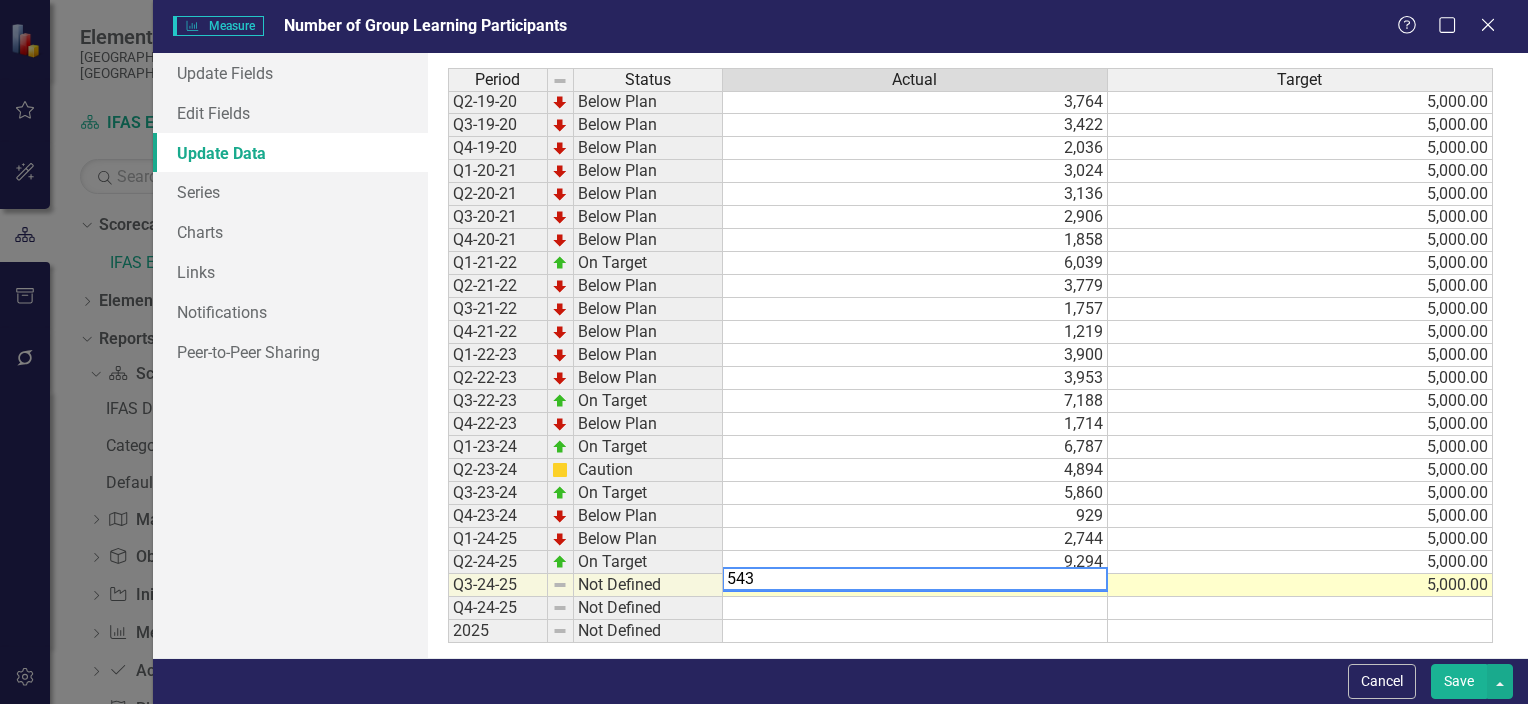 type on "5439" 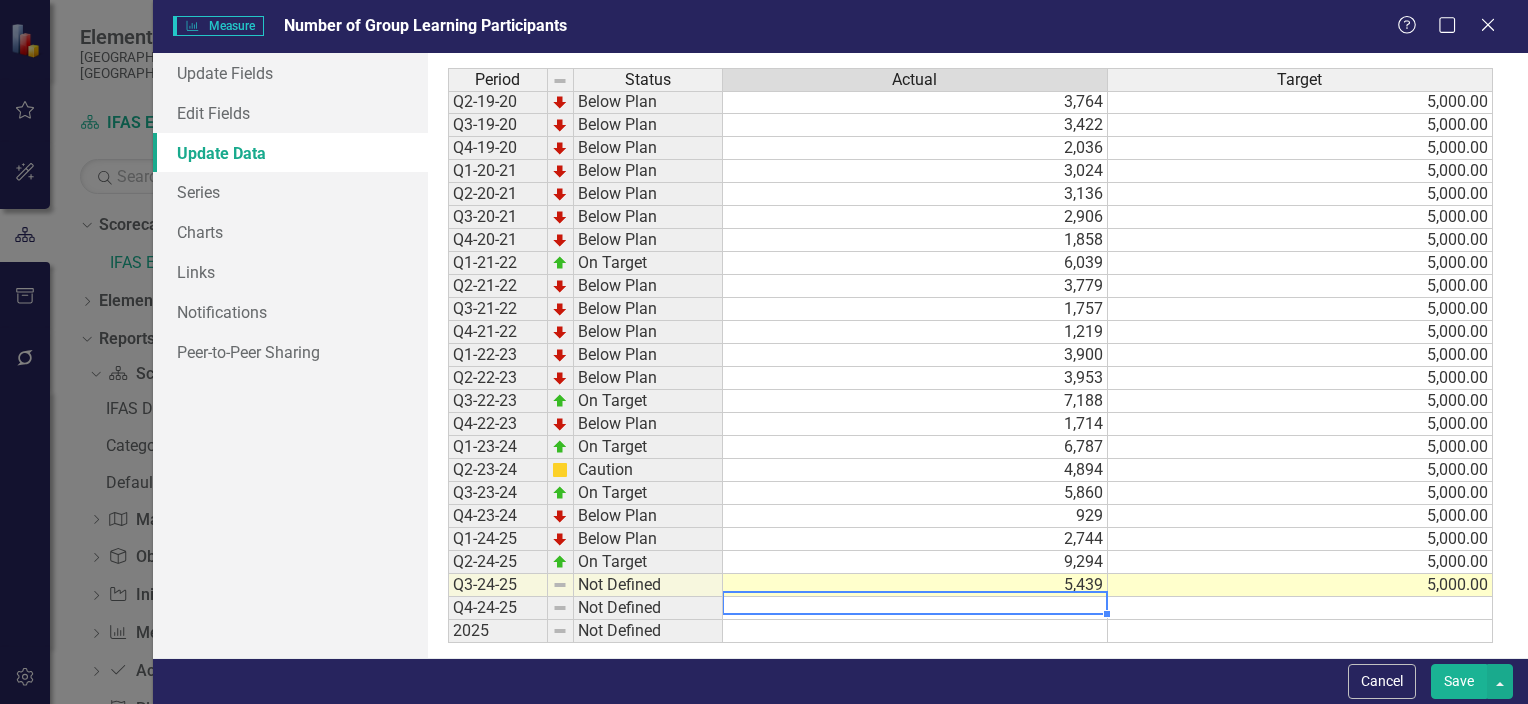 type 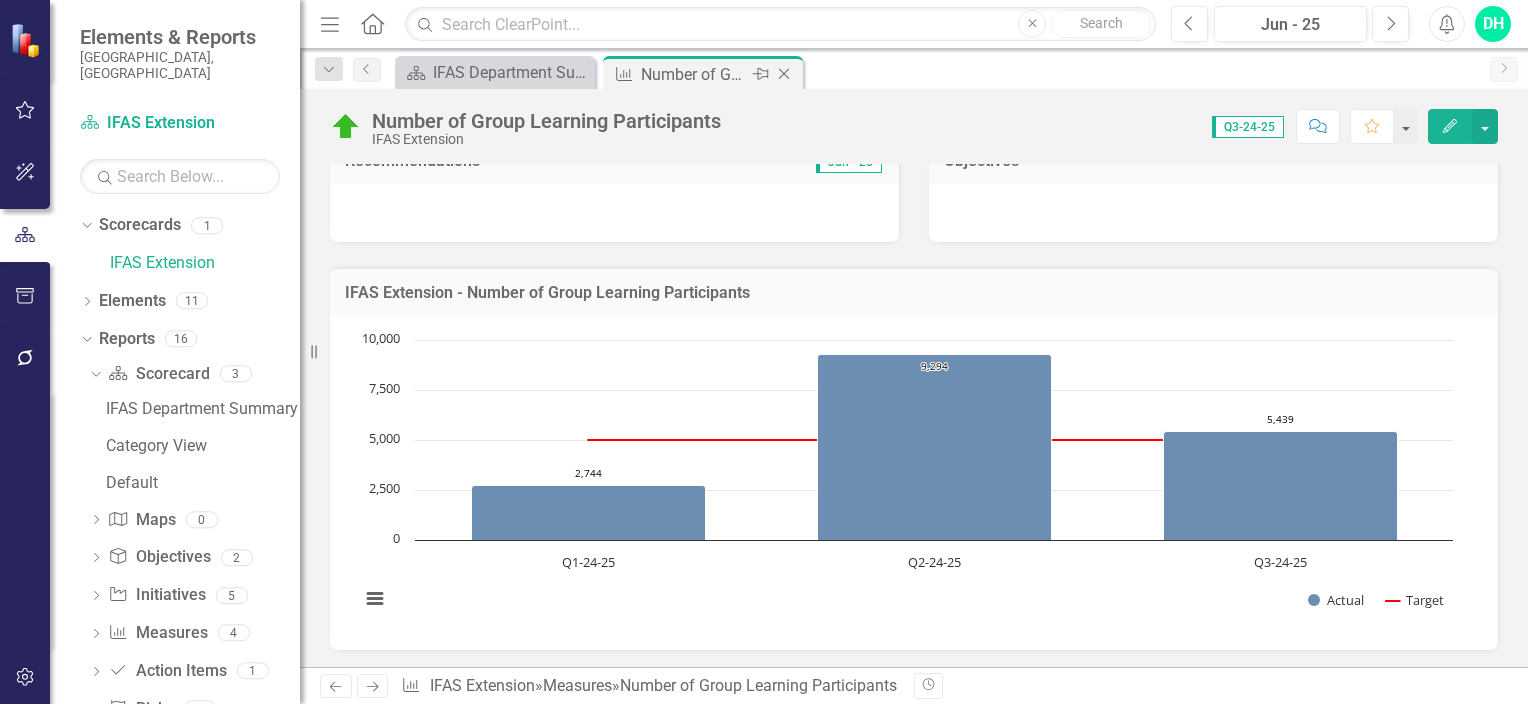 click 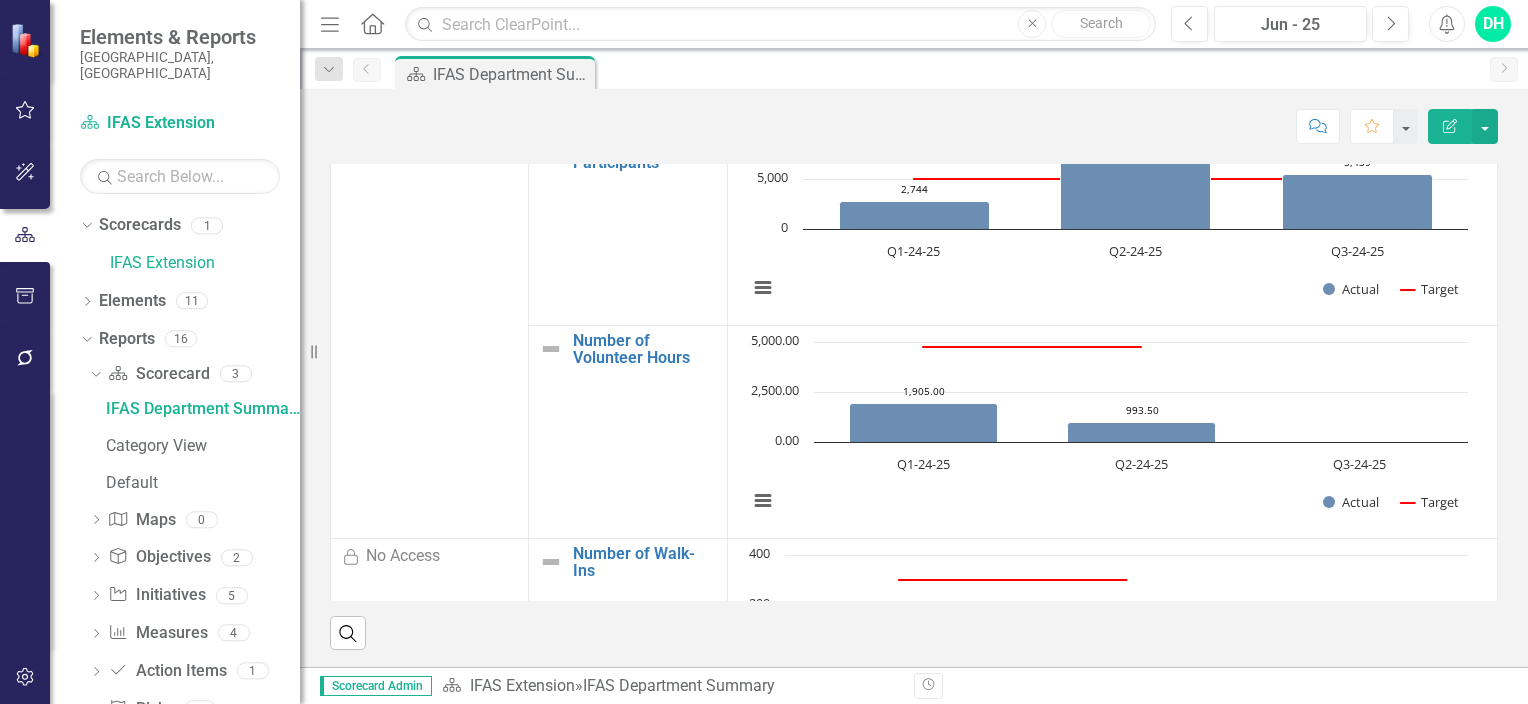 scroll, scrollTop: 1563, scrollLeft: 0, axis: vertical 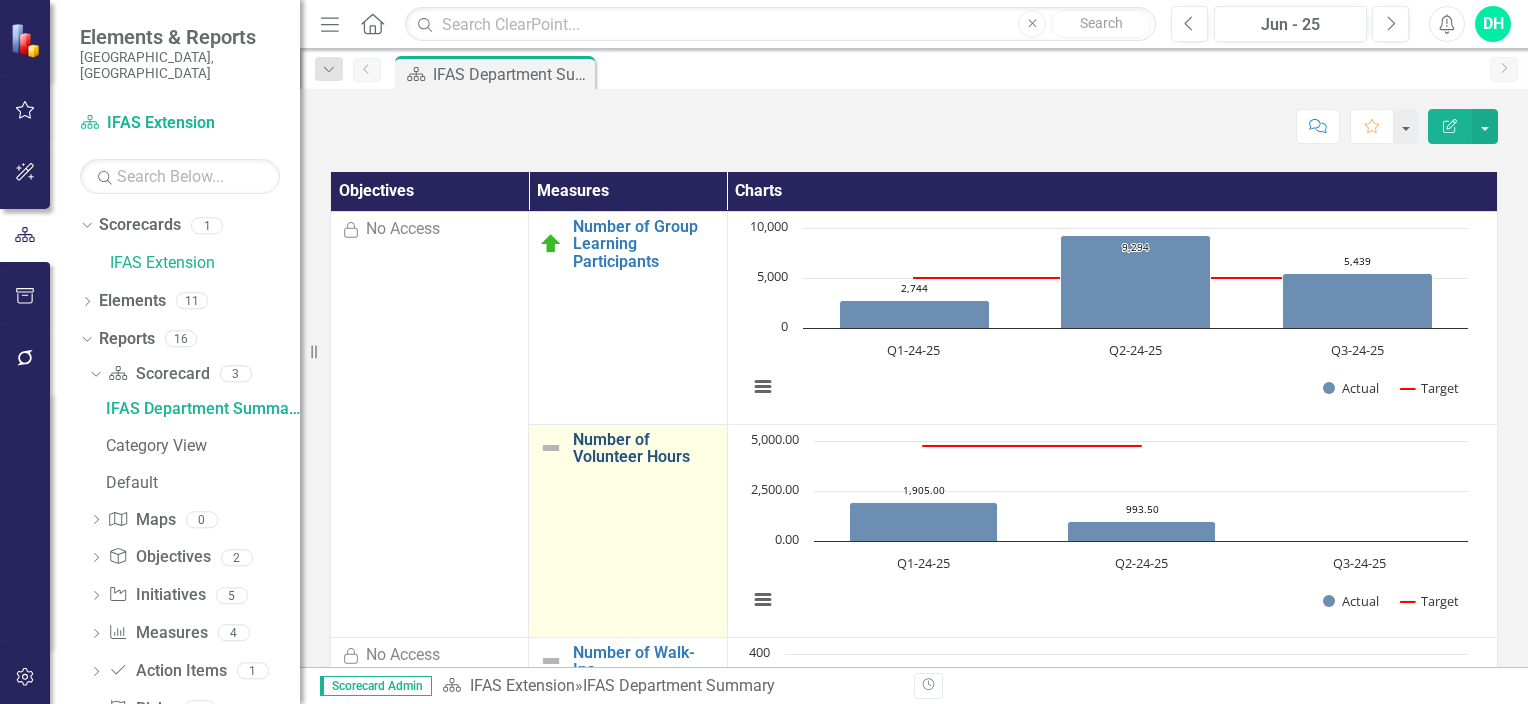 click on "Number of Volunteer Hours" at bounding box center [644, 448] 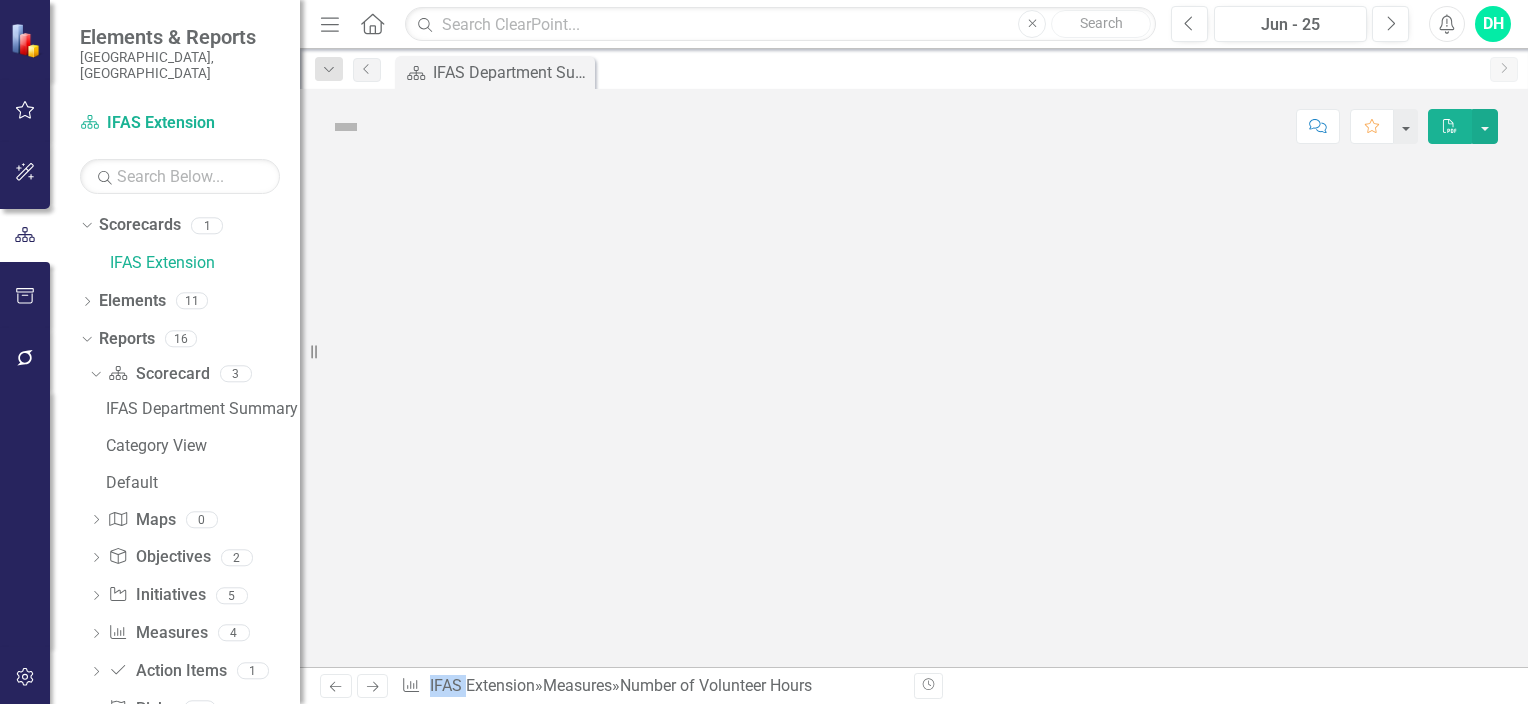 click at bounding box center (914, 415) 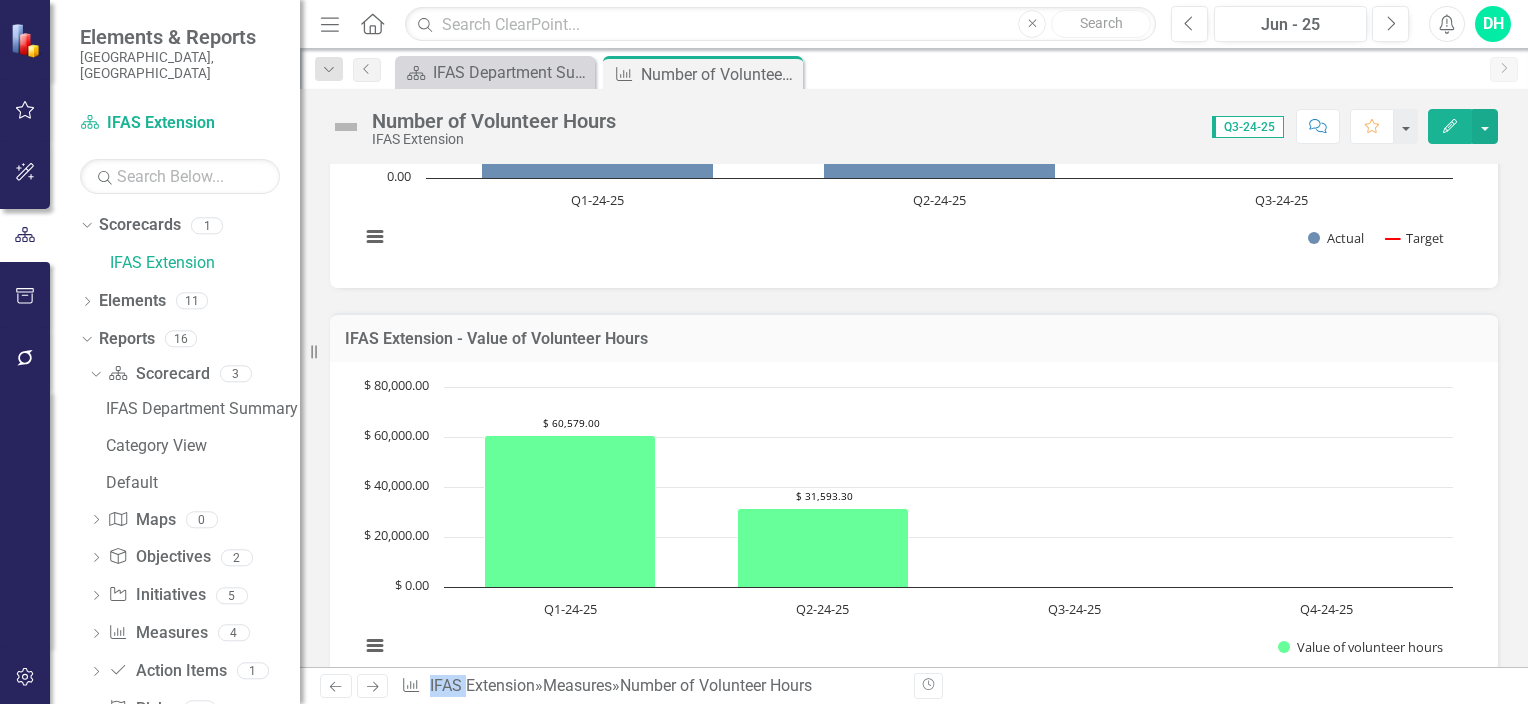 scroll, scrollTop: 700, scrollLeft: 0, axis: vertical 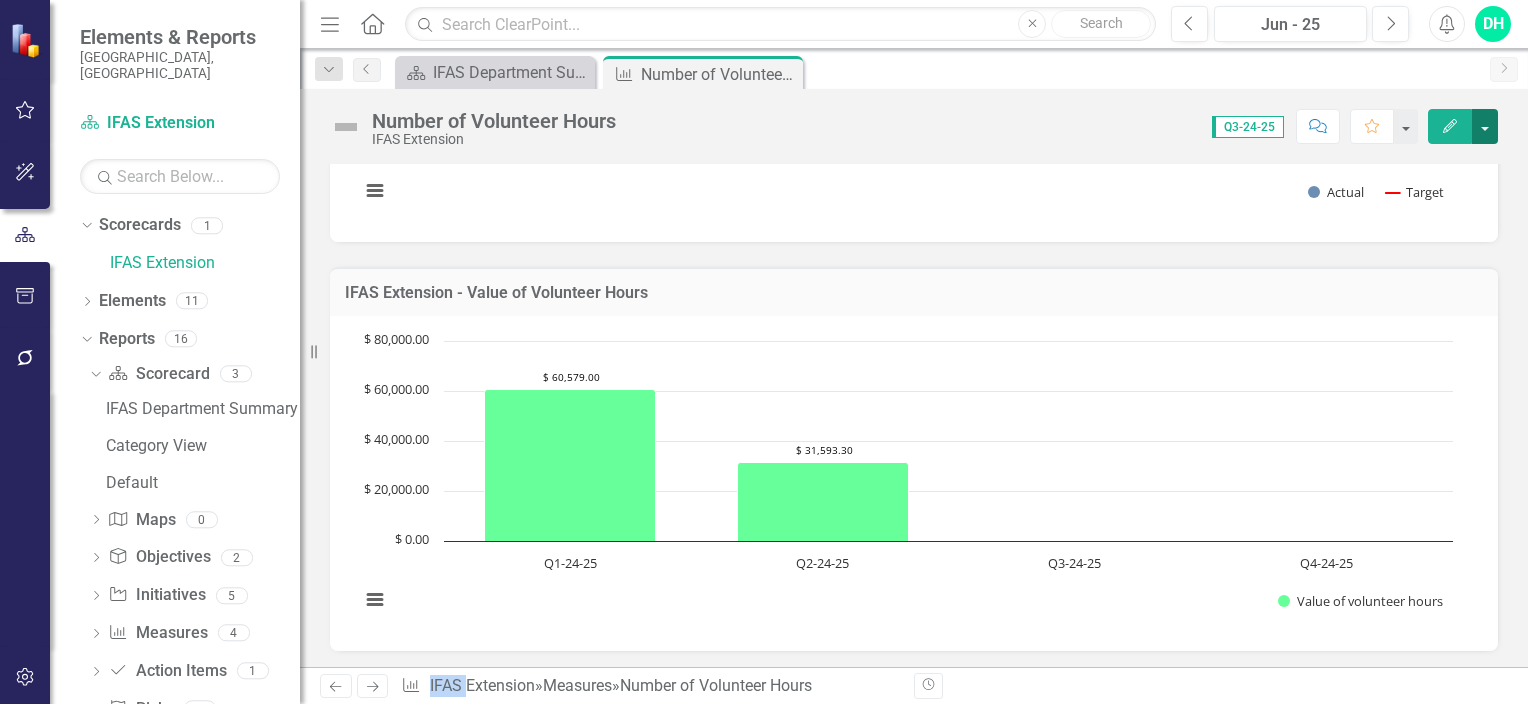 click at bounding box center [1485, 126] 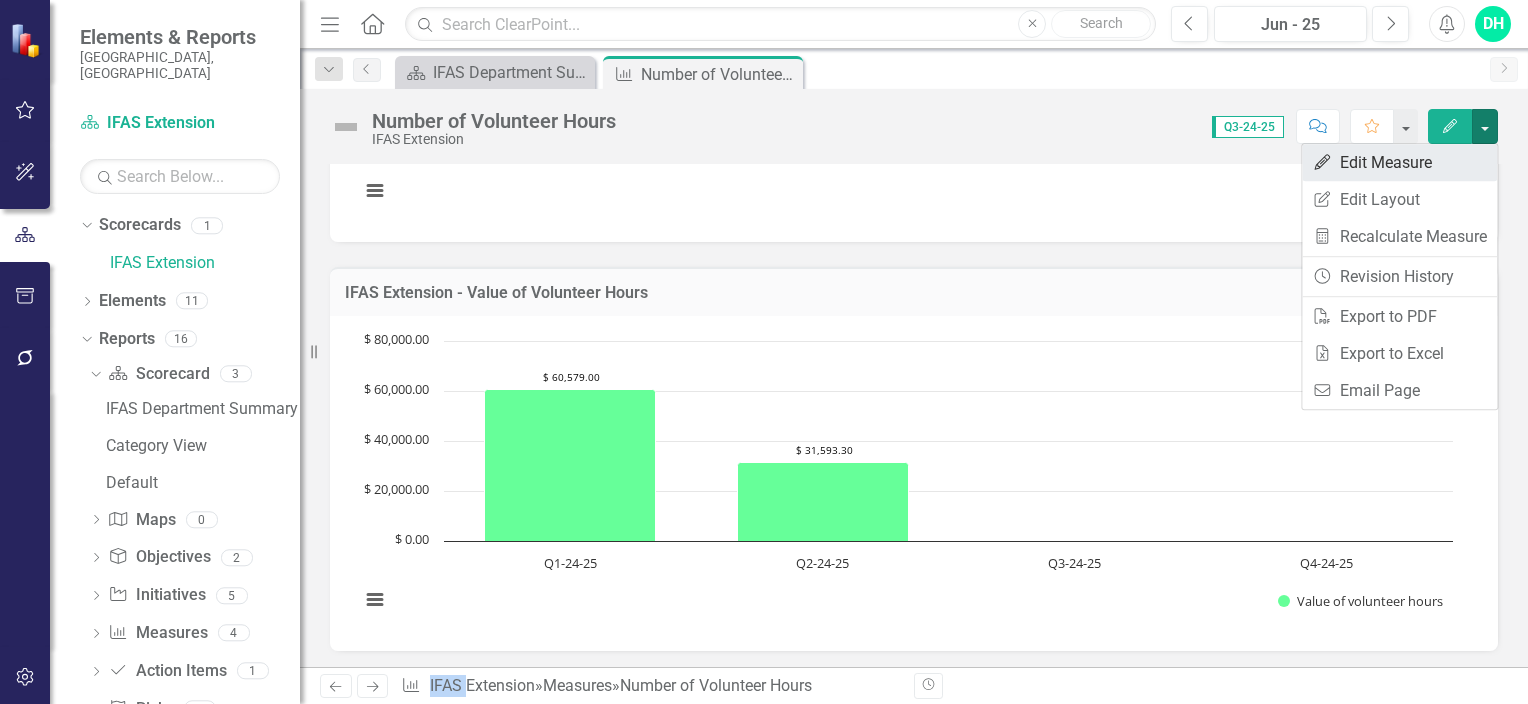 click on "Edit Edit Measure" at bounding box center (1399, 162) 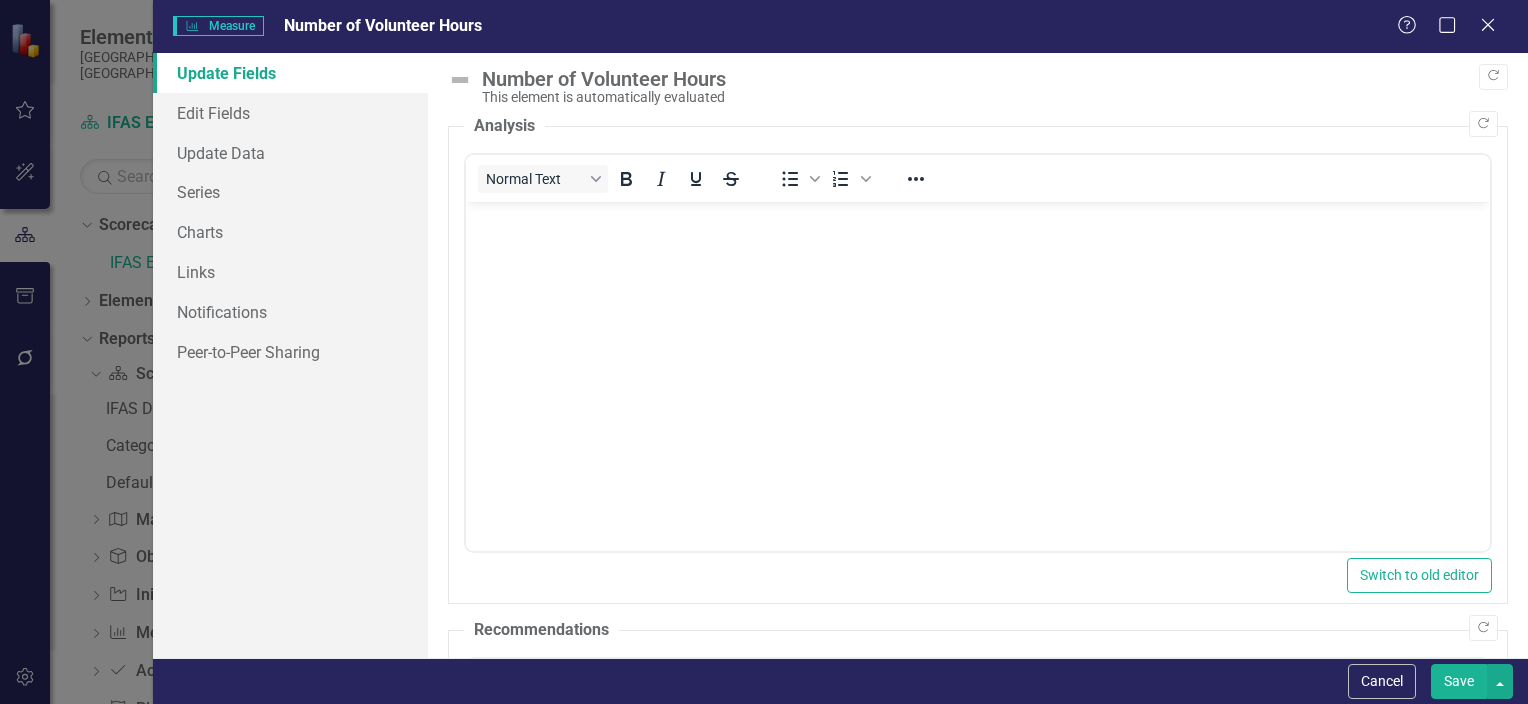 scroll, scrollTop: 0, scrollLeft: 0, axis: both 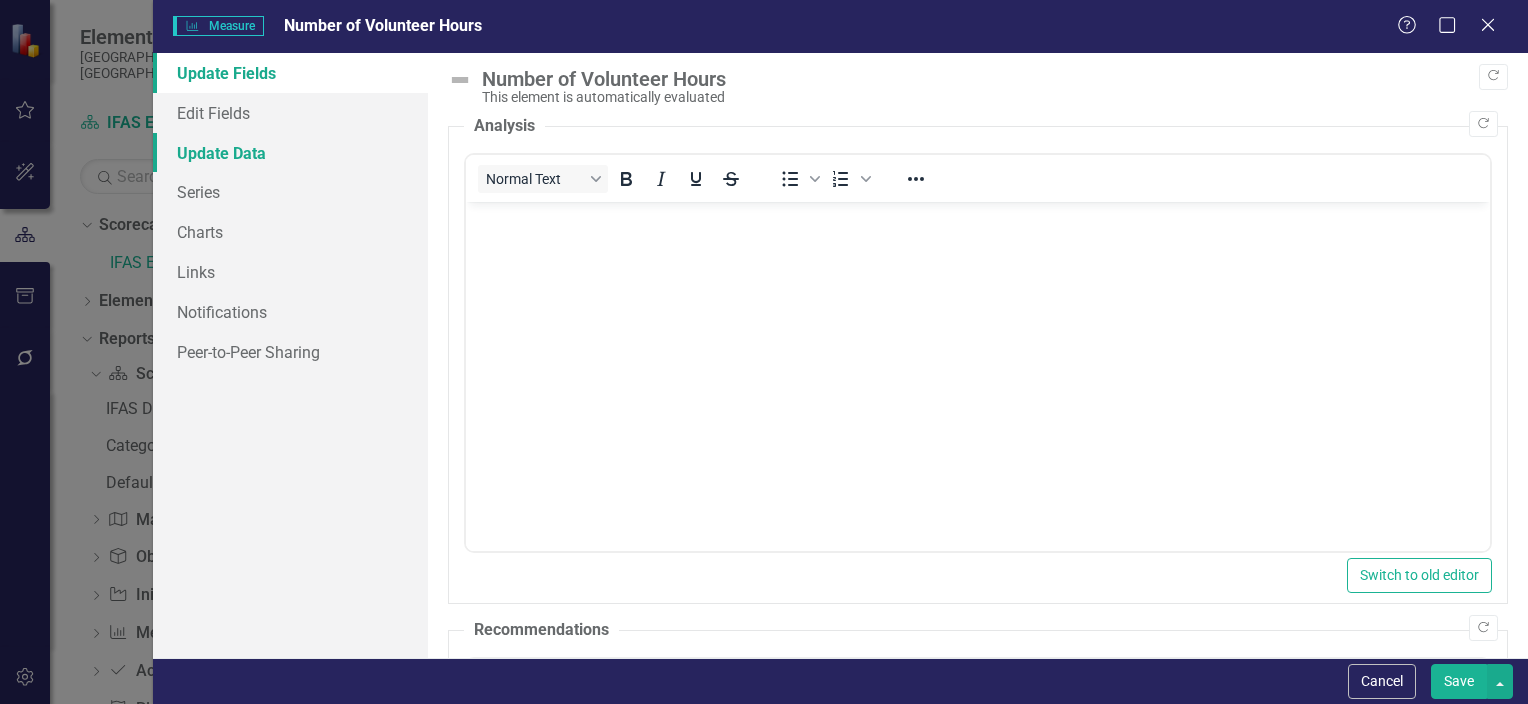 click on "Update  Data" at bounding box center [290, 153] 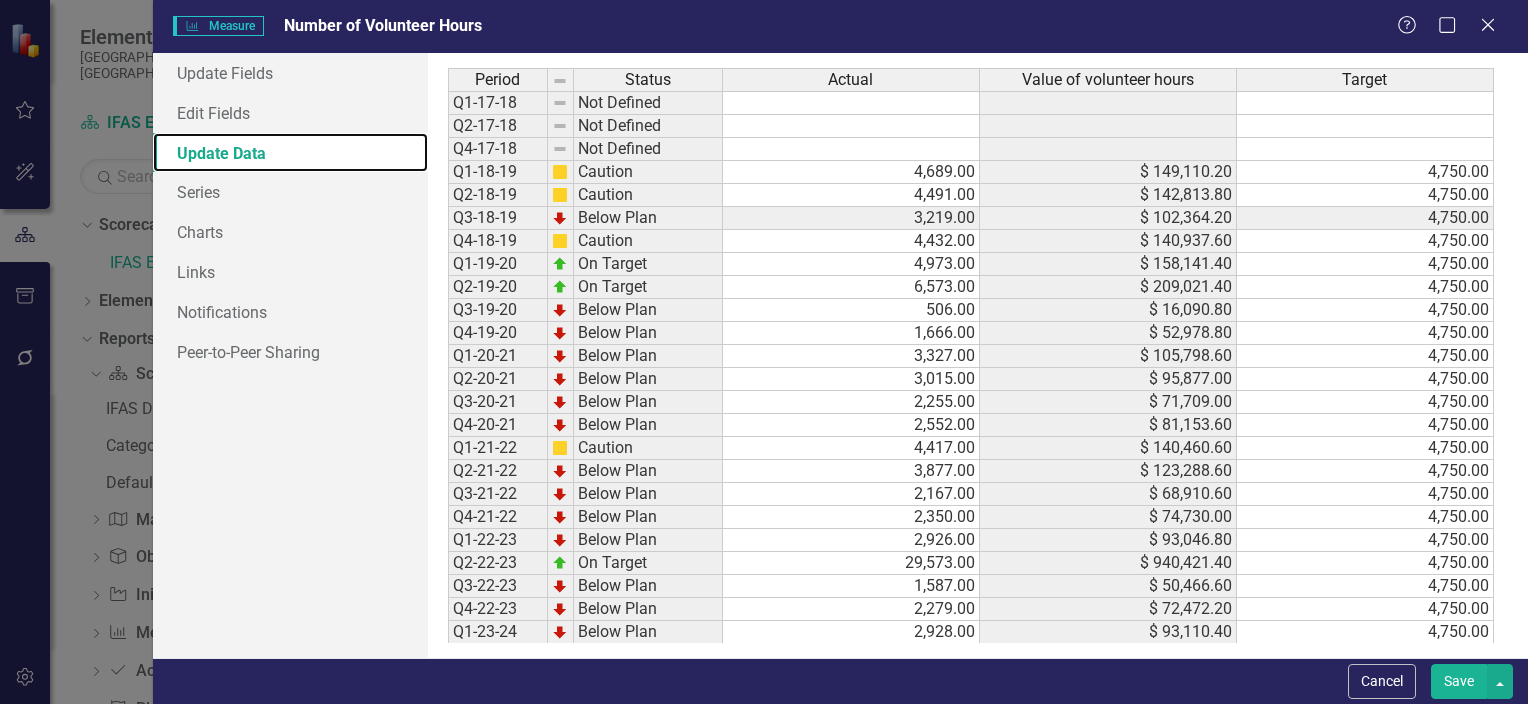 scroll, scrollTop: 201, scrollLeft: 0, axis: vertical 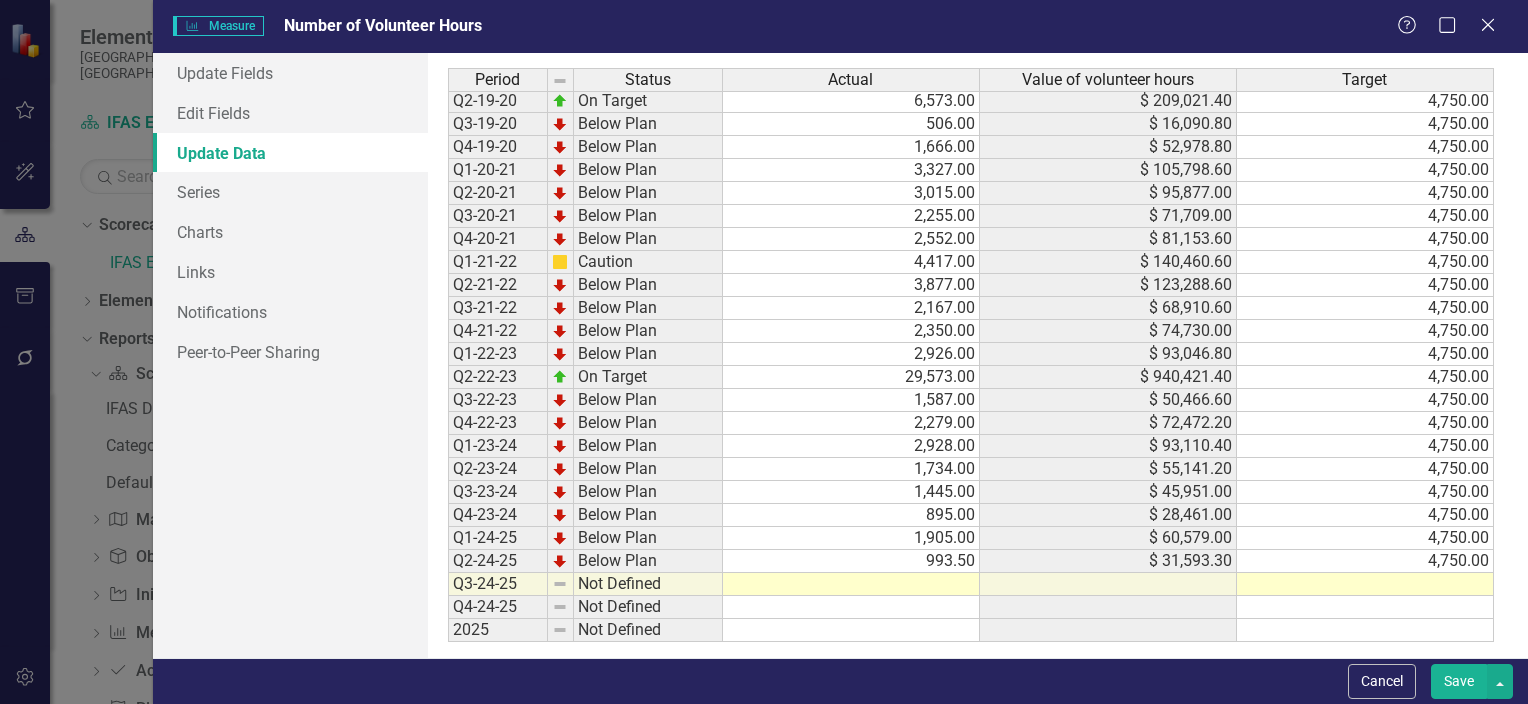 click at bounding box center [1365, 584] 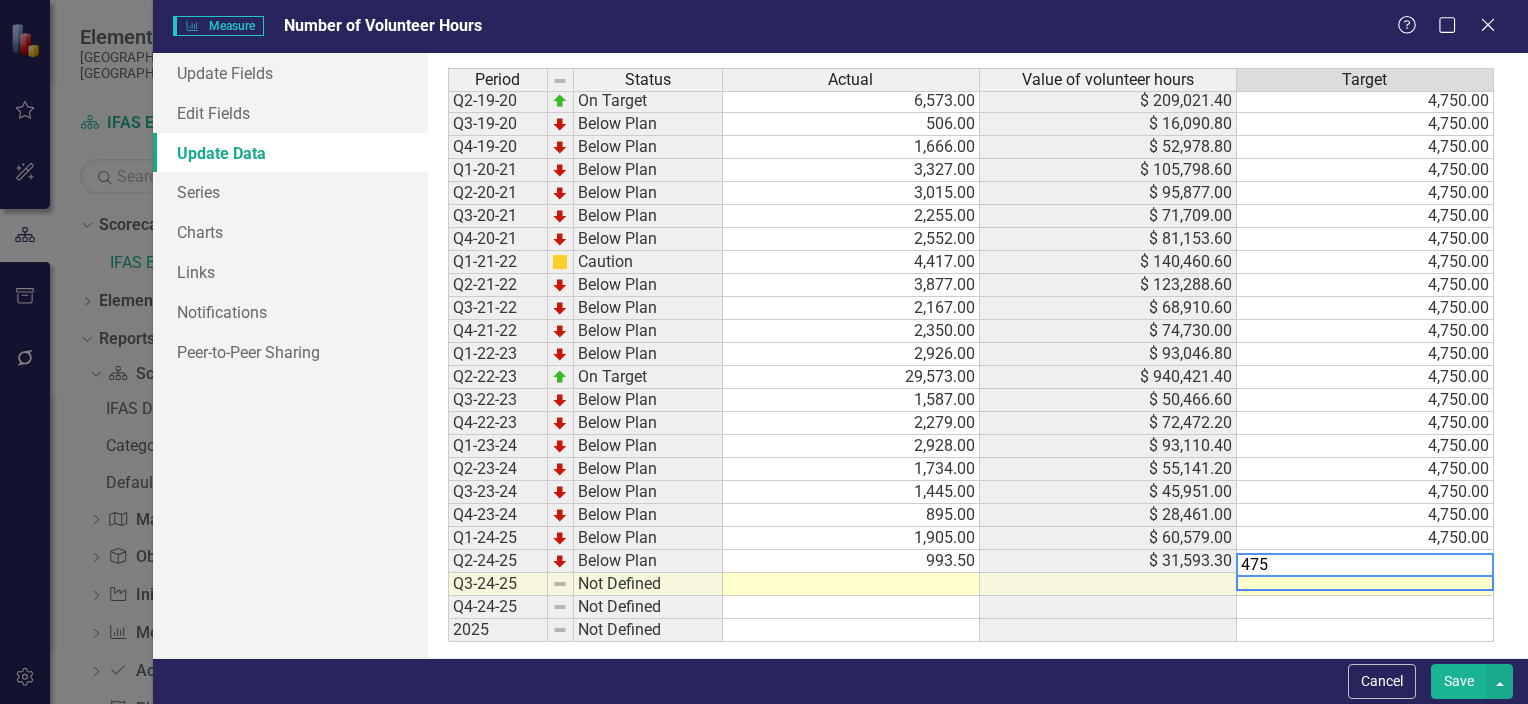 type on "4750" 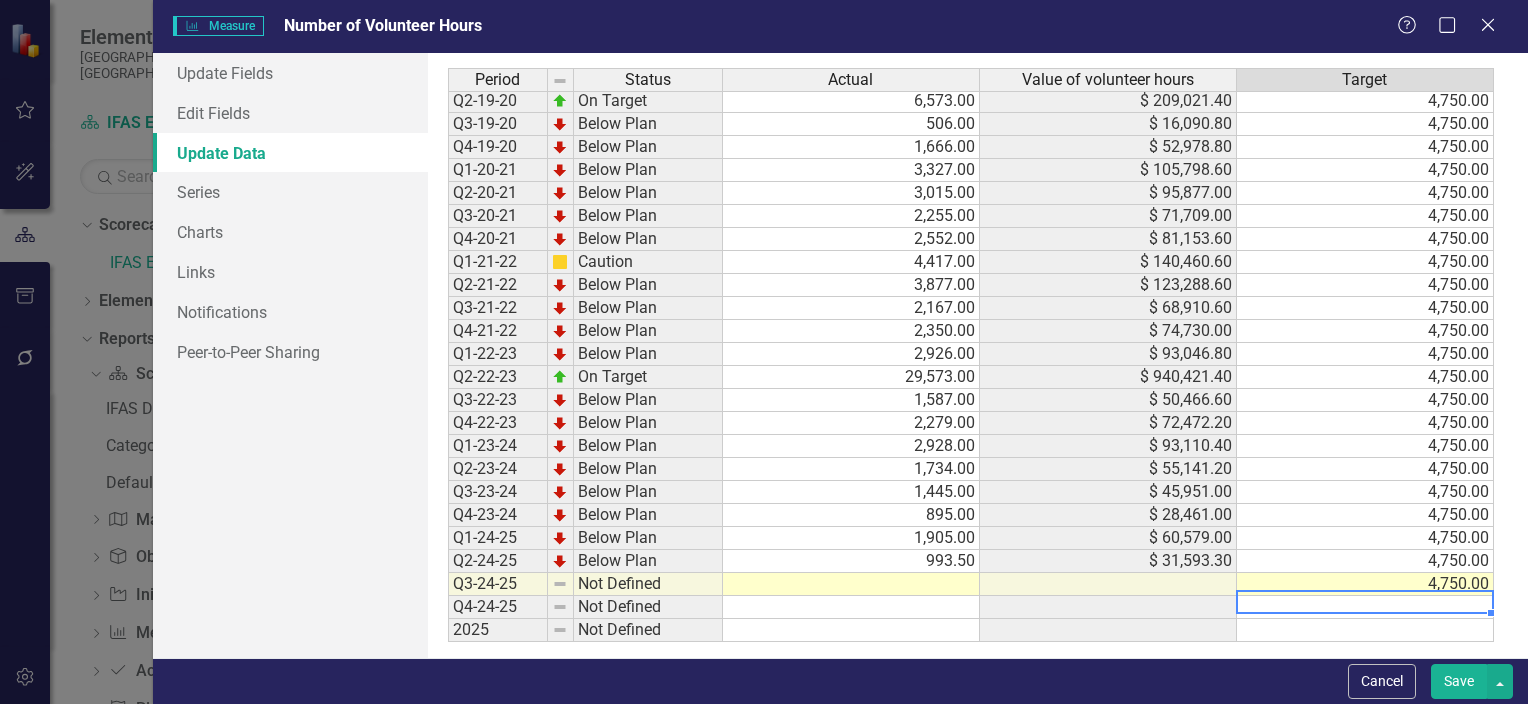 click at bounding box center (851, 584) 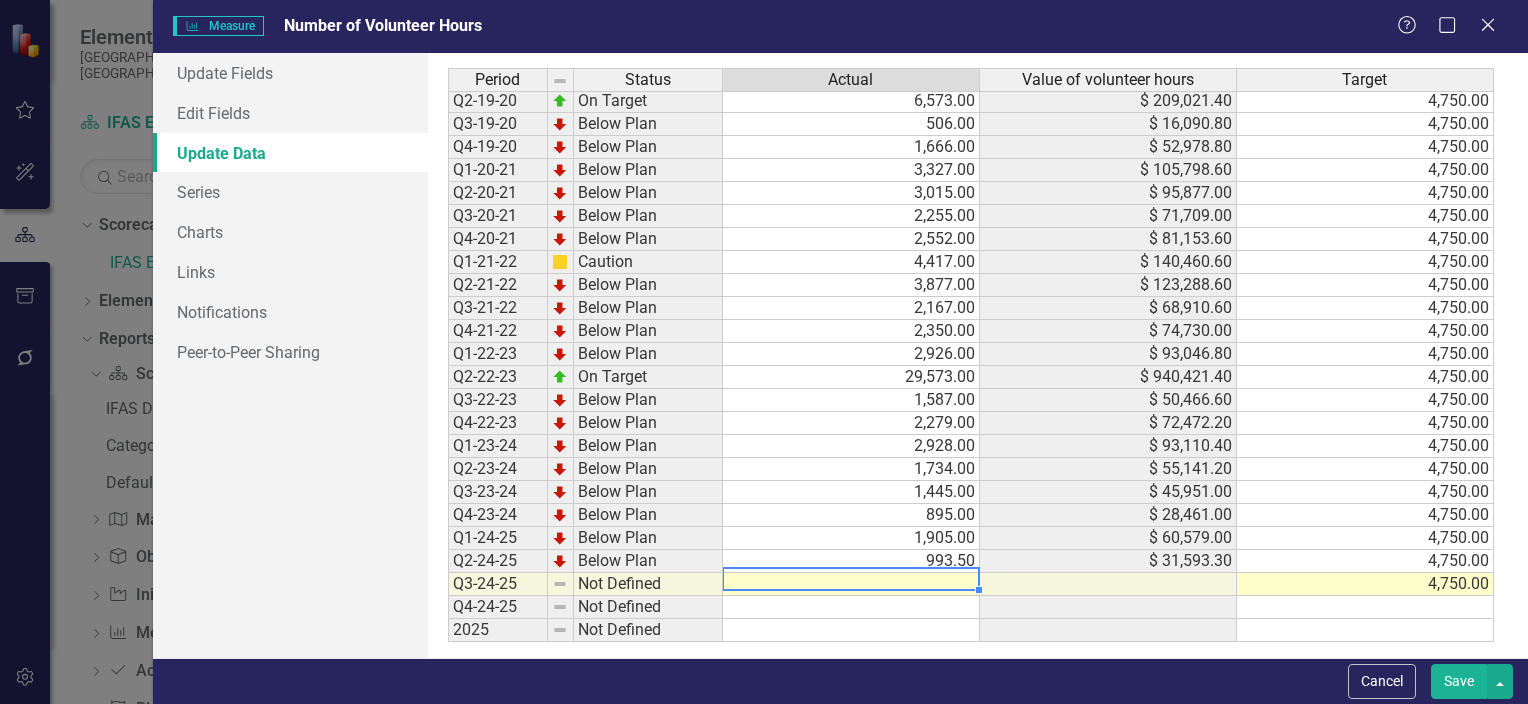 click at bounding box center [851, 584] 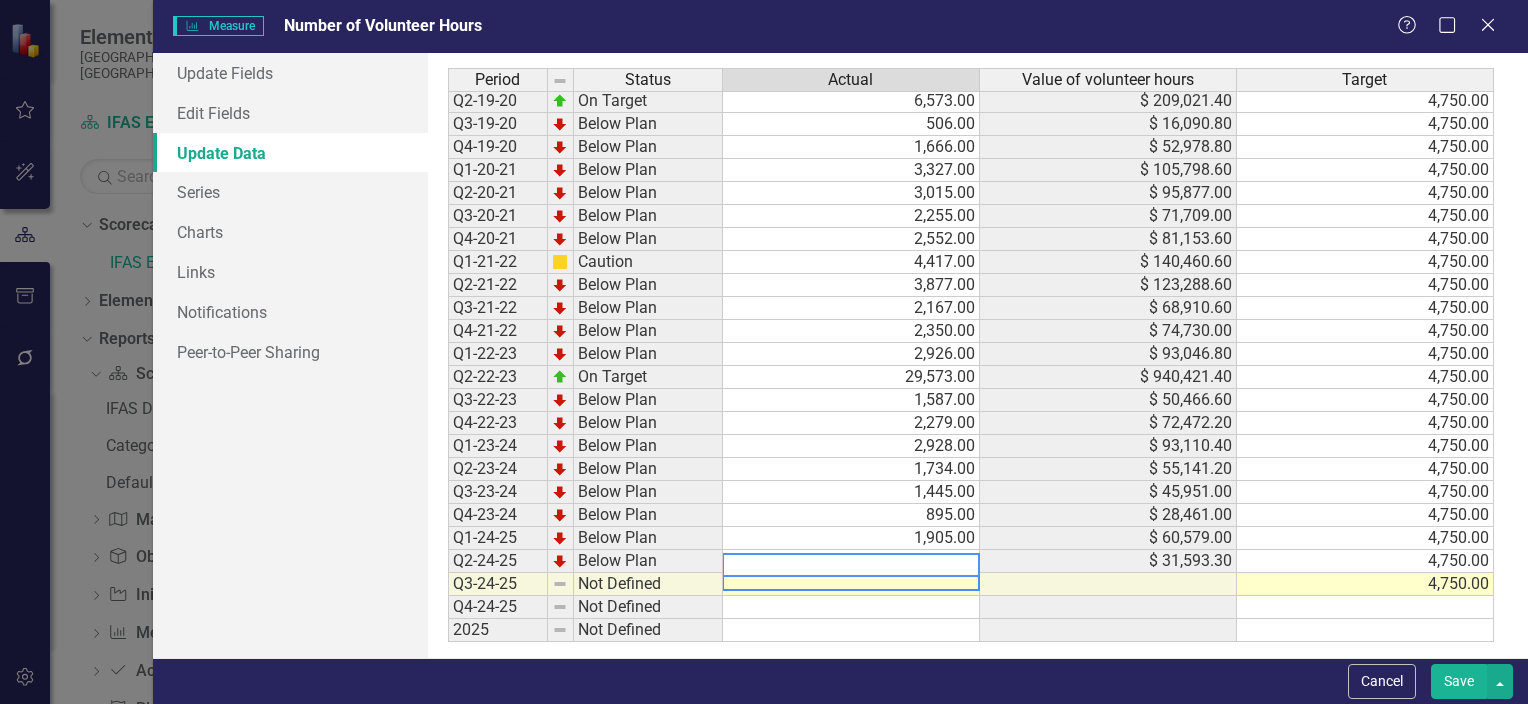click at bounding box center (851, 565) 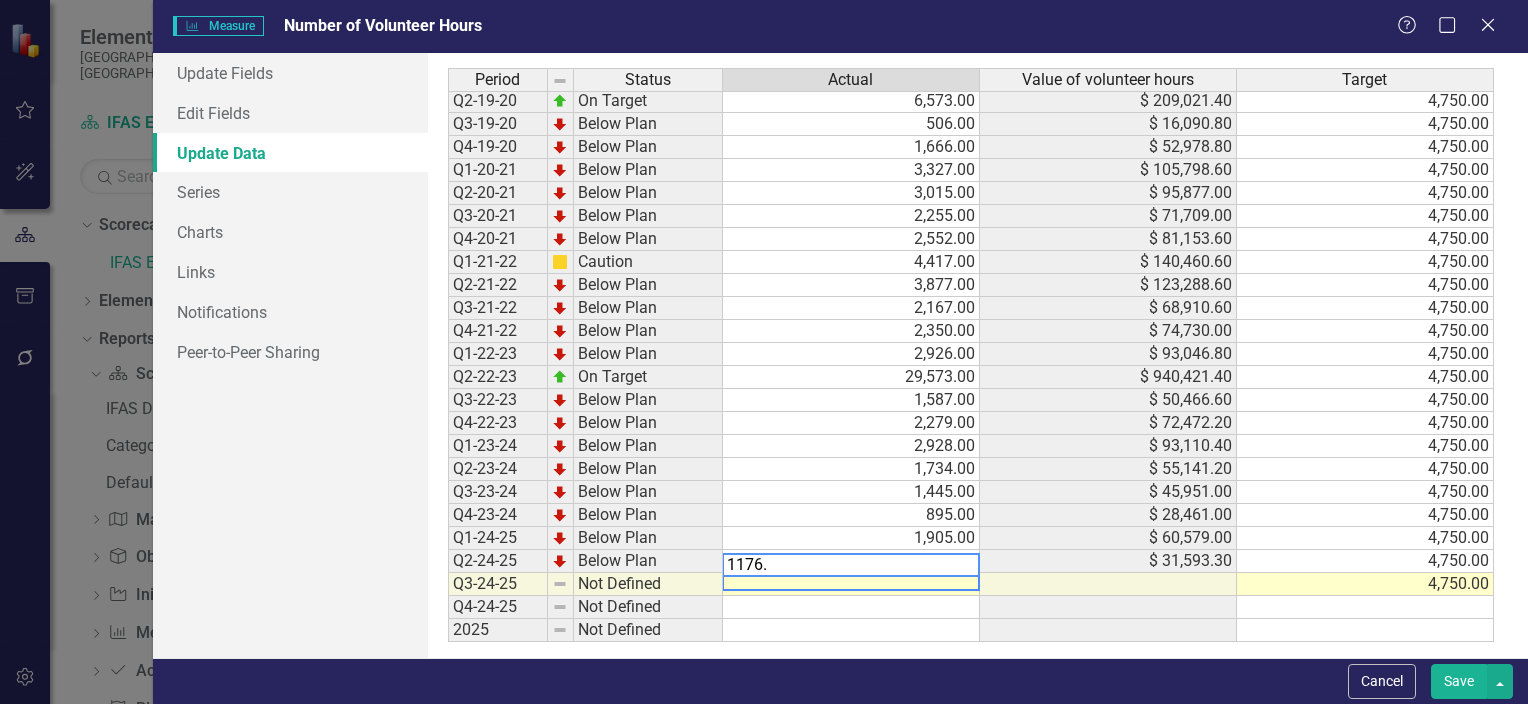 type on "1176.8" 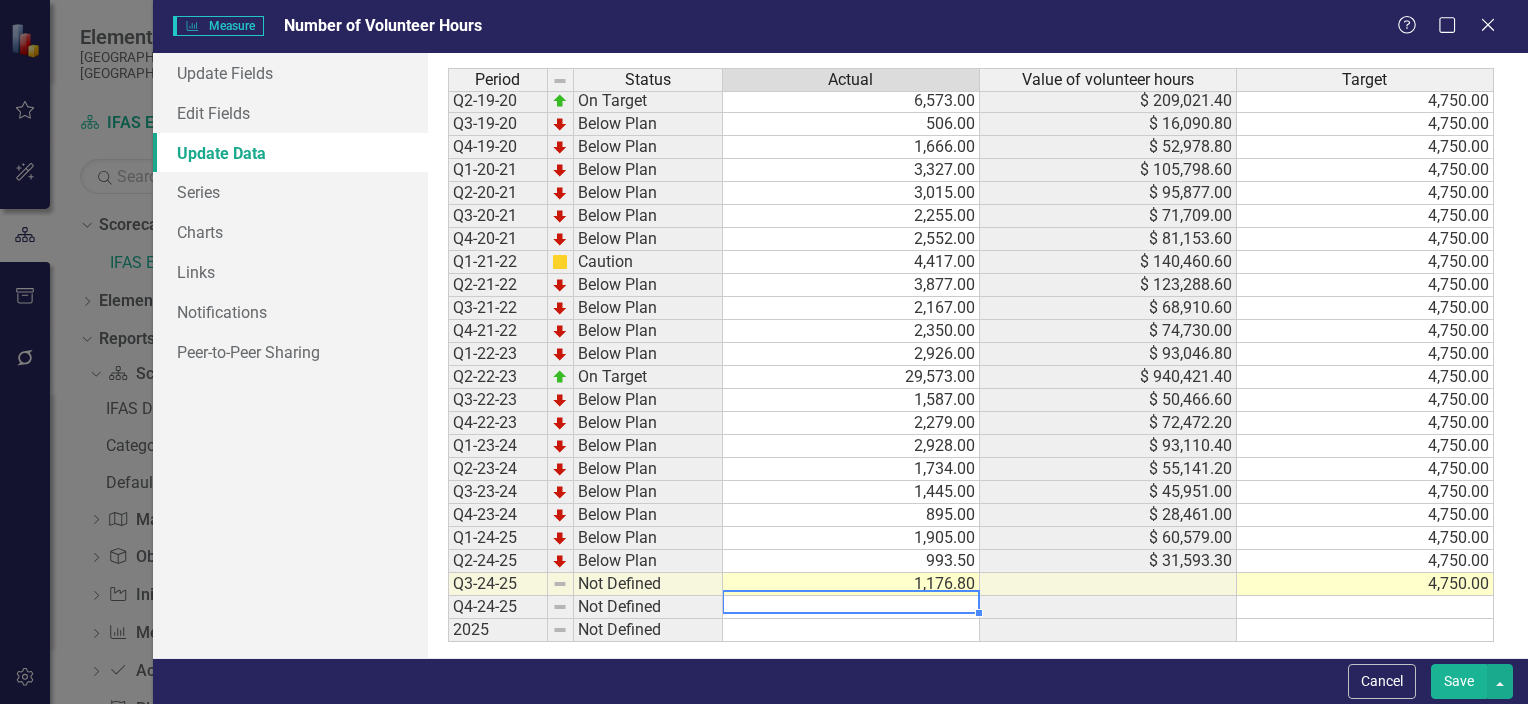type 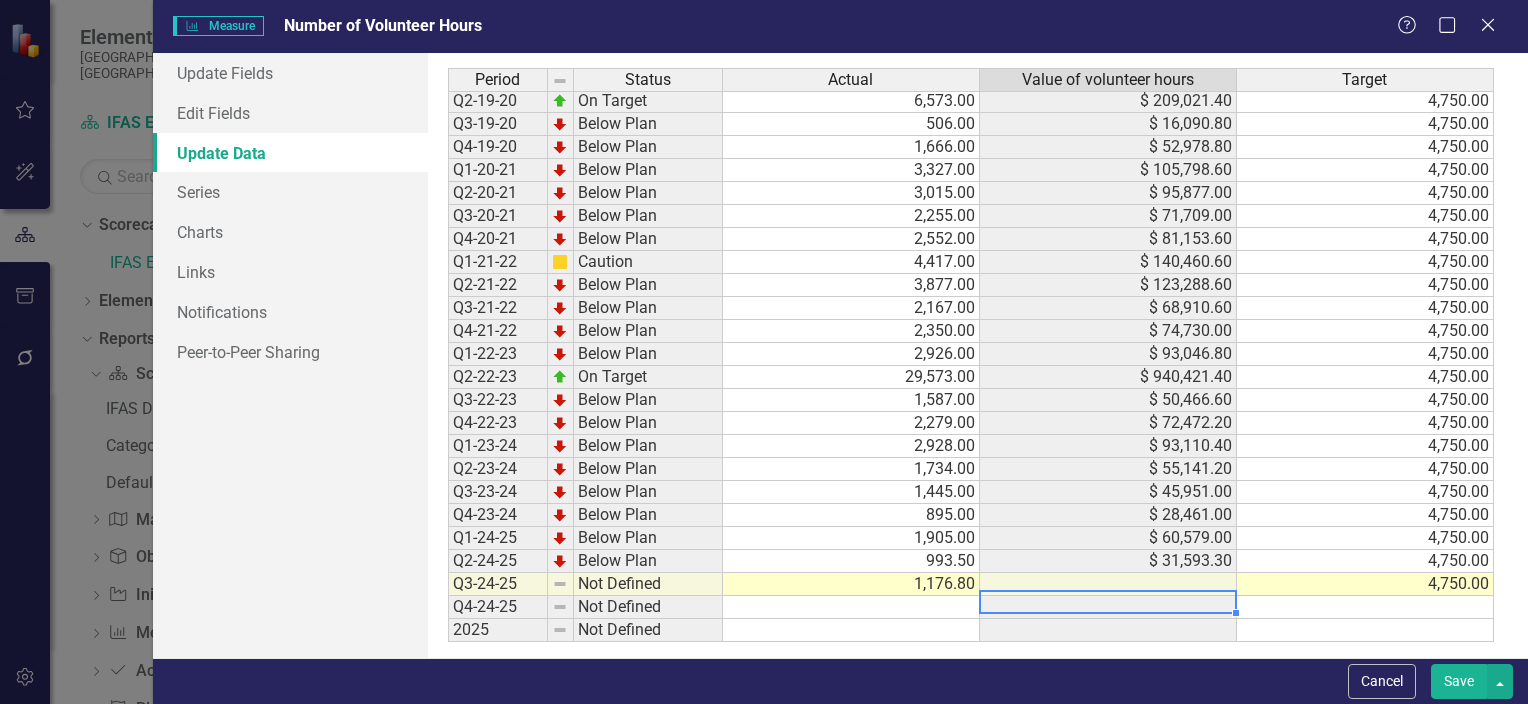 click on "Save" at bounding box center (1459, 681) 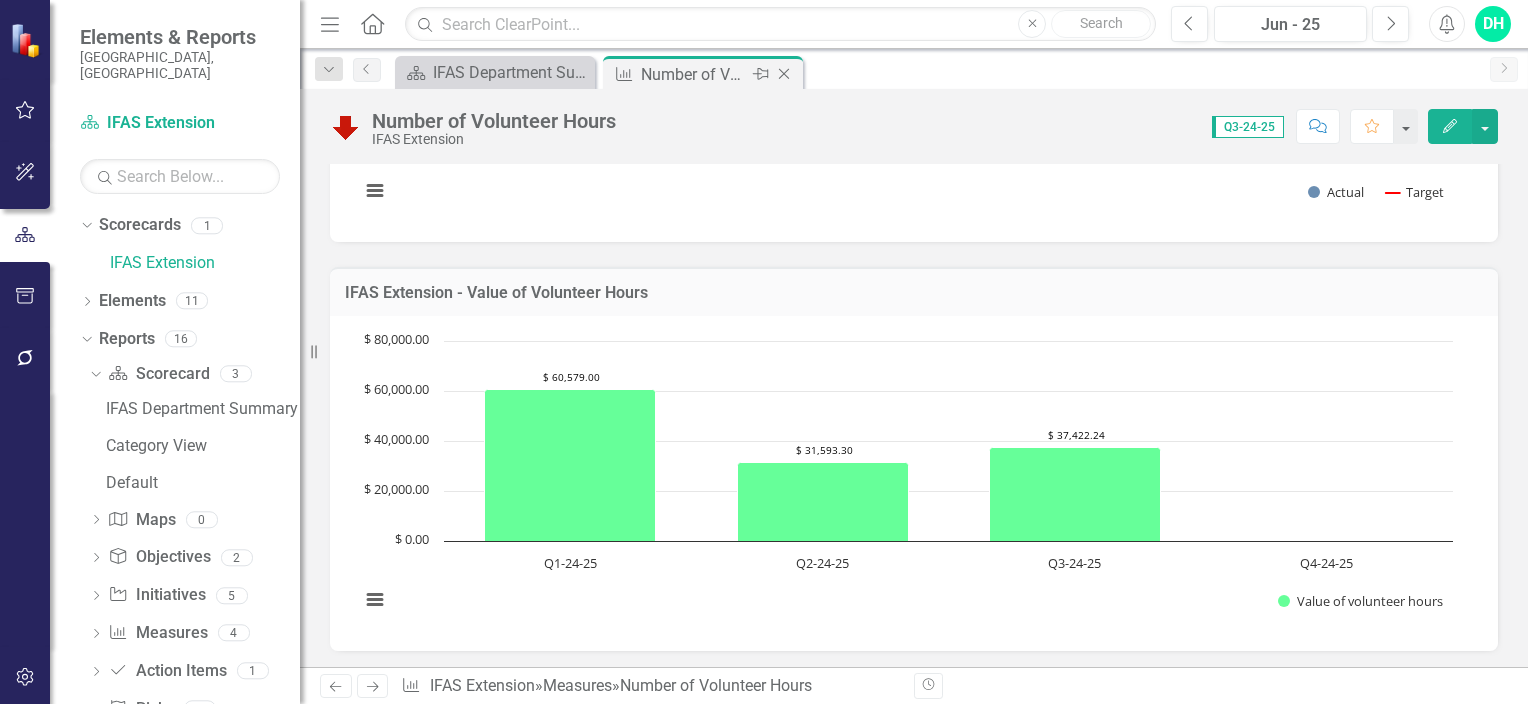click 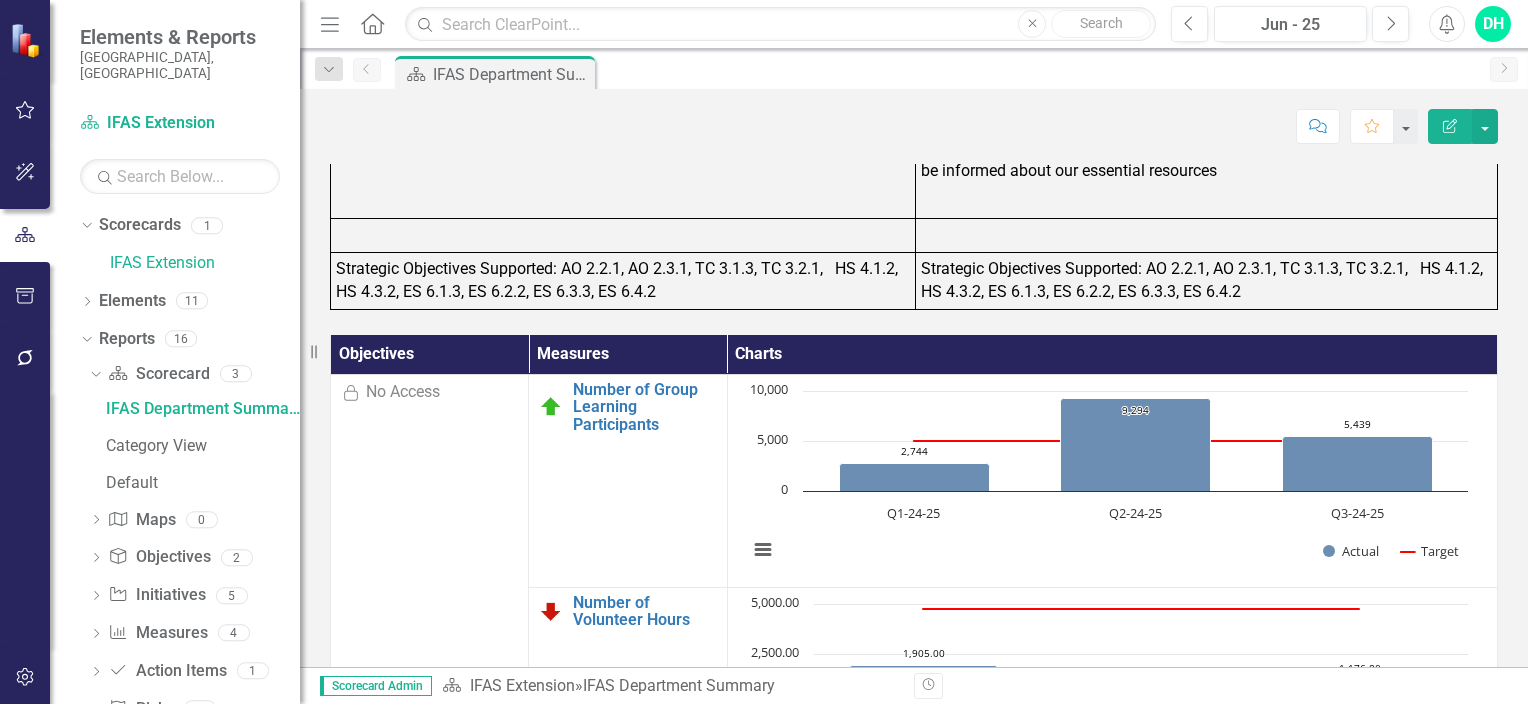 scroll, scrollTop: 1662, scrollLeft: 0, axis: vertical 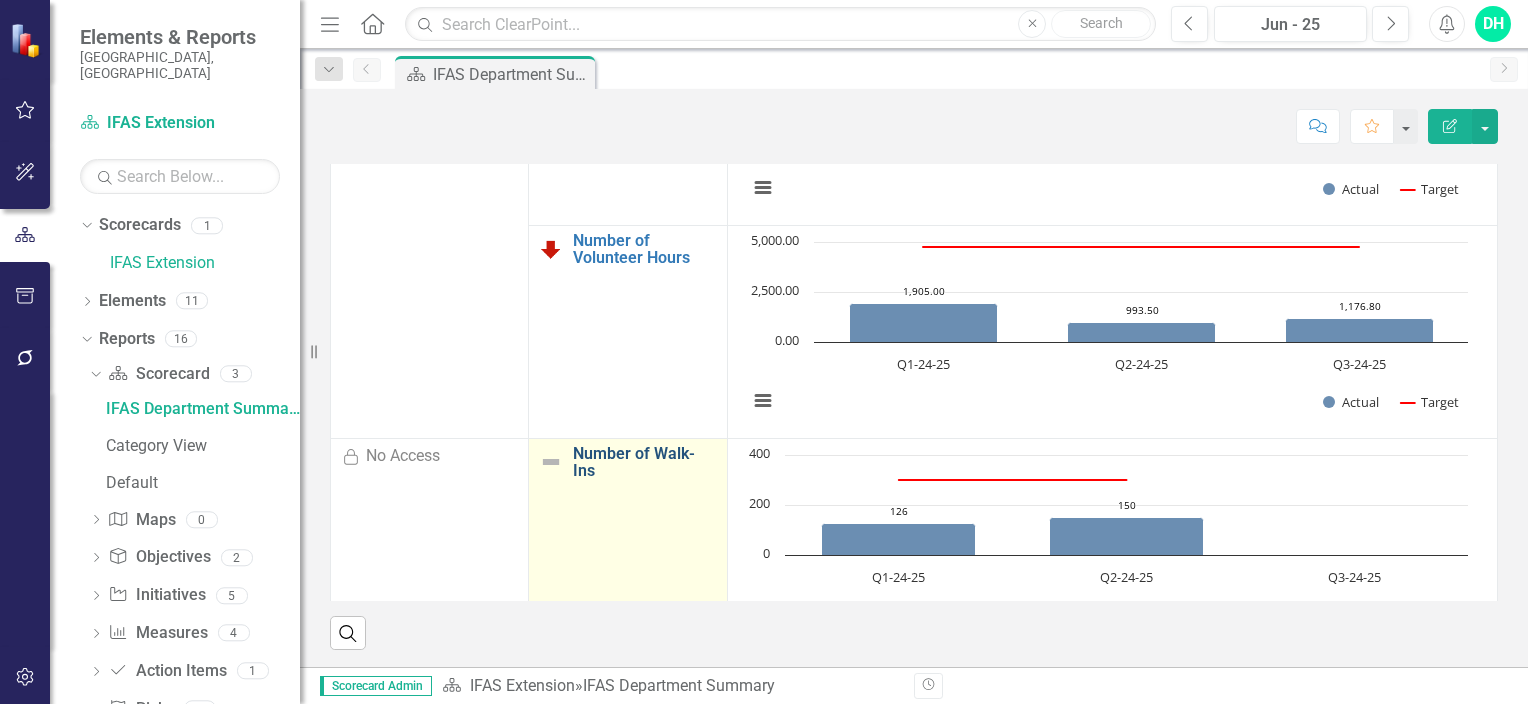 click on "Number of Walk-Ins" at bounding box center (644, 462) 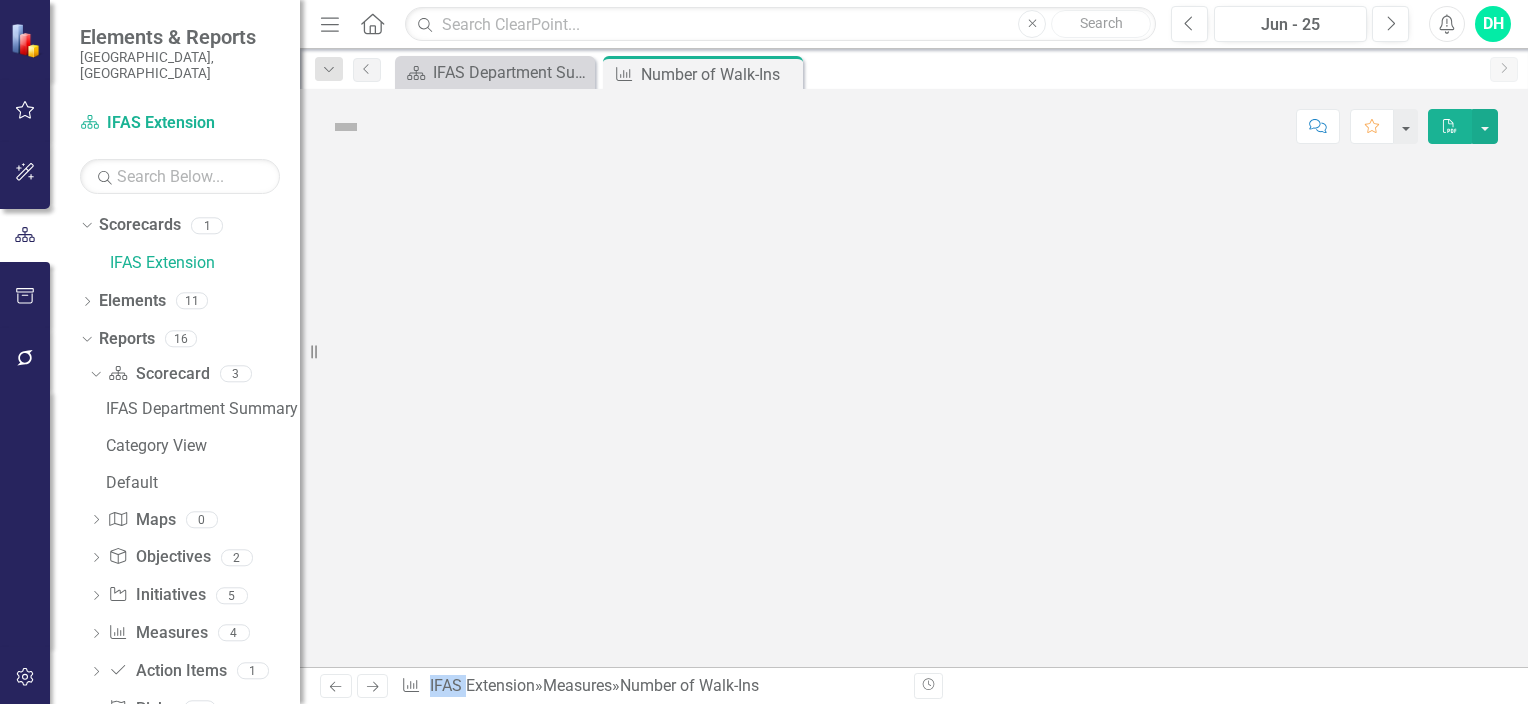 click at bounding box center [914, 415] 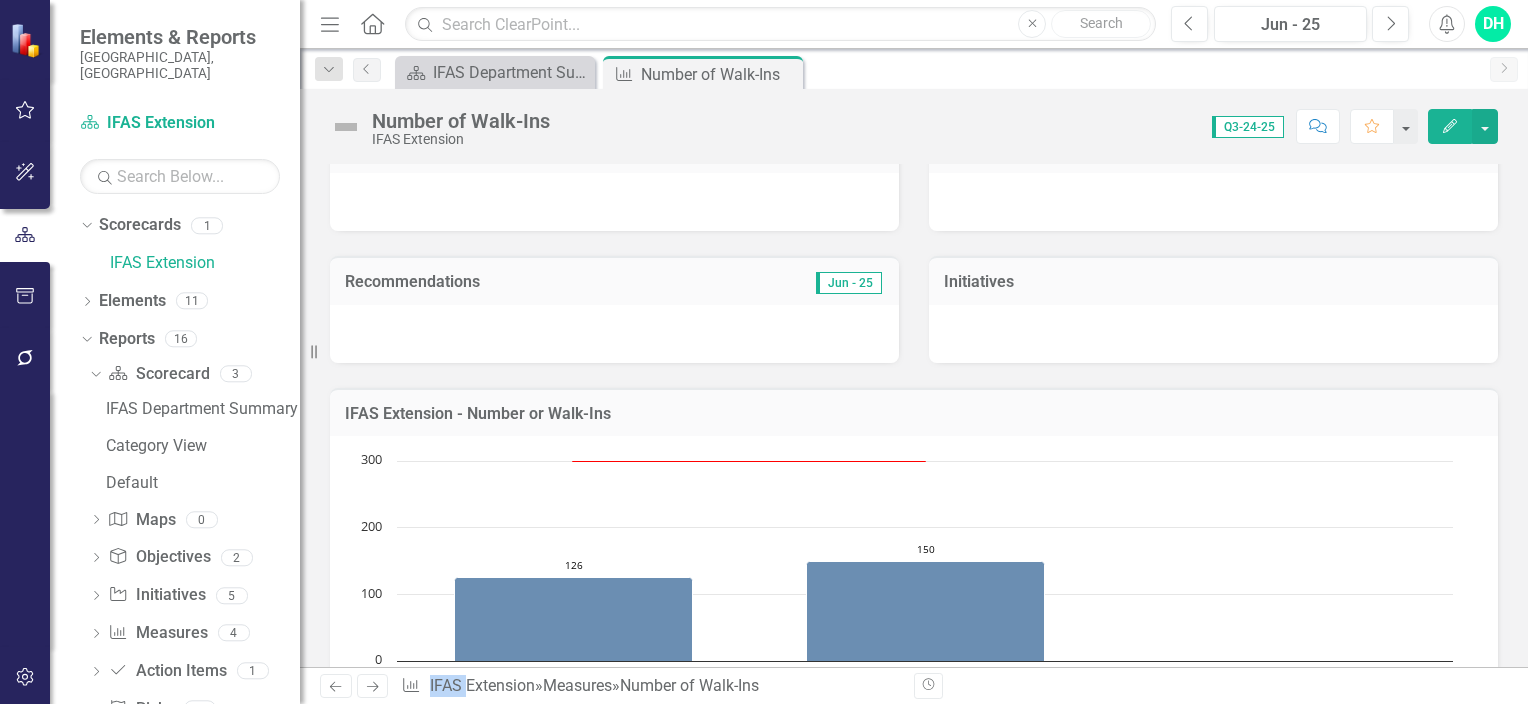 scroll, scrollTop: 292, scrollLeft: 0, axis: vertical 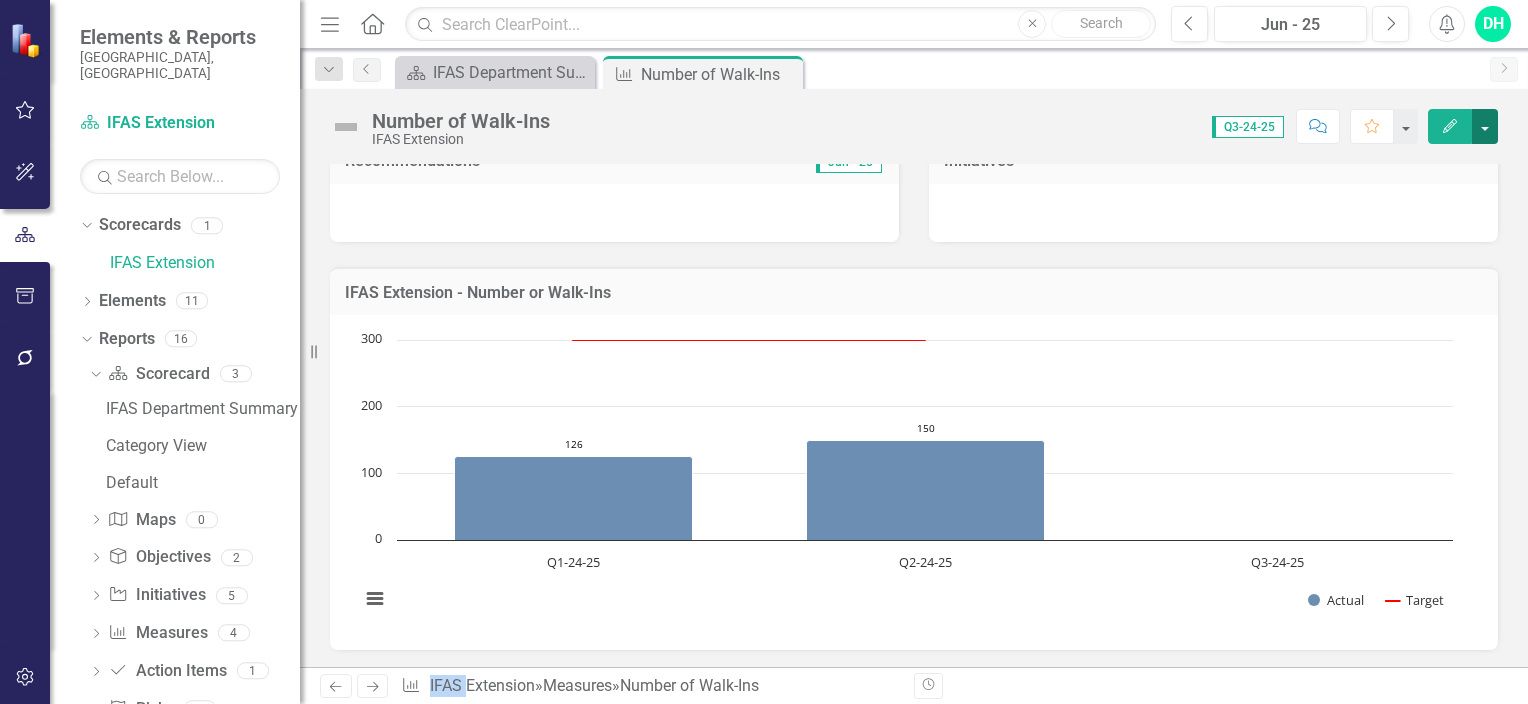 click at bounding box center (1485, 126) 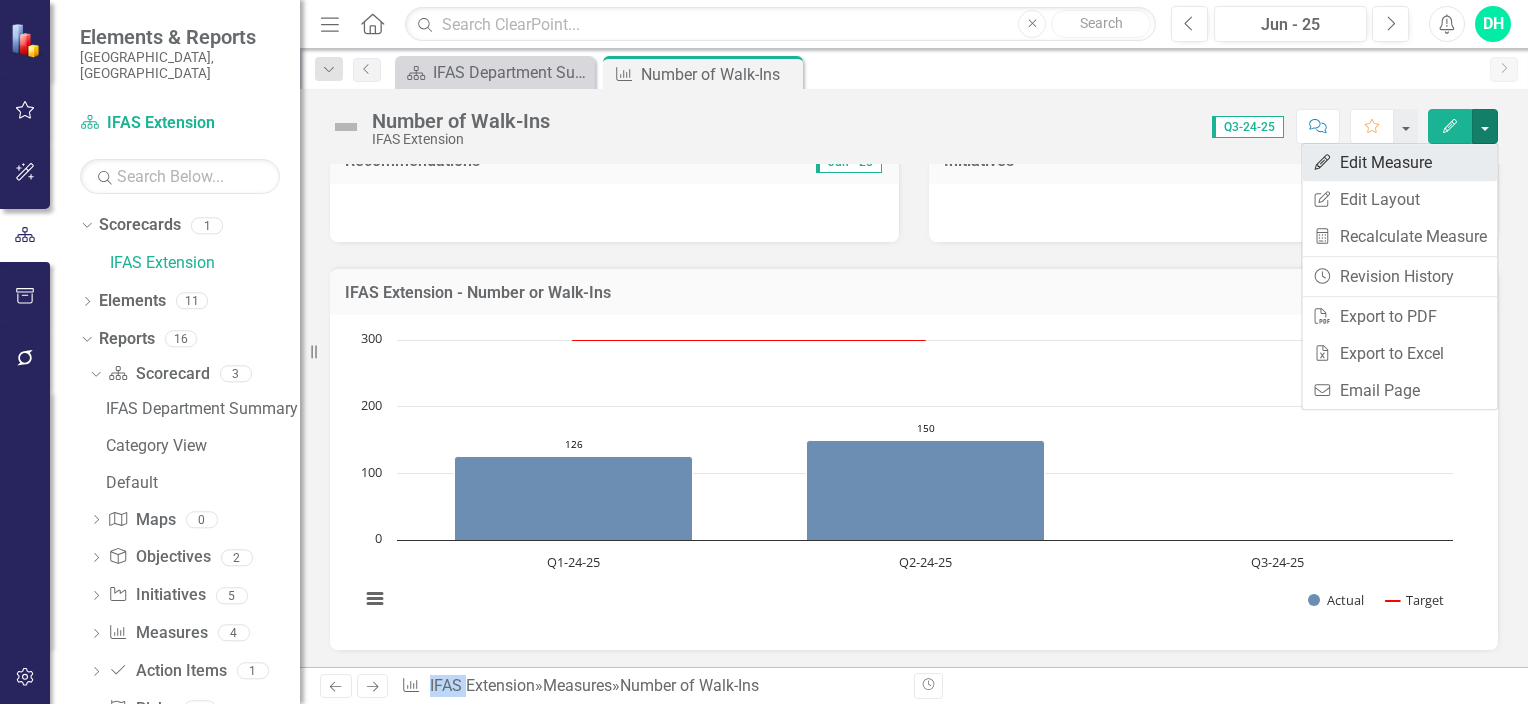click on "Edit Edit Measure" at bounding box center (1399, 162) 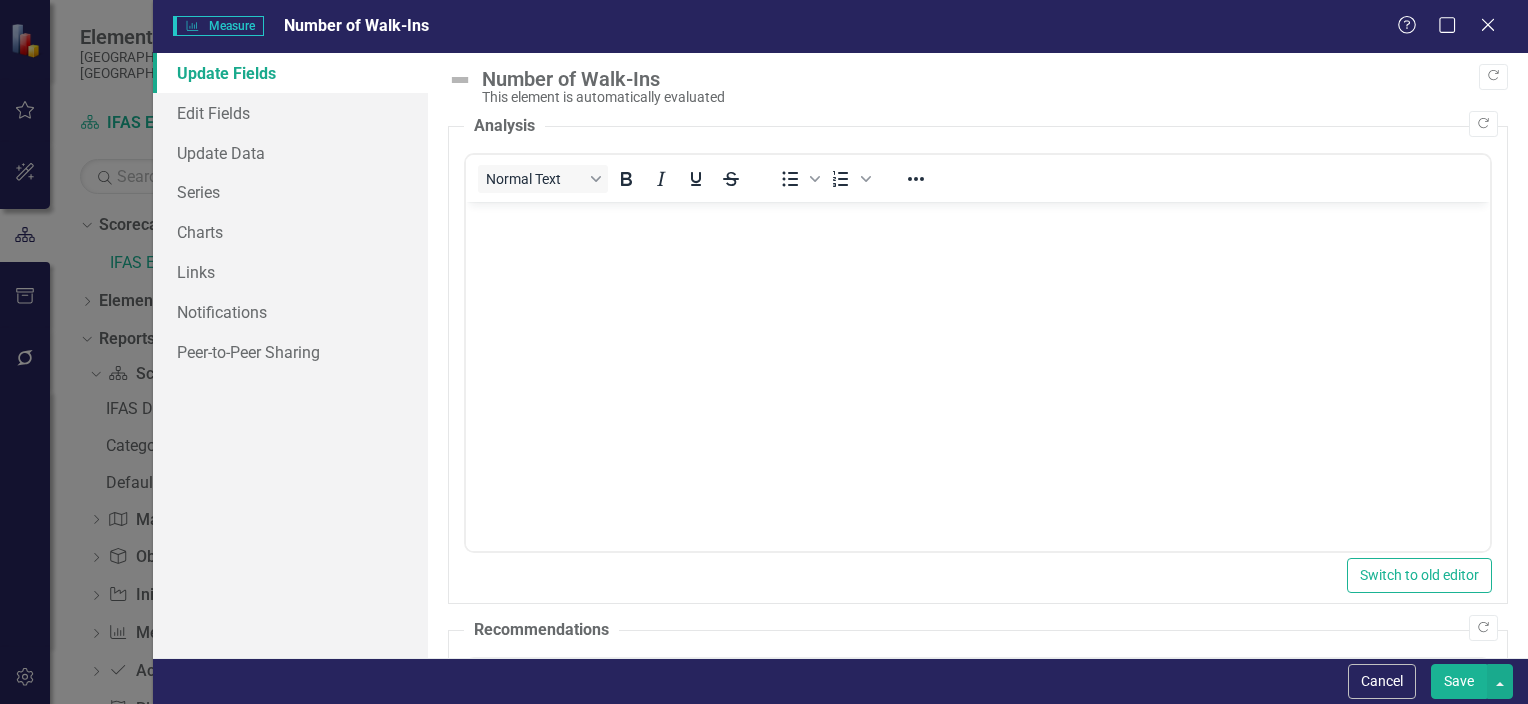 scroll, scrollTop: 0, scrollLeft: 0, axis: both 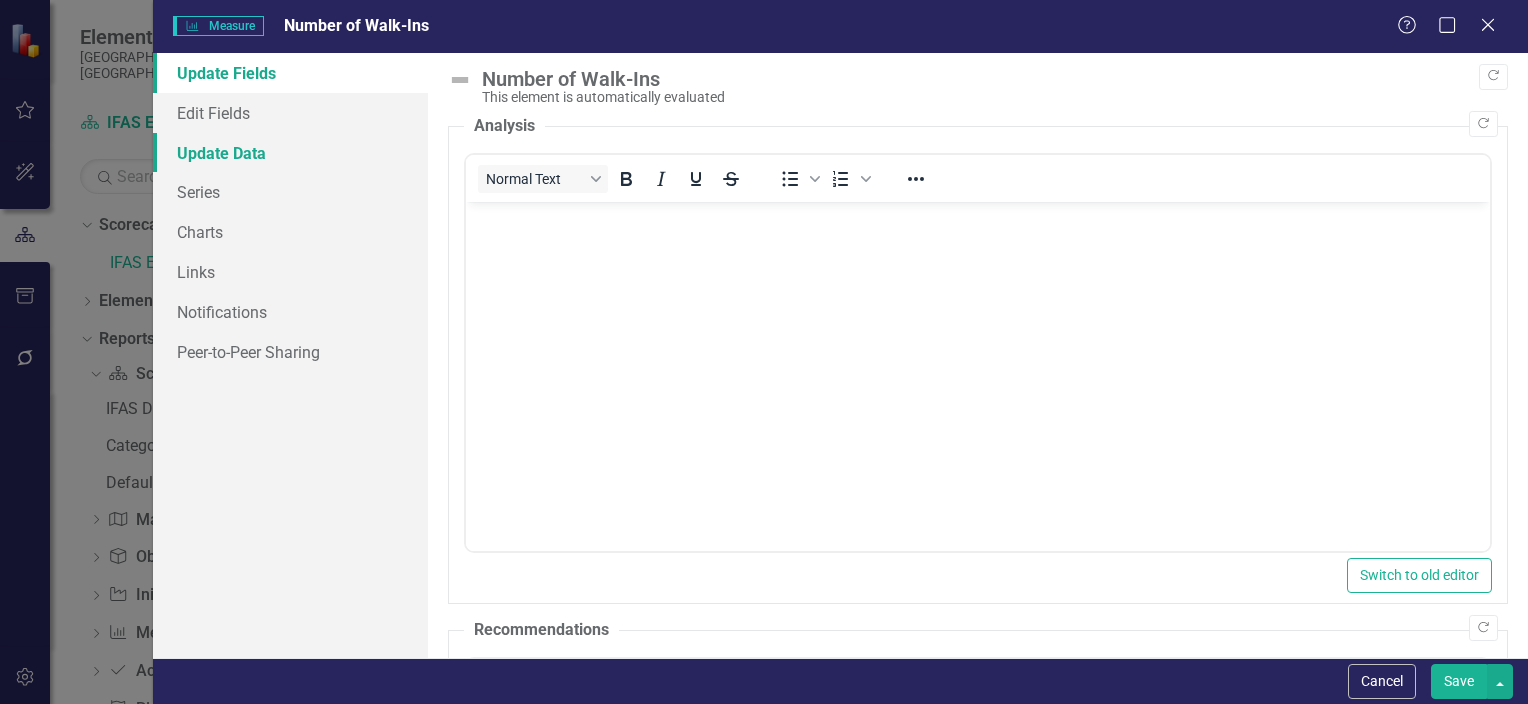 click on "Update  Data" at bounding box center (290, 153) 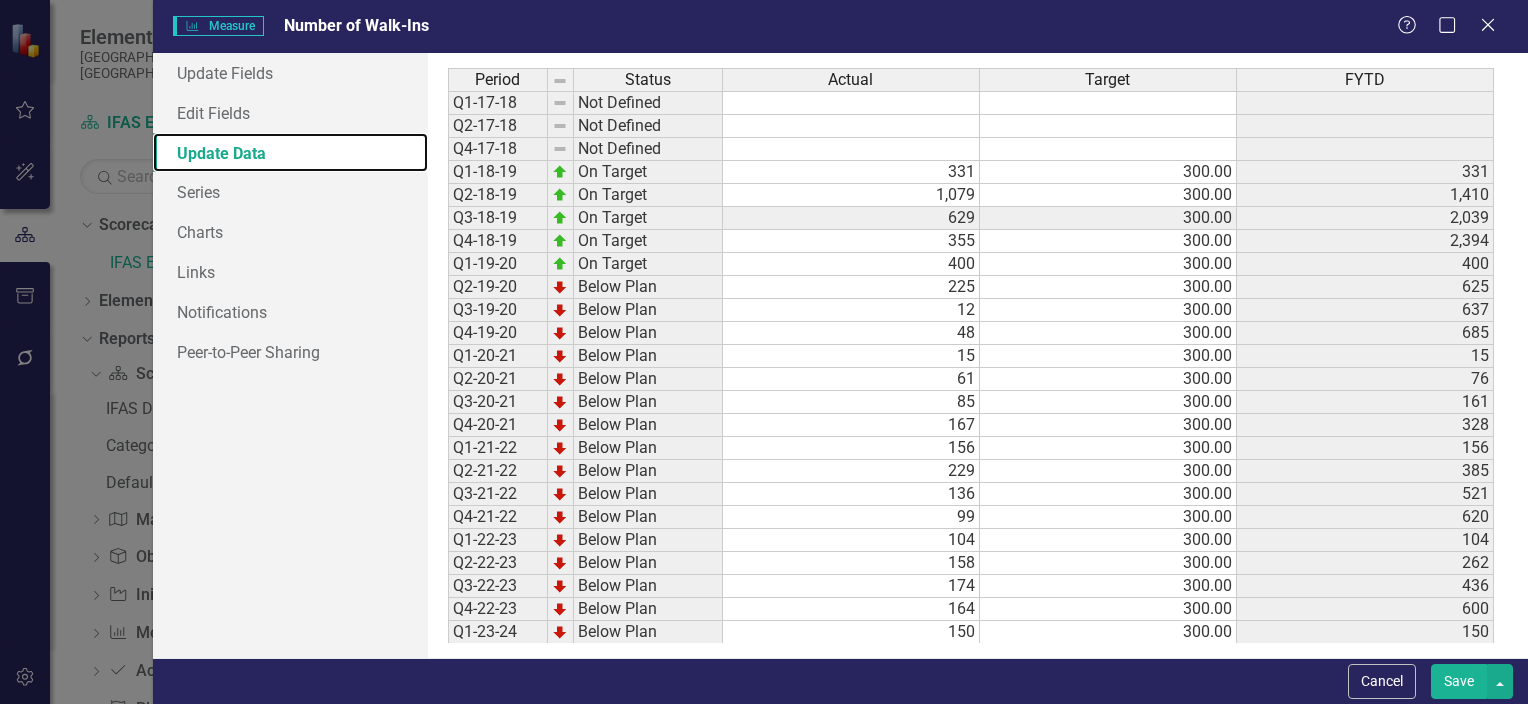 scroll, scrollTop: 200, scrollLeft: 0, axis: vertical 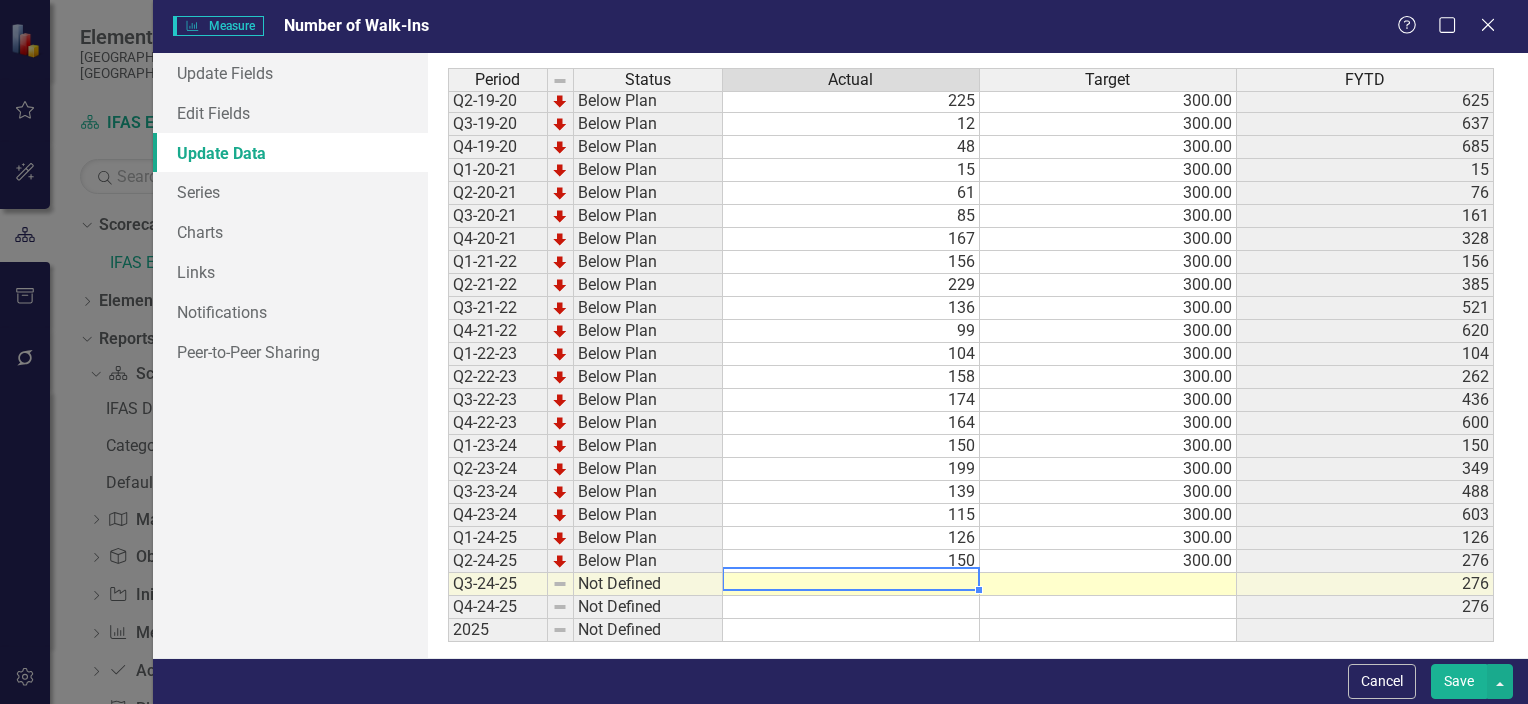 click at bounding box center [851, 584] 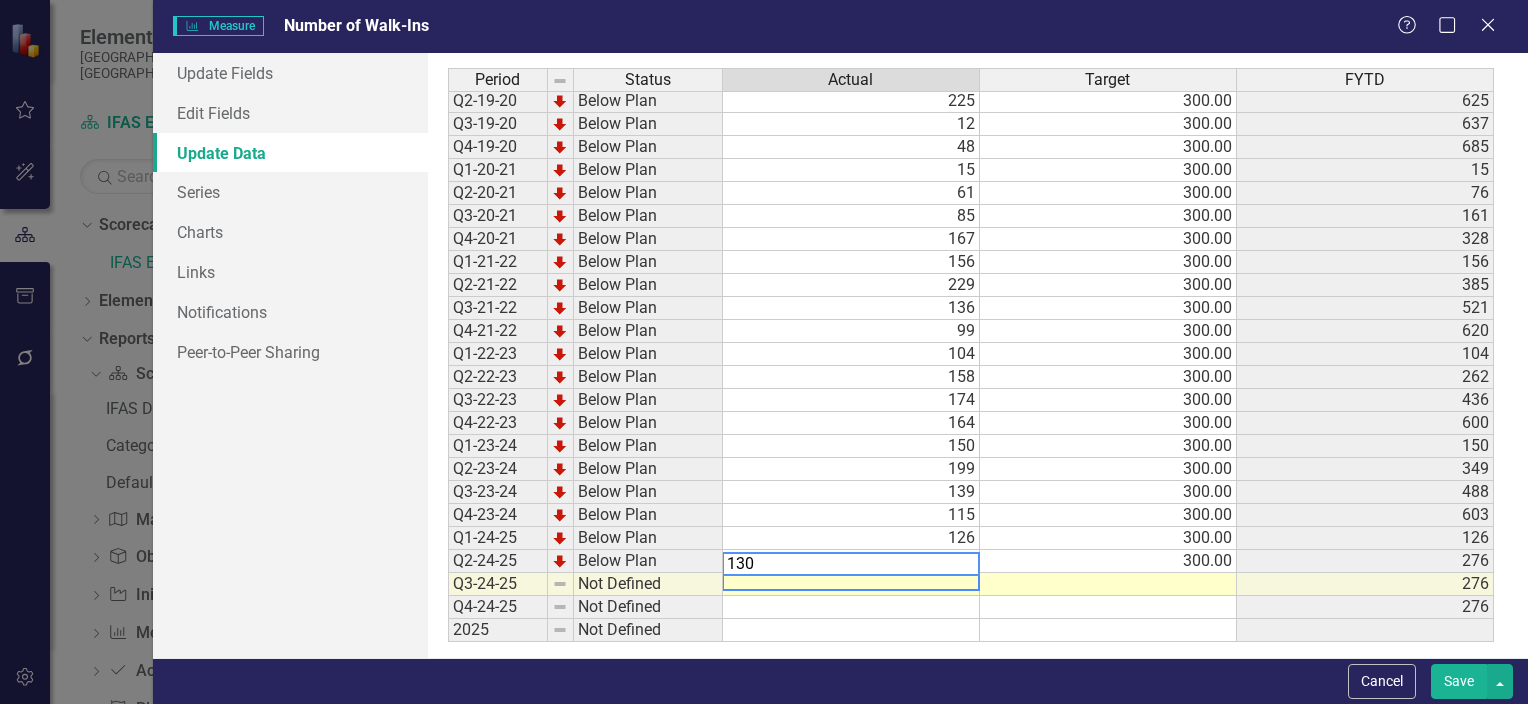 click at bounding box center [1108, 584] 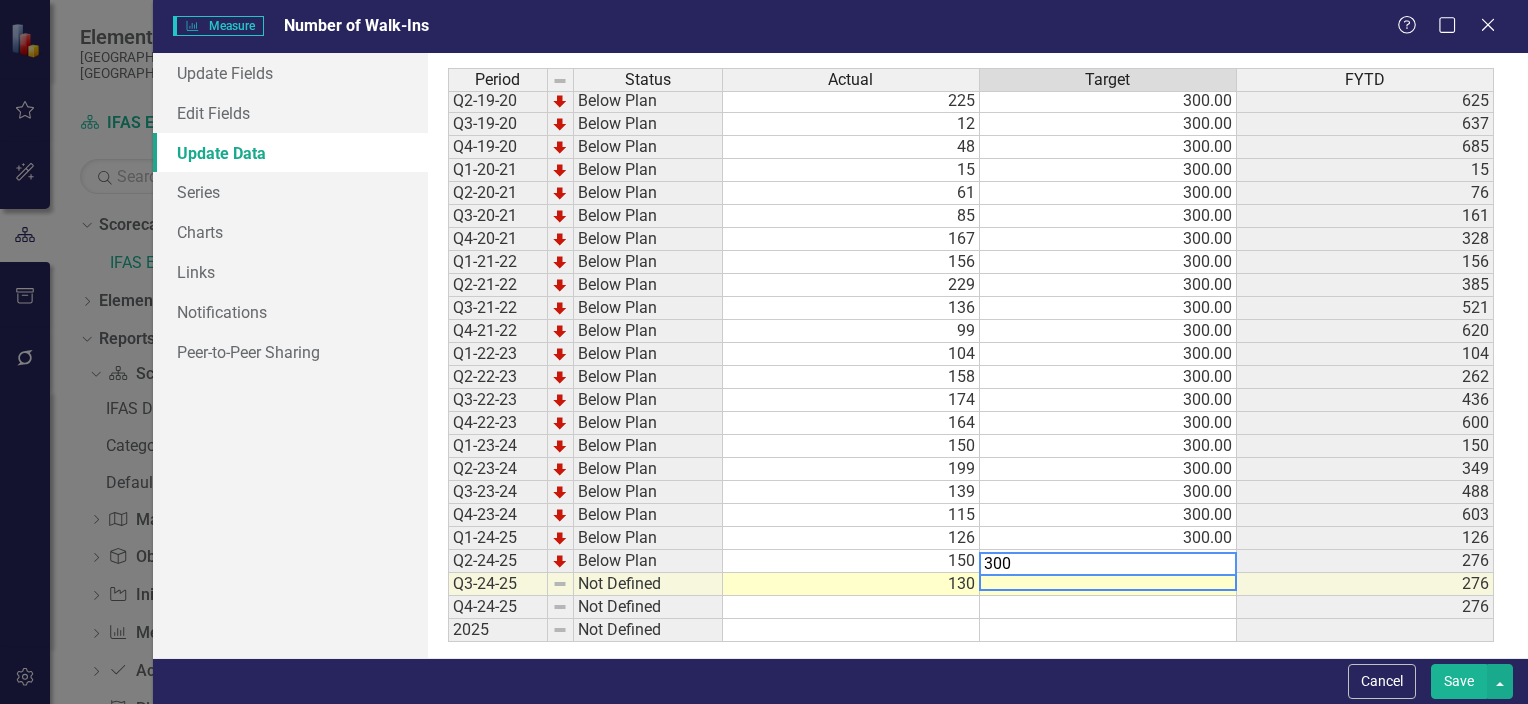 type on "300" 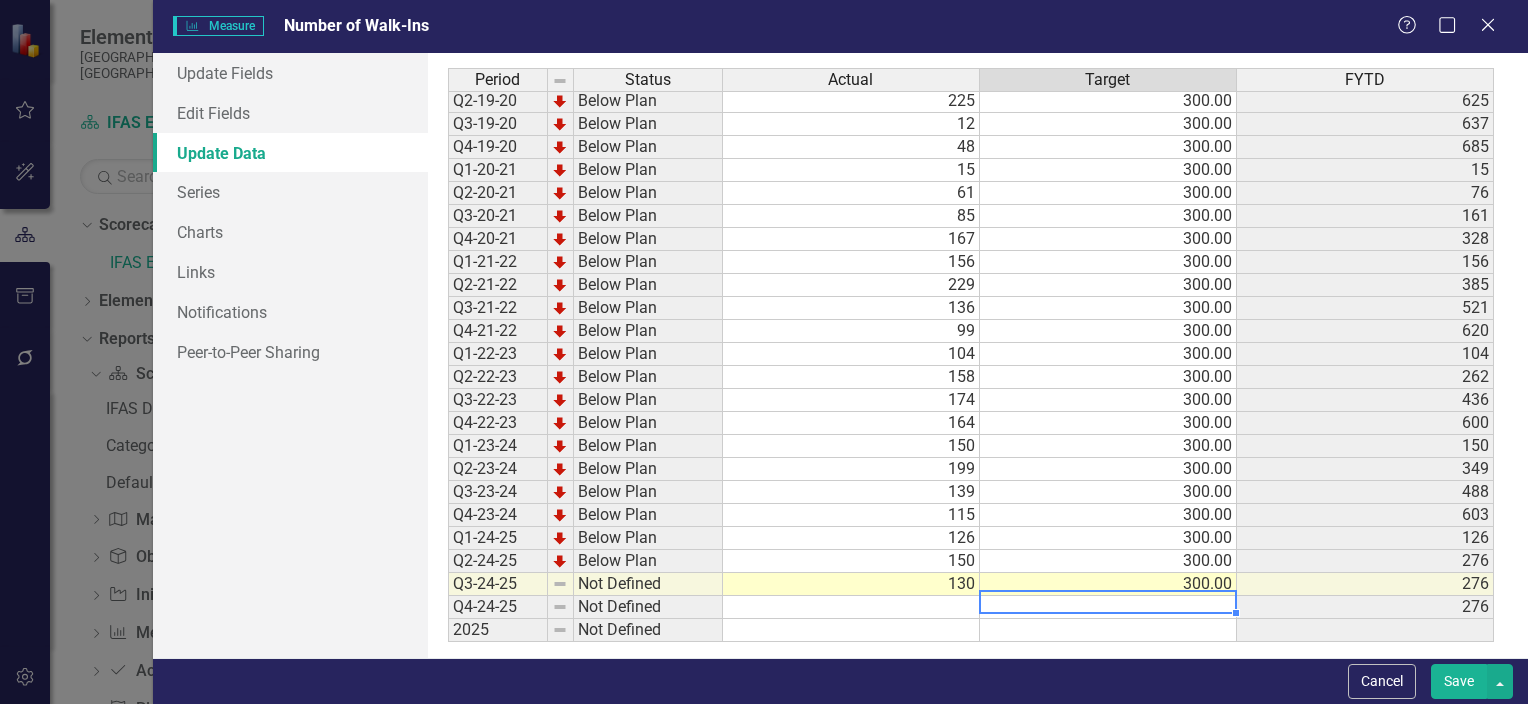 click on "Save" at bounding box center [1459, 681] 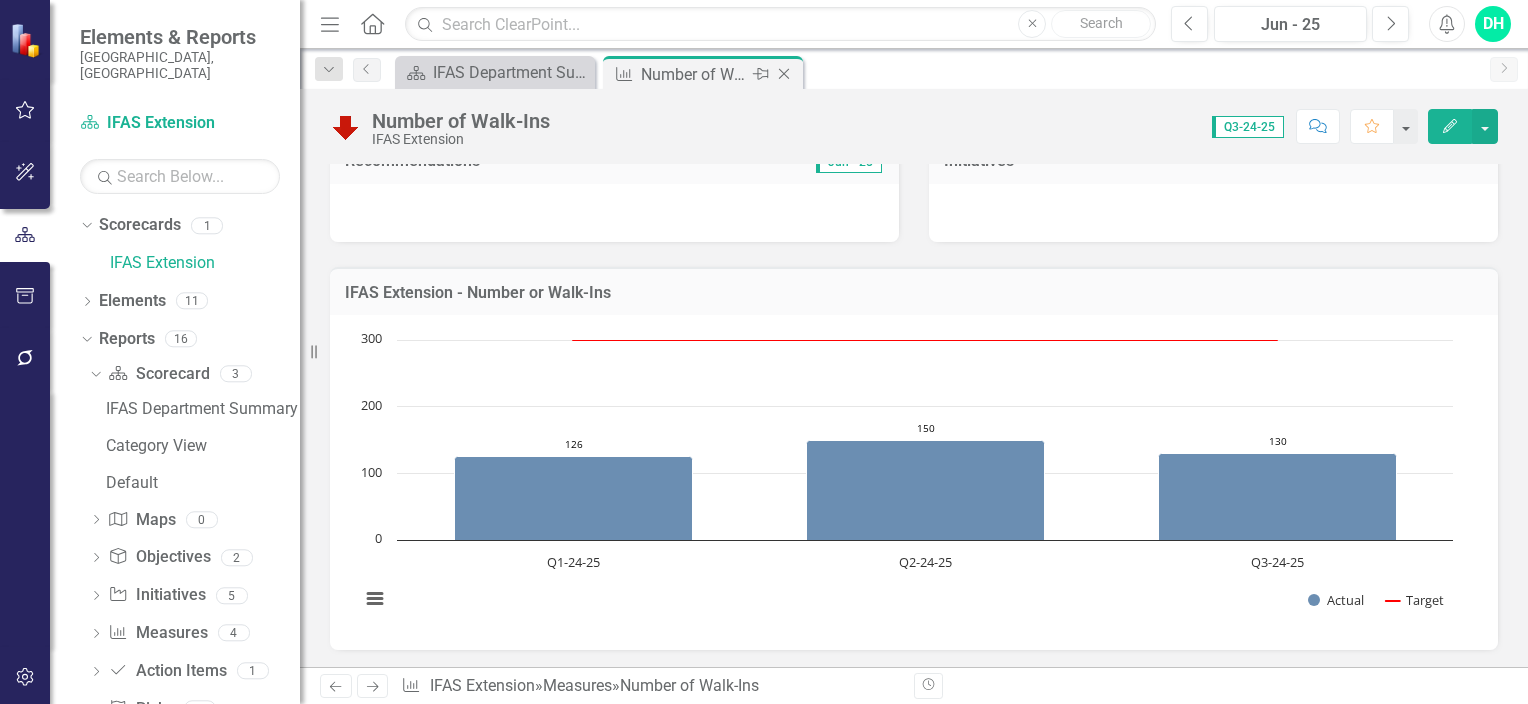 click on "Close" 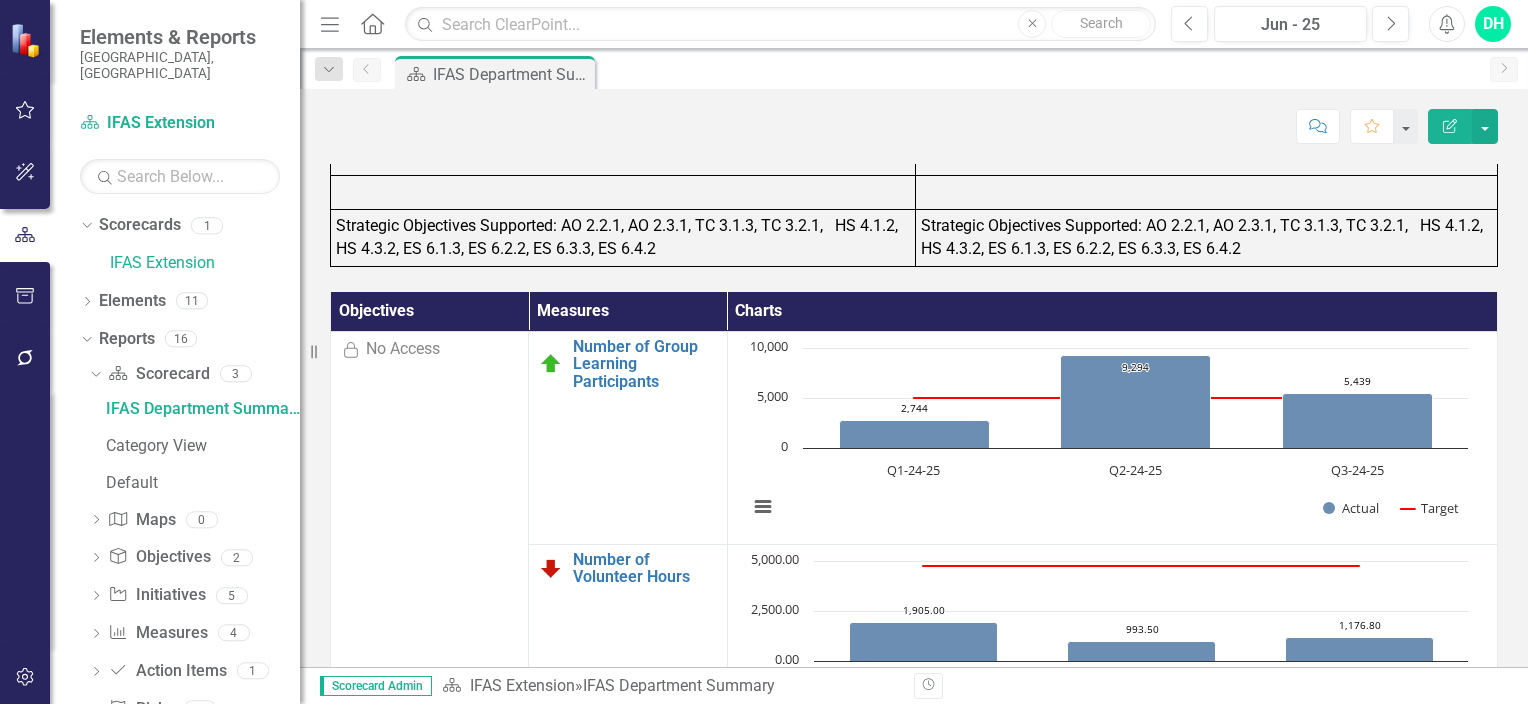 scroll, scrollTop: 1600, scrollLeft: 0, axis: vertical 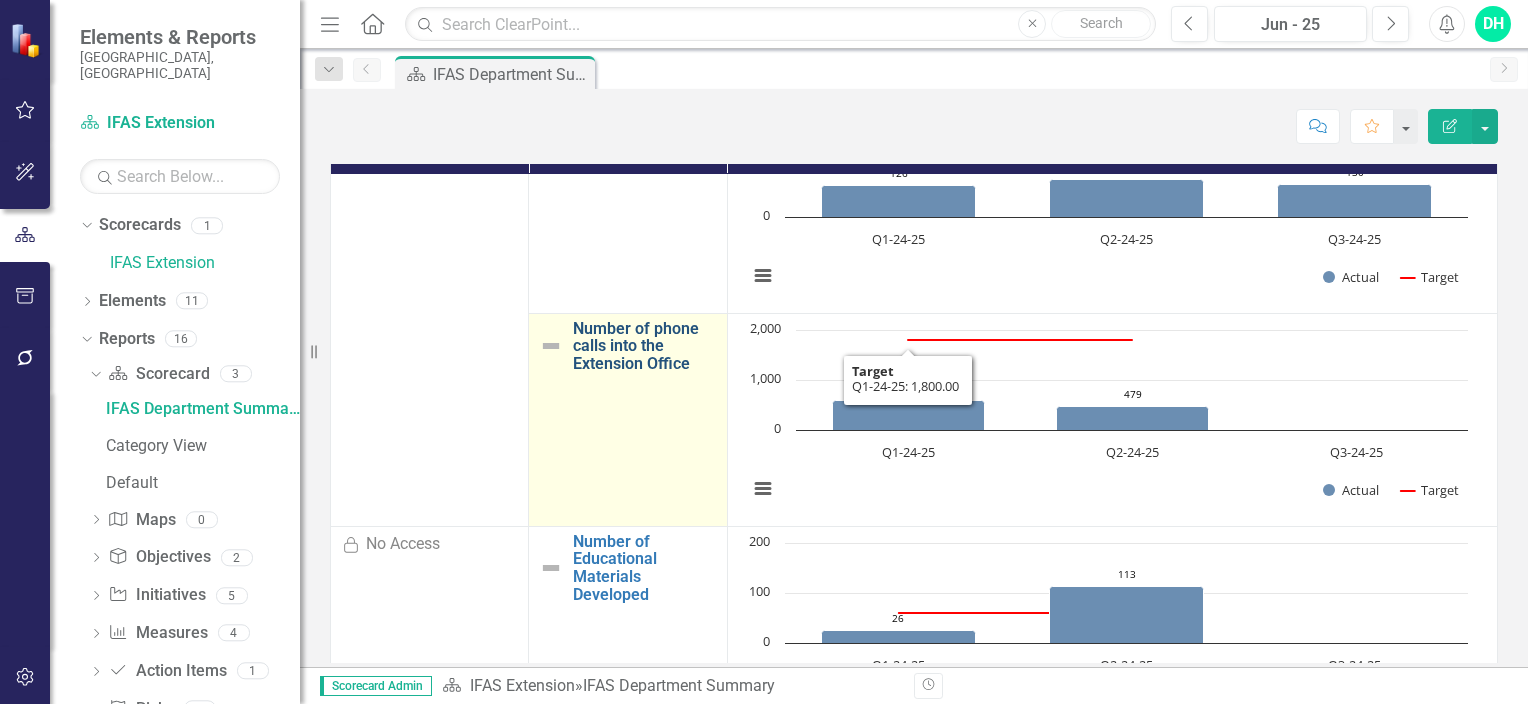 click on "Number of phone calls into the Extension Office" at bounding box center (644, 346) 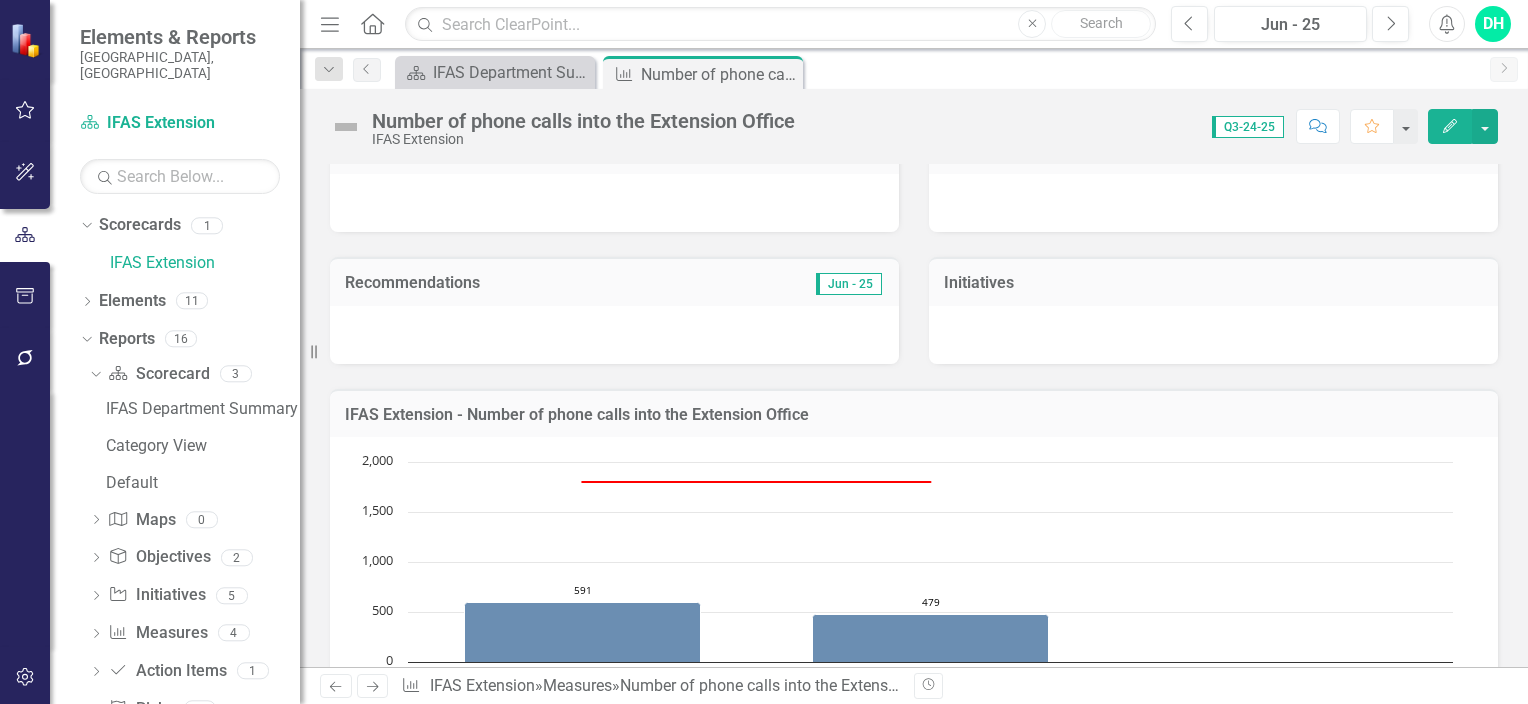 scroll, scrollTop: 292, scrollLeft: 0, axis: vertical 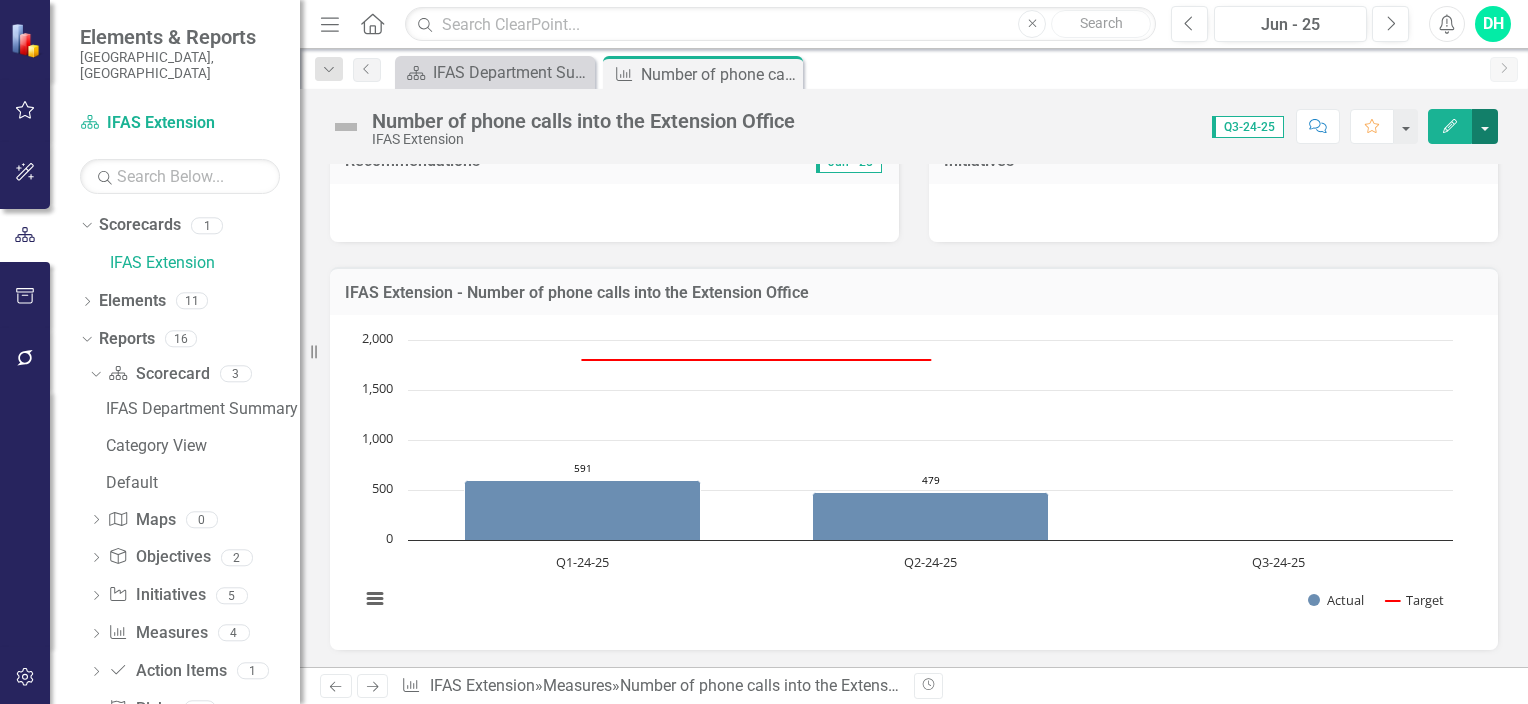 click at bounding box center (1485, 126) 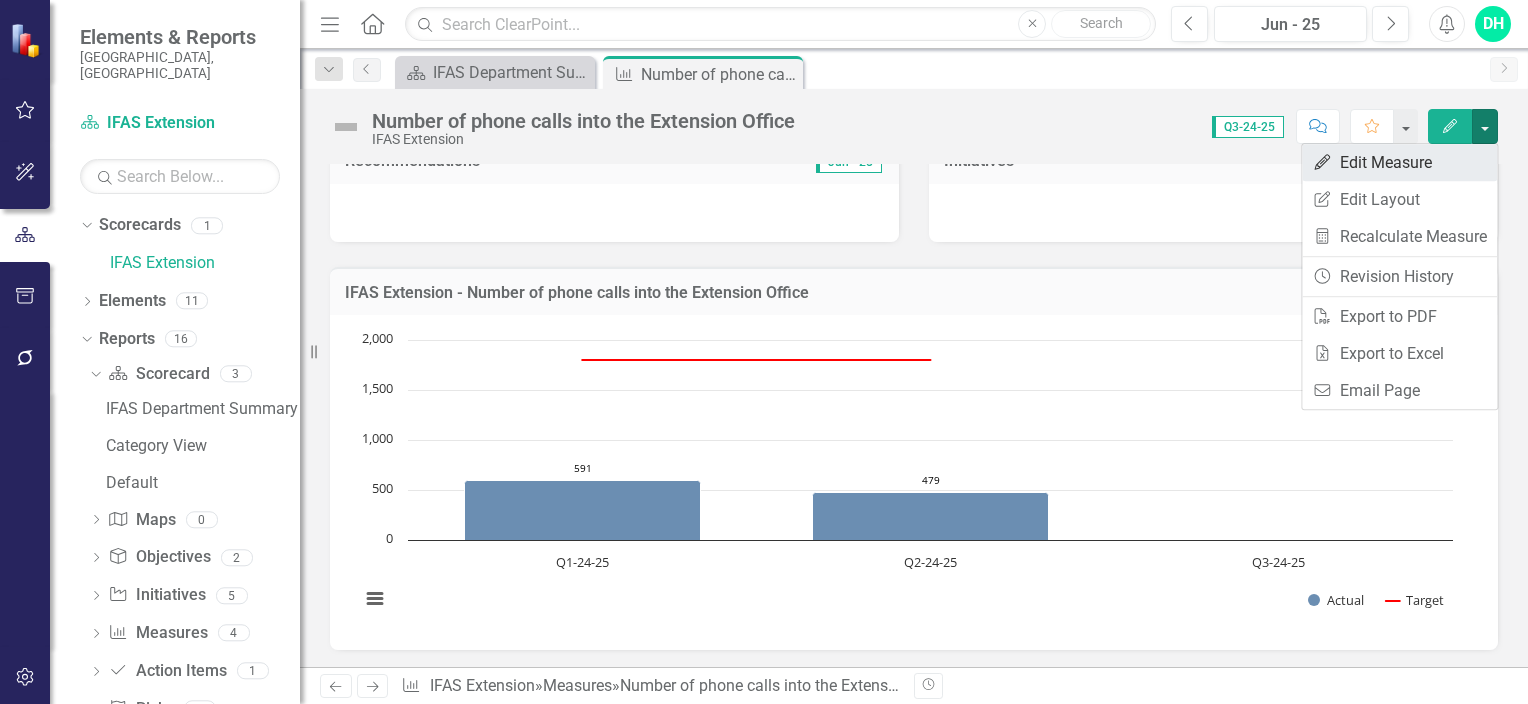 click on "Edit Edit Measure" at bounding box center (1399, 162) 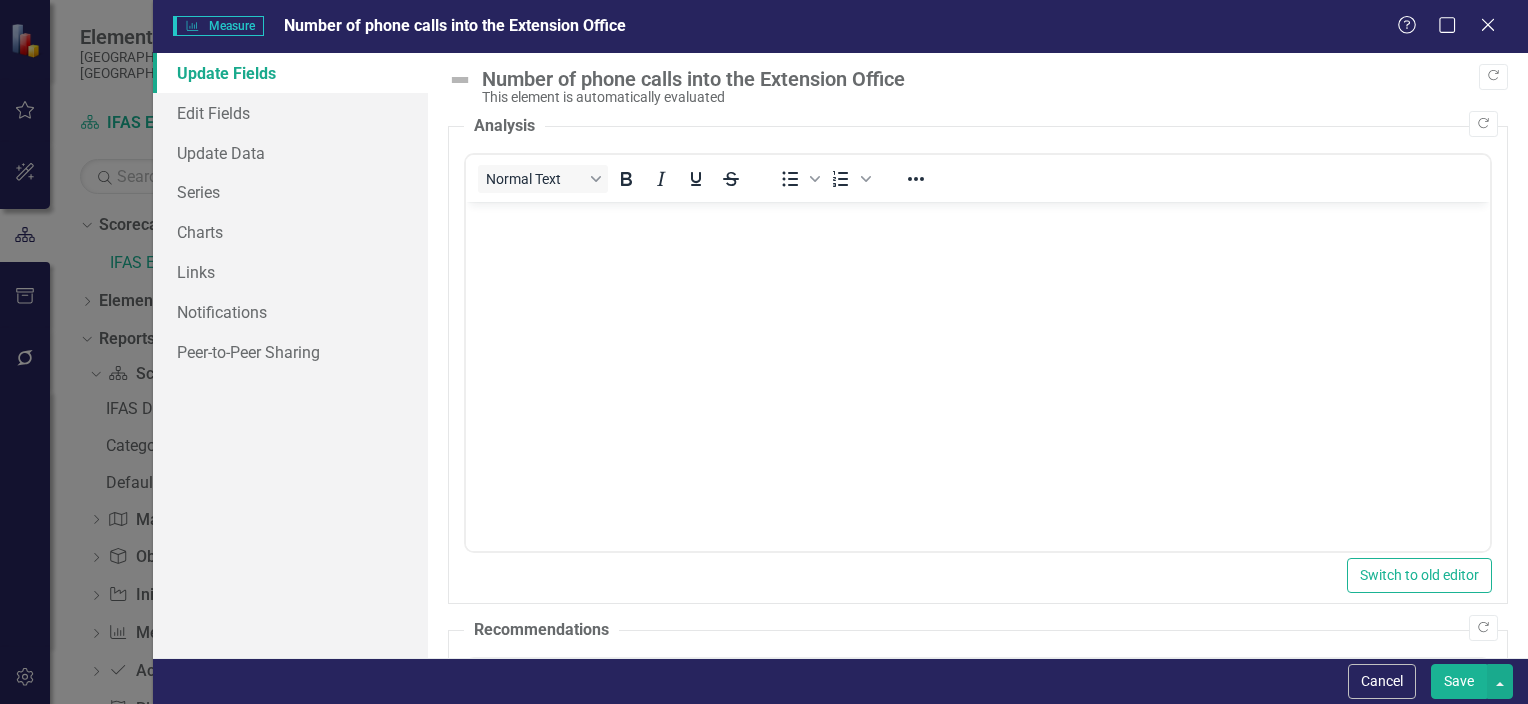 scroll, scrollTop: 0, scrollLeft: 0, axis: both 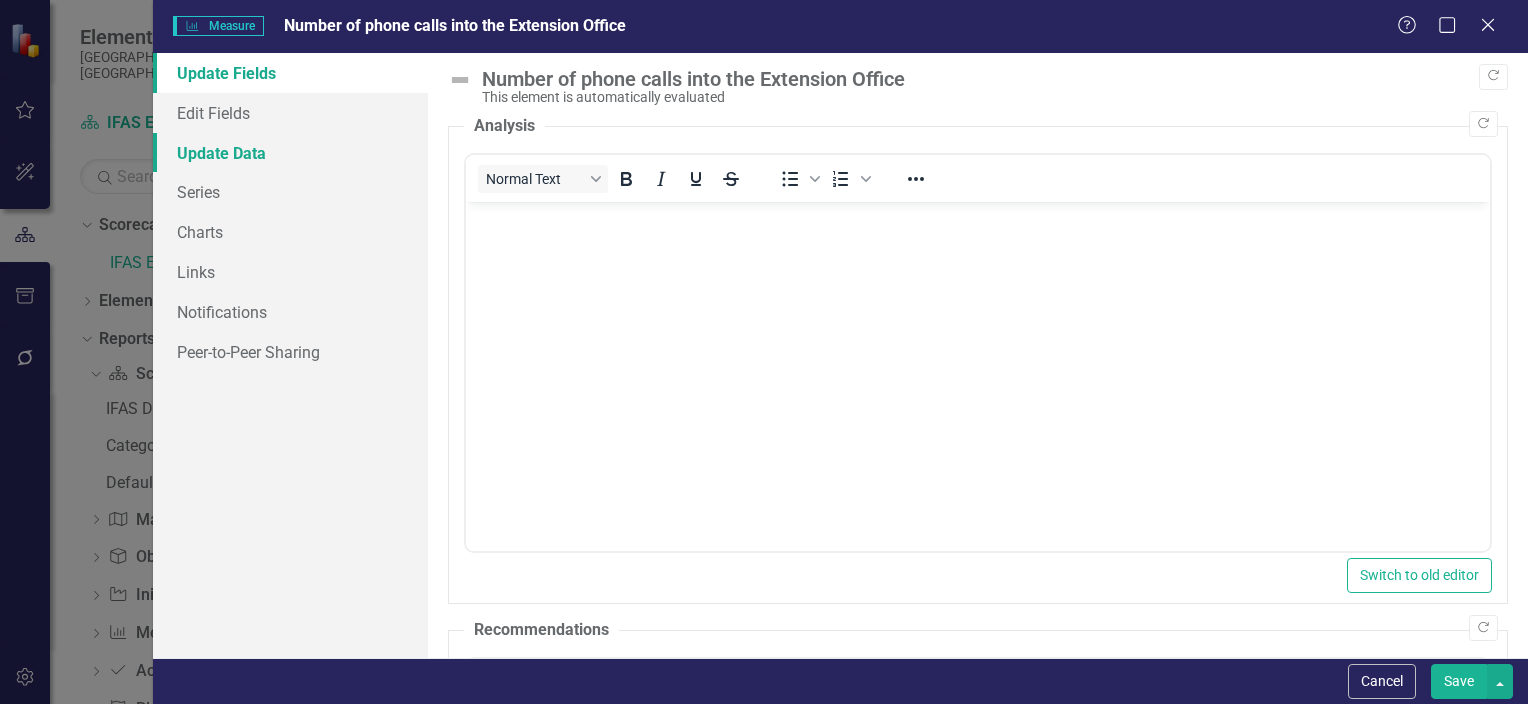 click on "Update  Data" at bounding box center (290, 153) 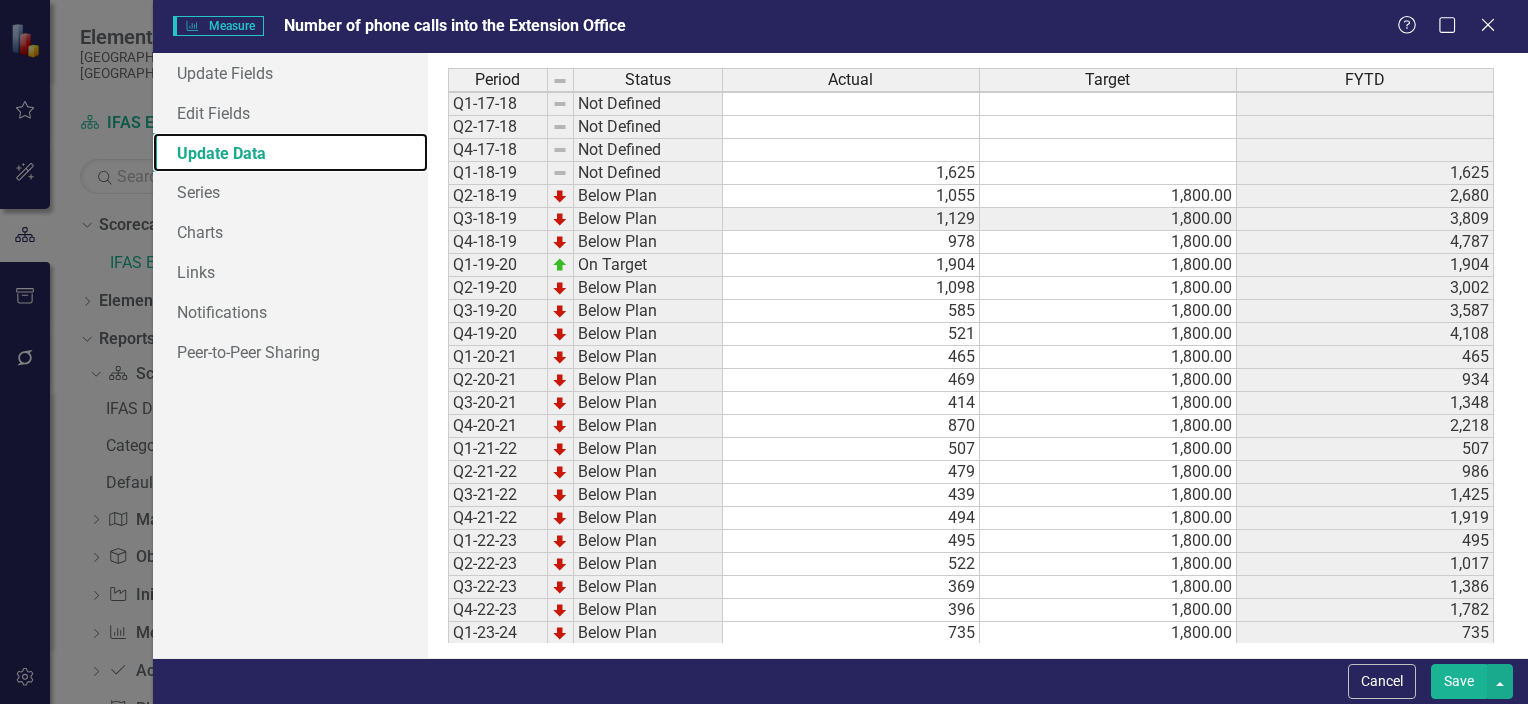 scroll, scrollTop: 201, scrollLeft: 0, axis: vertical 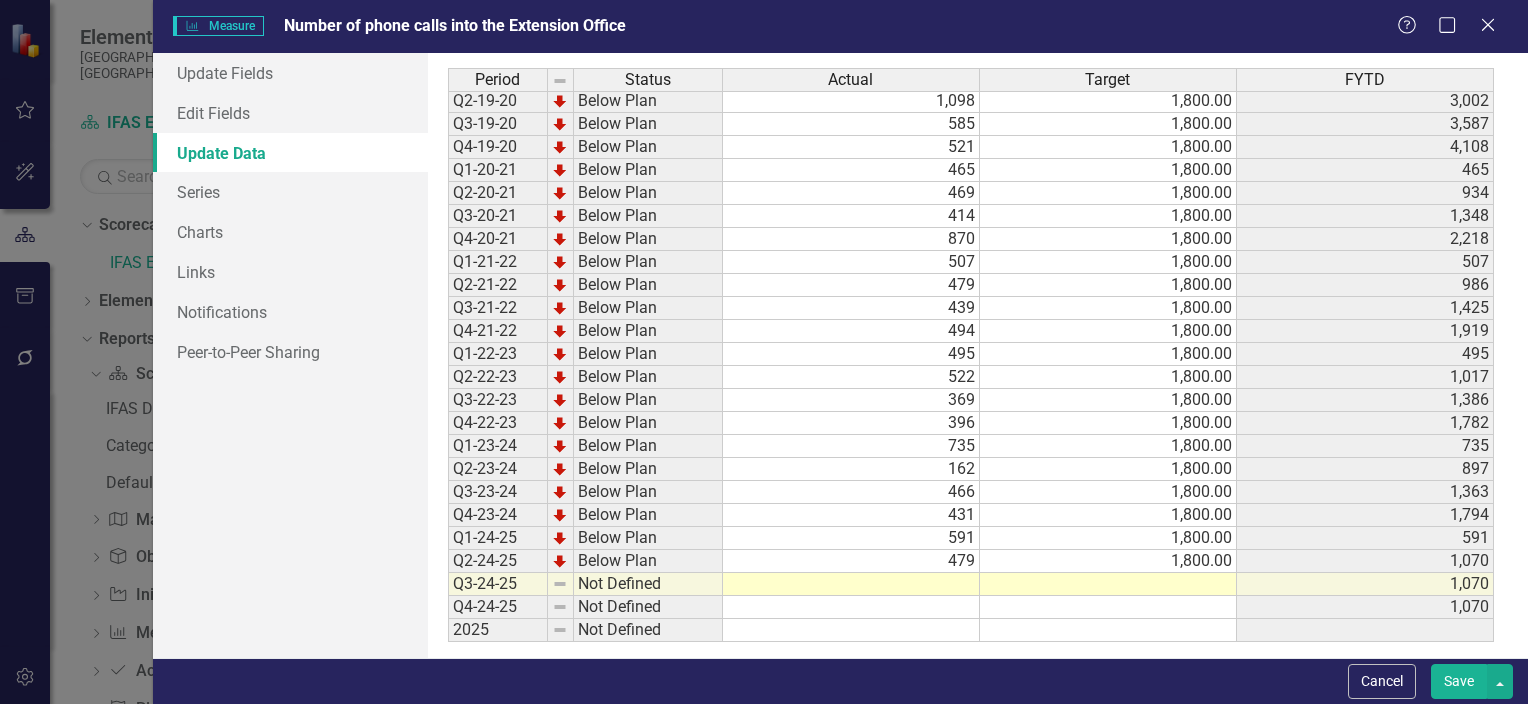 click at bounding box center [851, 584] 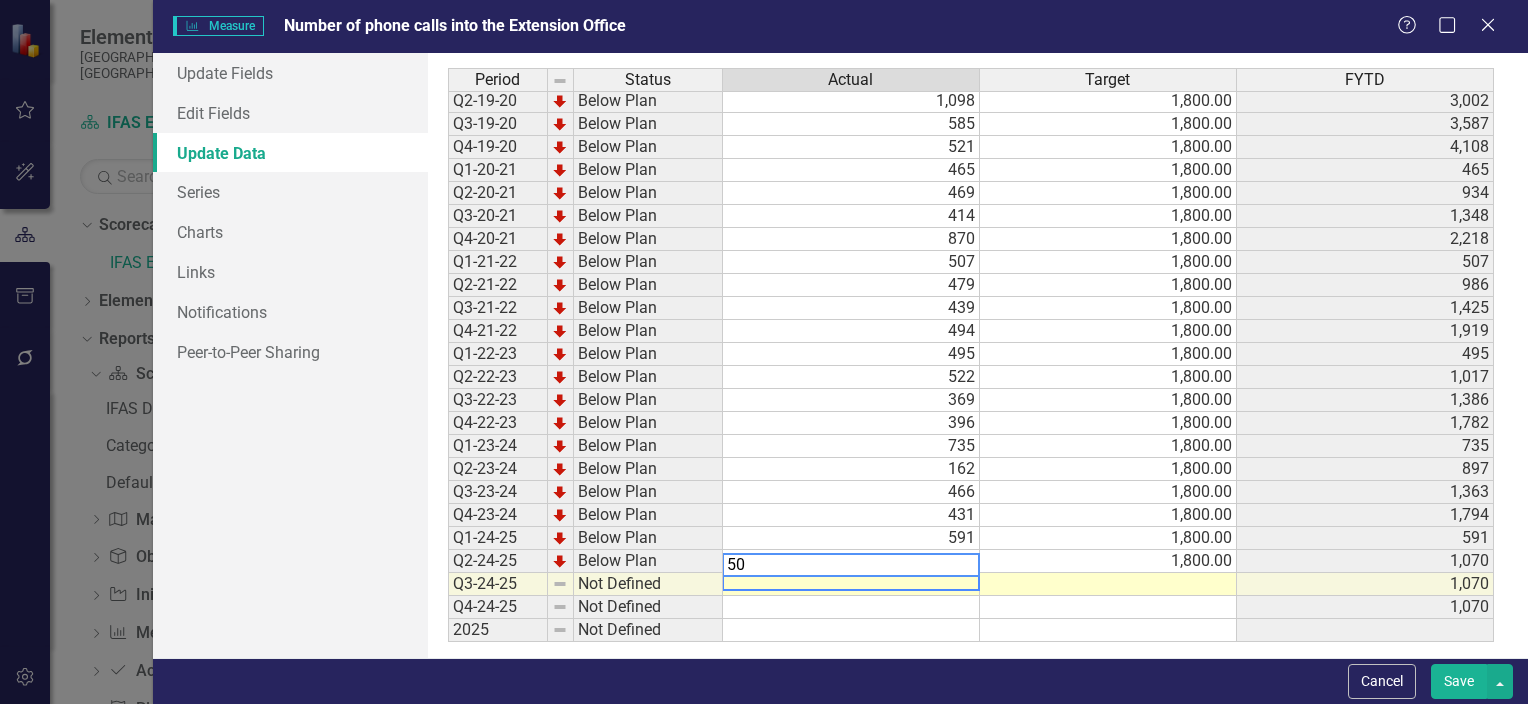 type on "507" 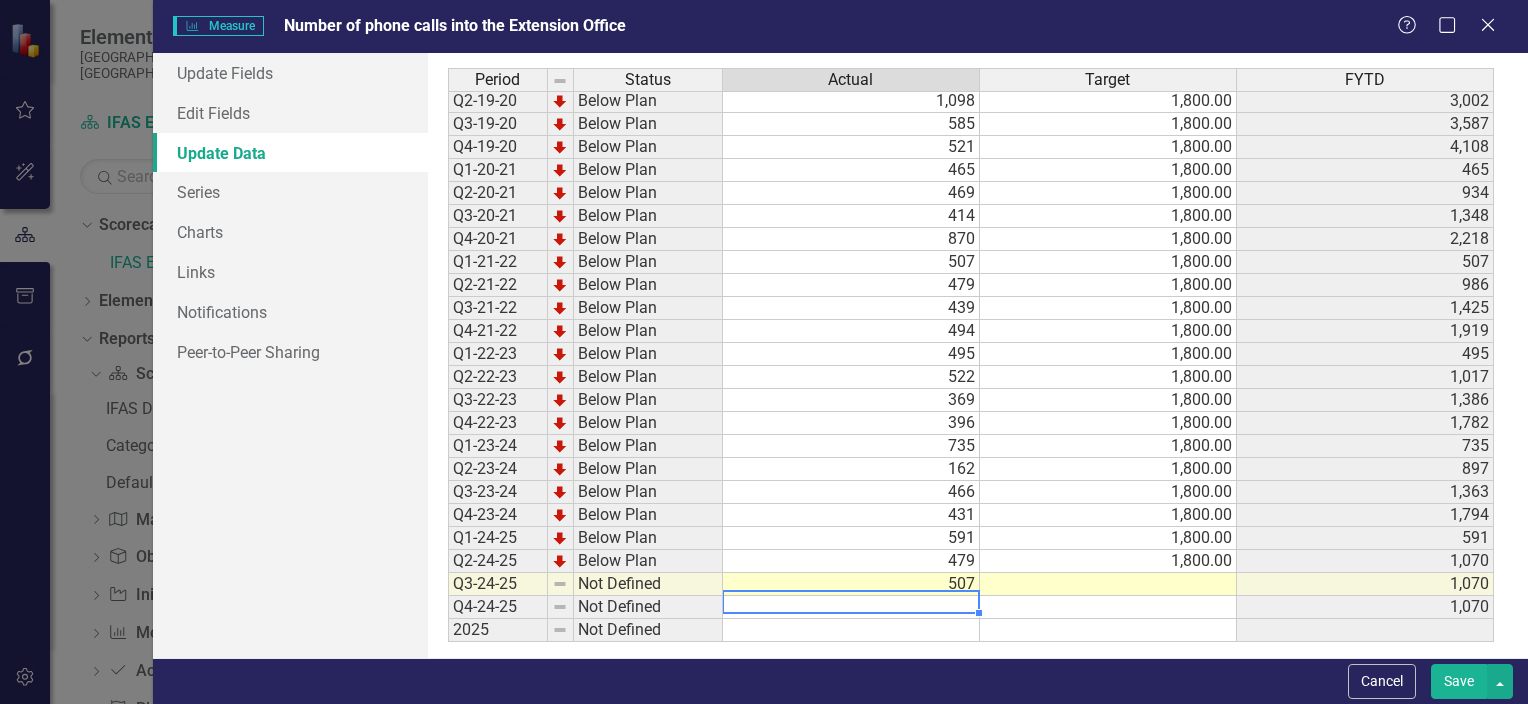 click at bounding box center [1108, 584] 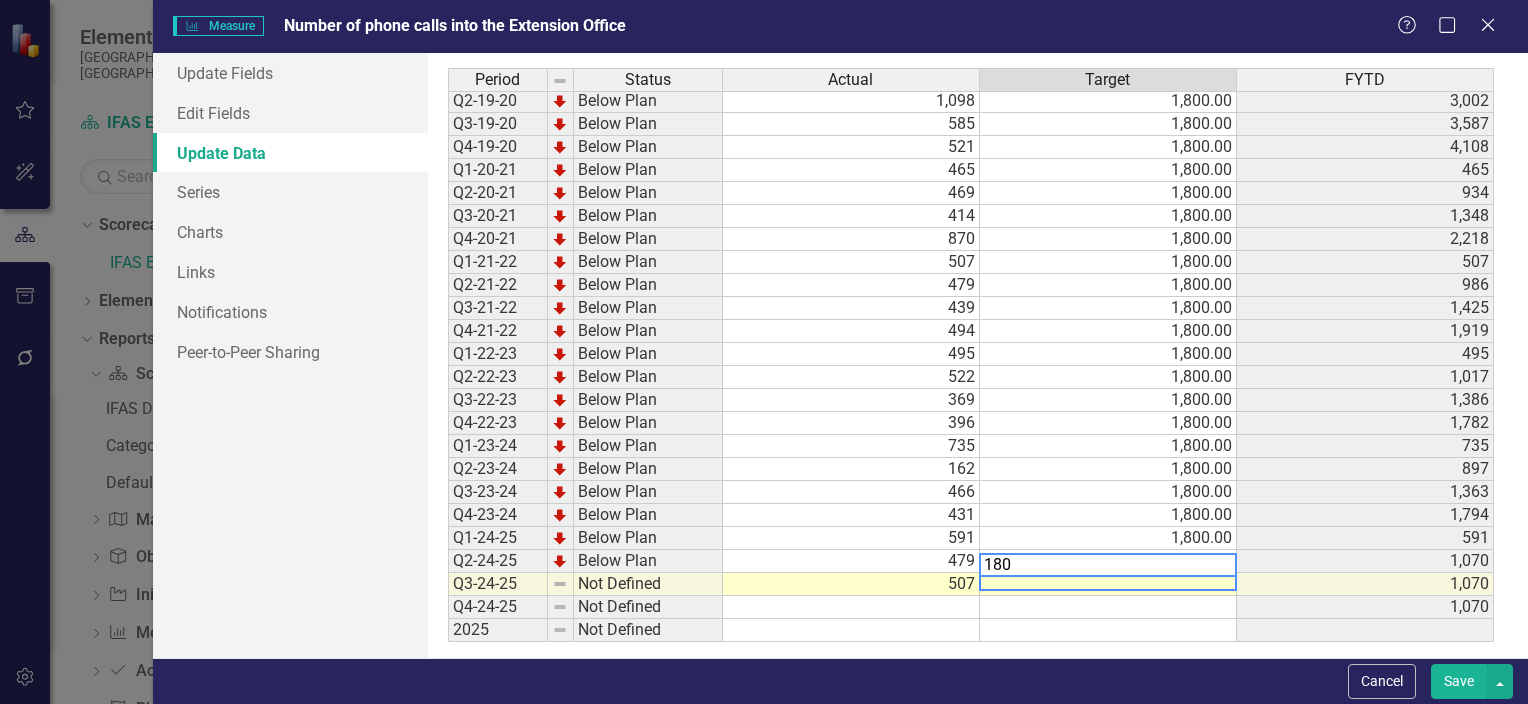 type on "1800" 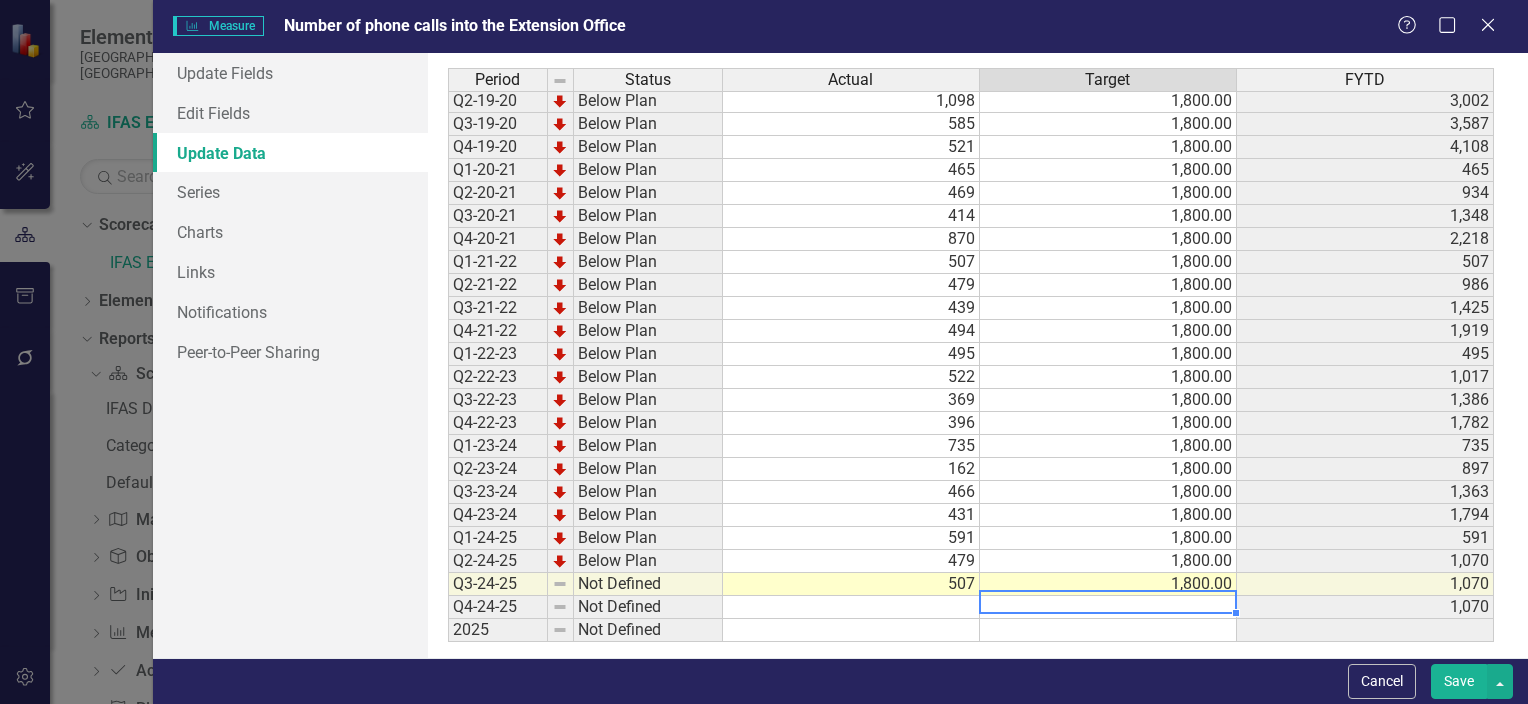 type 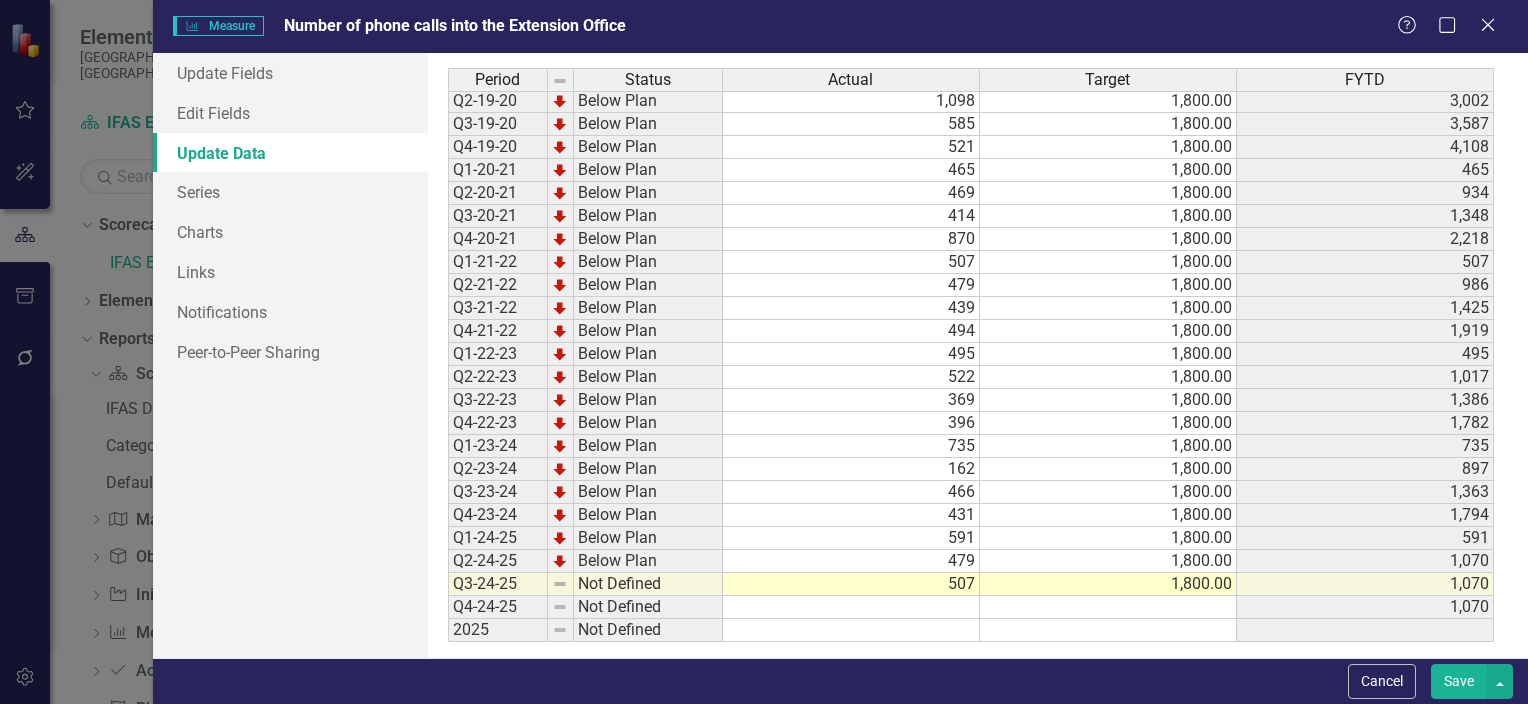 click on "Save" at bounding box center [1459, 681] 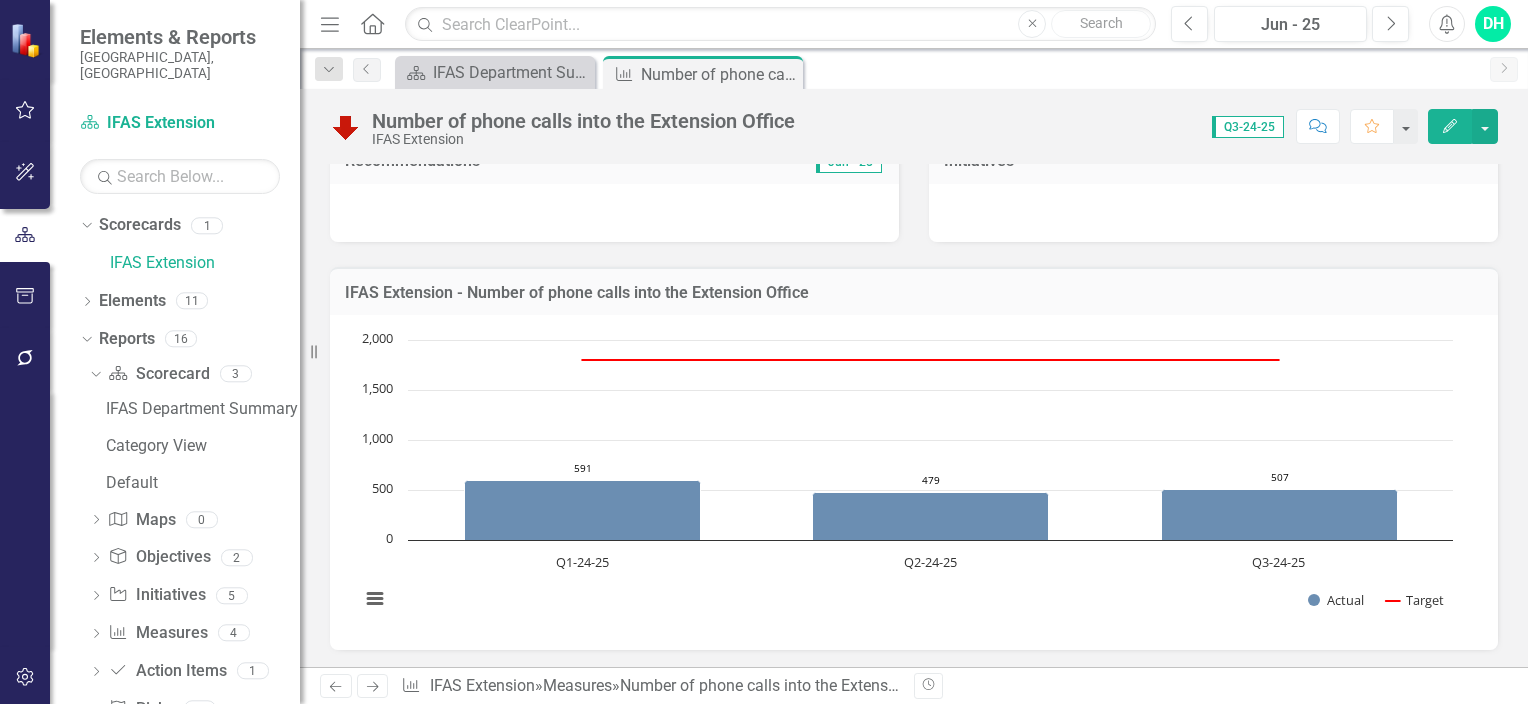 click on "Close" 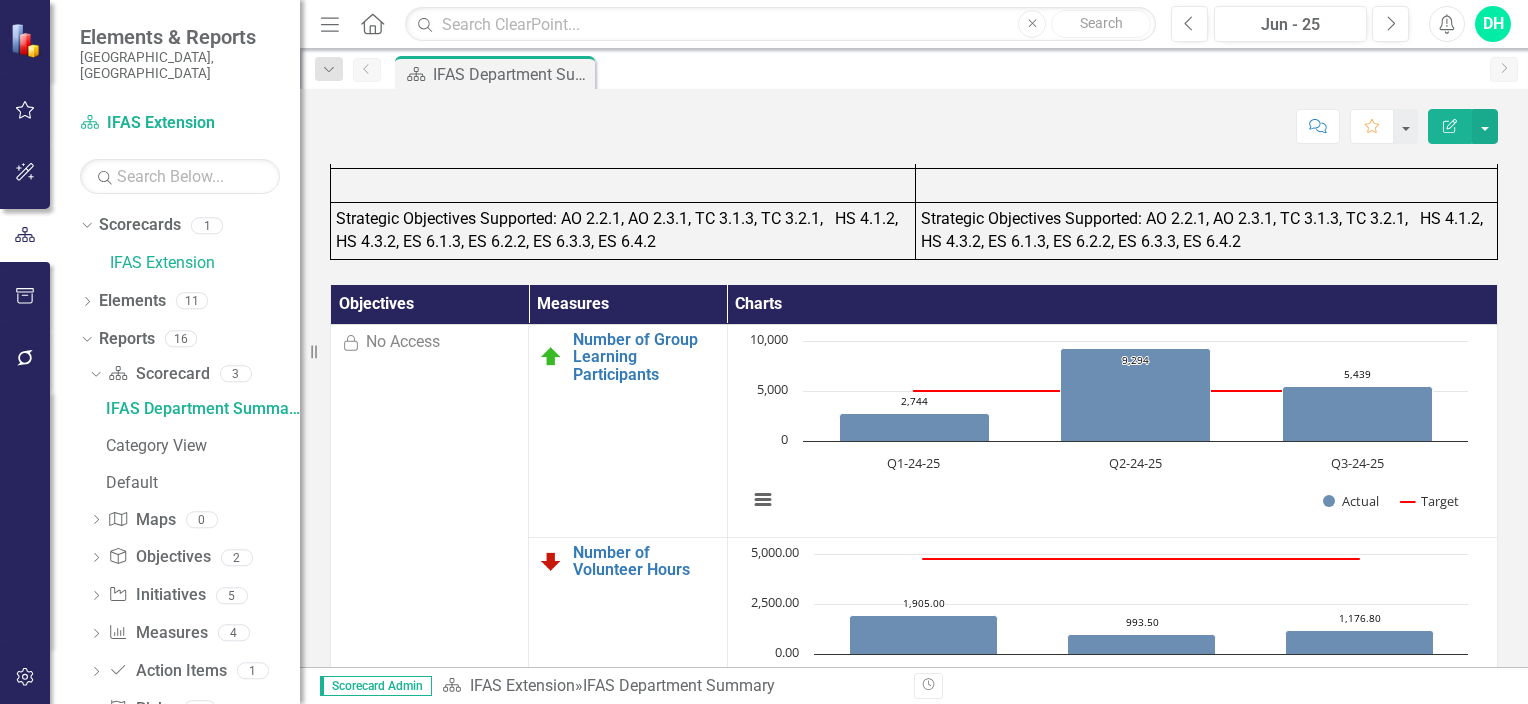 scroll, scrollTop: 1662, scrollLeft: 0, axis: vertical 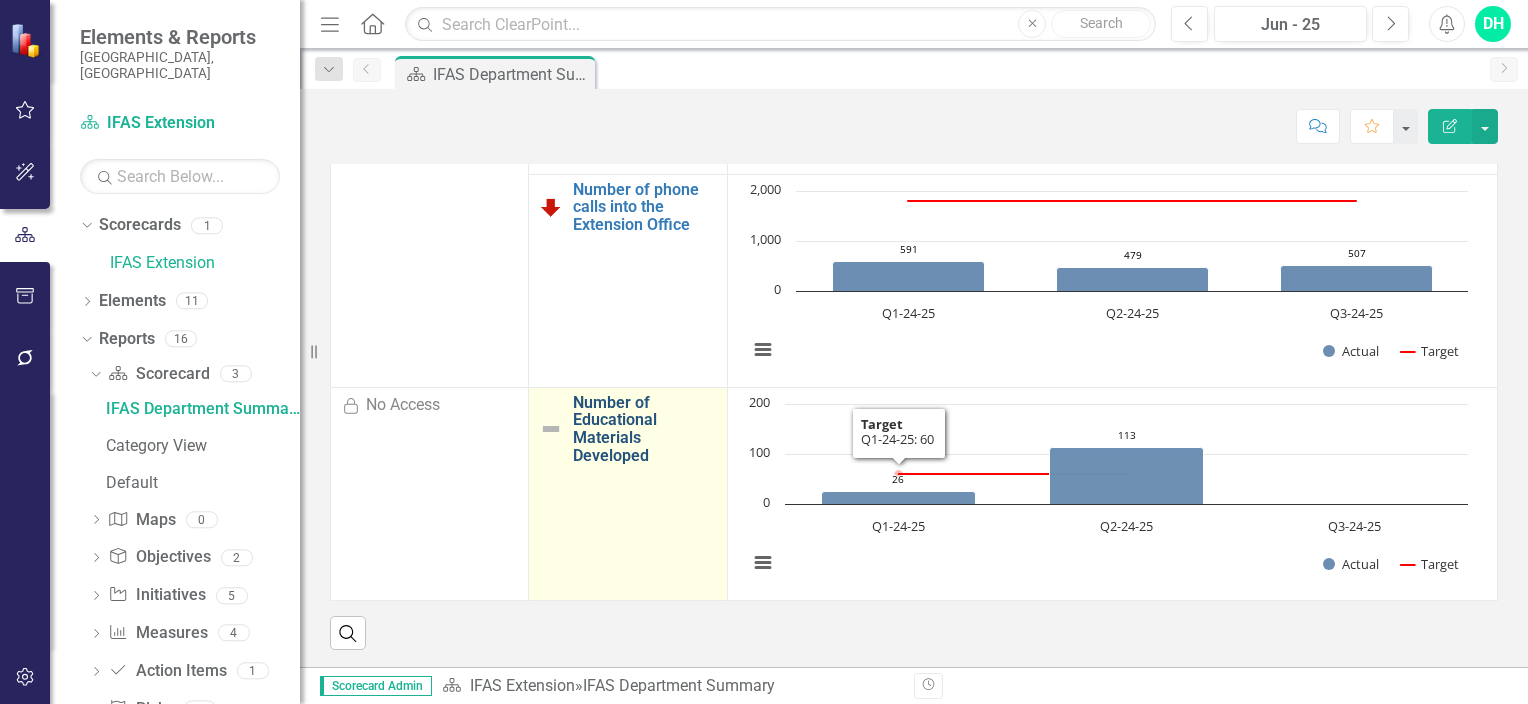 click on "Number of Educational Materials Developed" at bounding box center [644, 429] 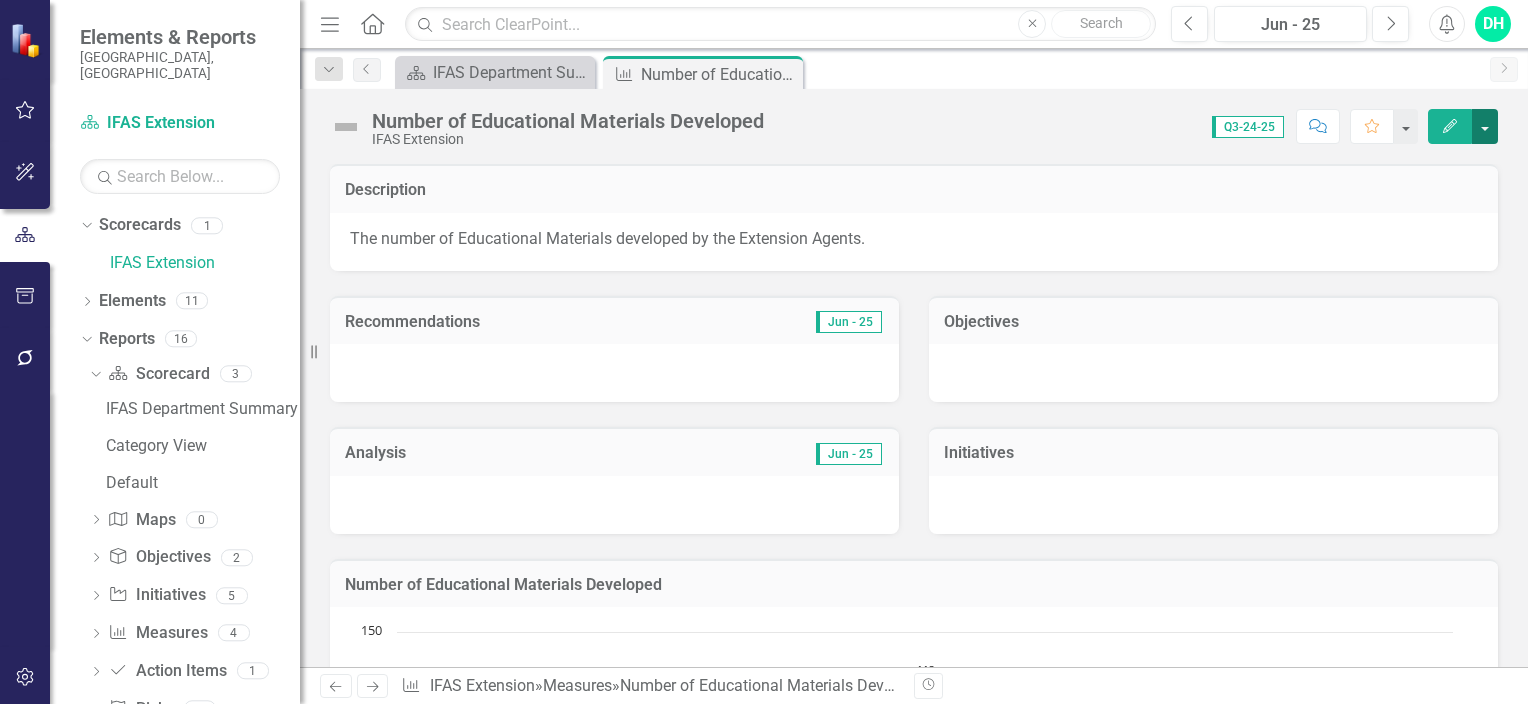 click at bounding box center [1485, 126] 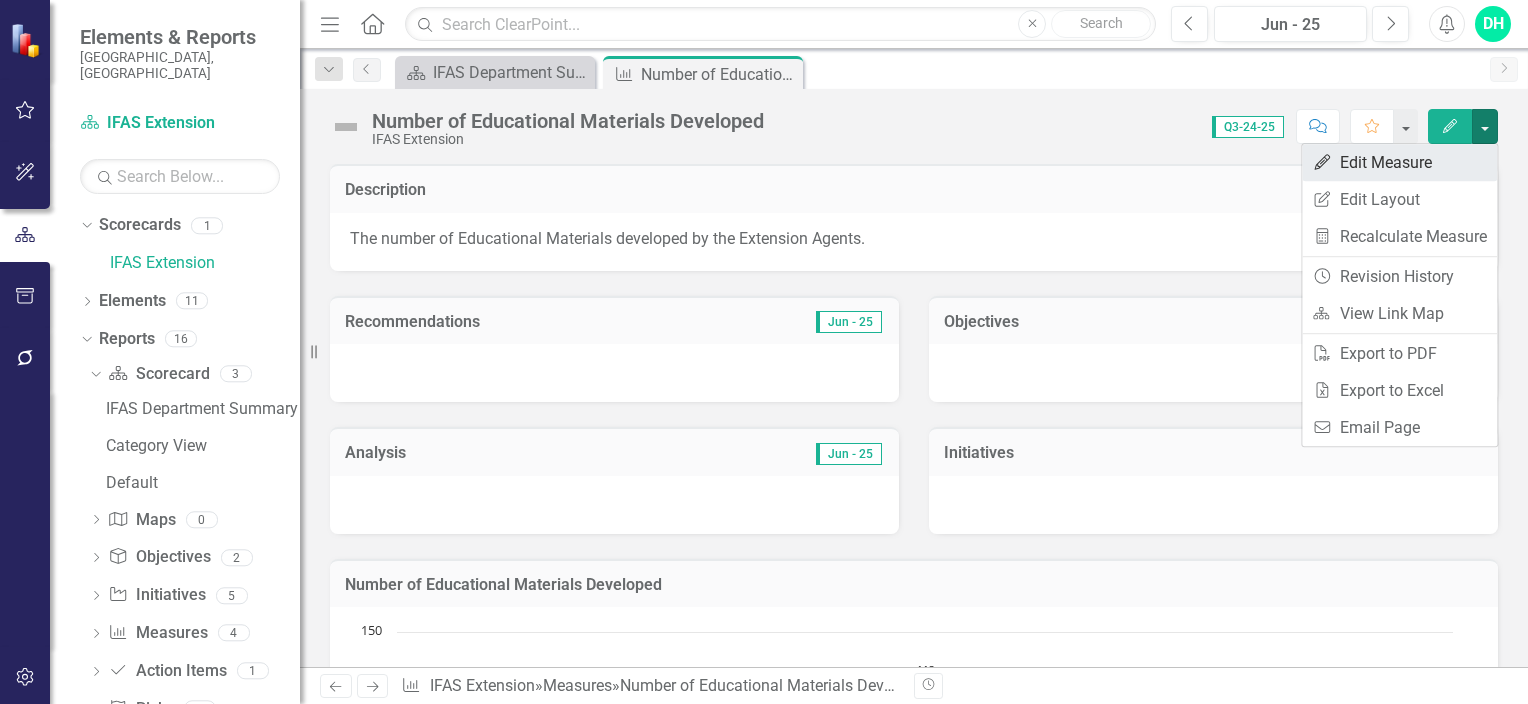 click on "Edit Edit Measure" at bounding box center [1399, 162] 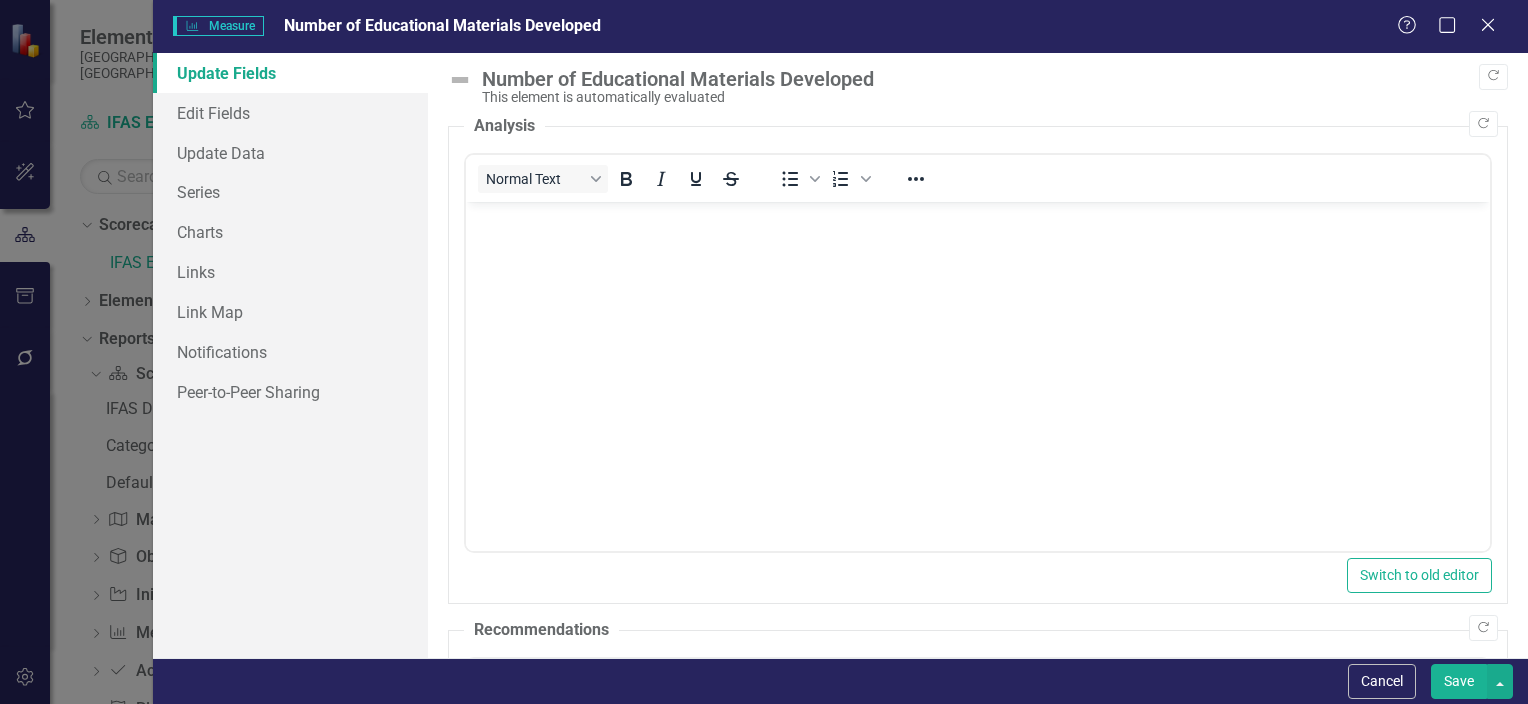 scroll, scrollTop: 0, scrollLeft: 0, axis: both 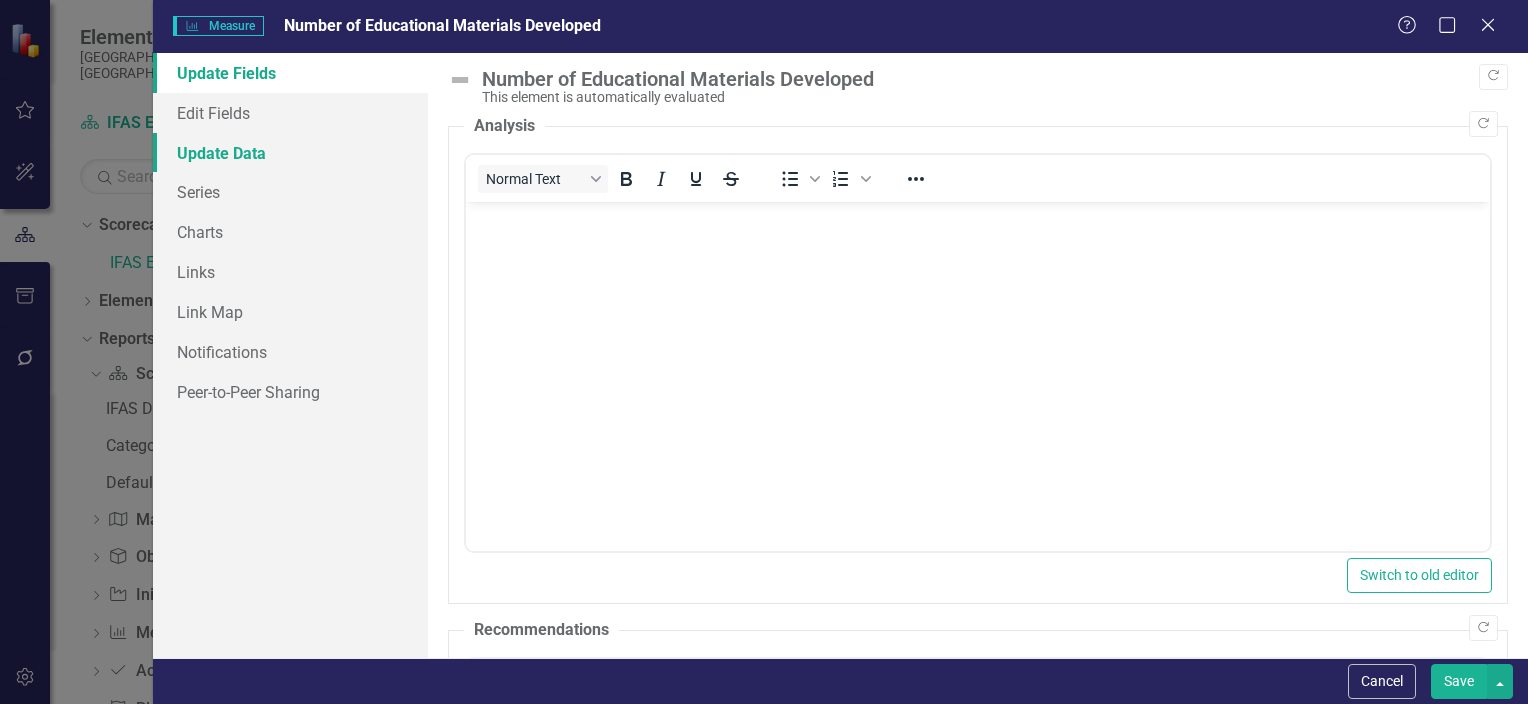 click on "Update  Data" at bounding box center (290, 153) 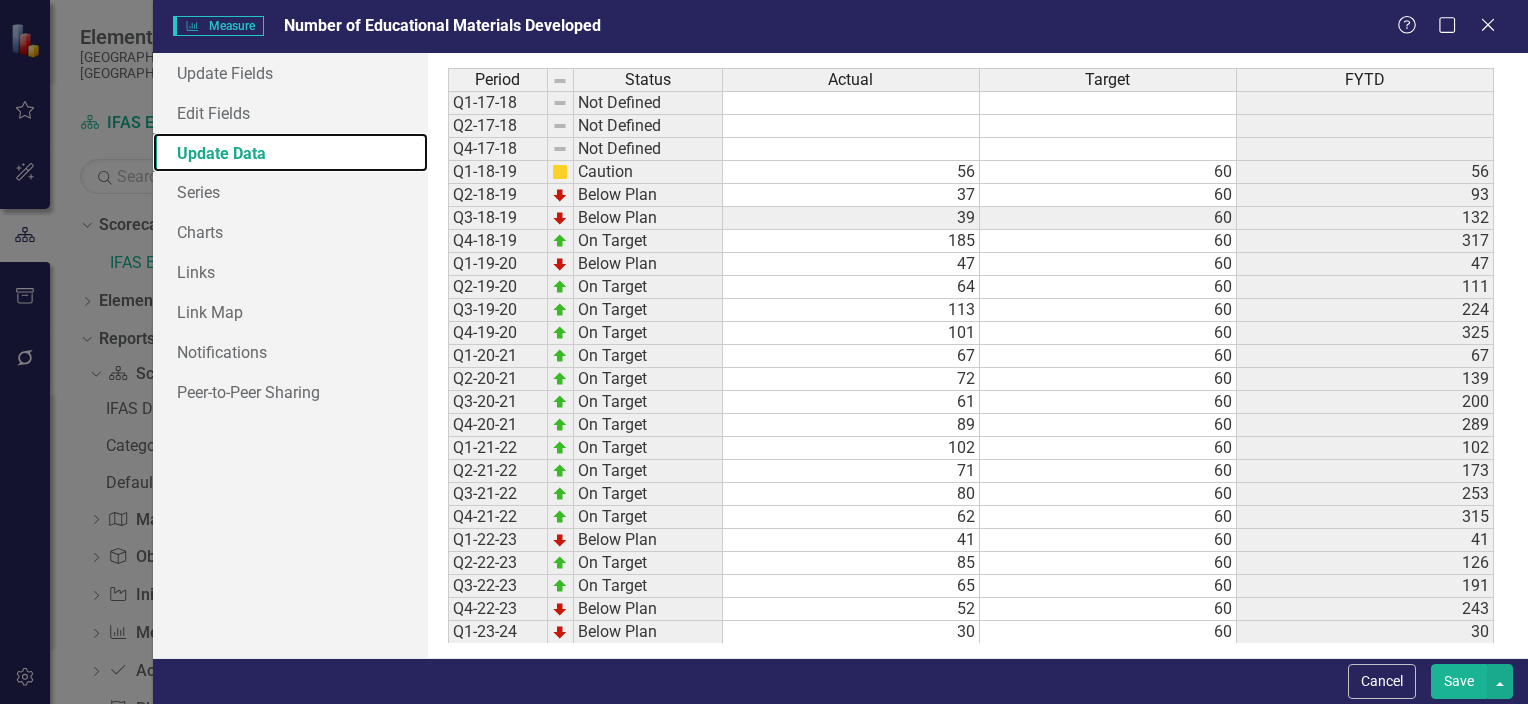 scroll, scrollTop: 200, scrollLeft: 0, axis: vertical 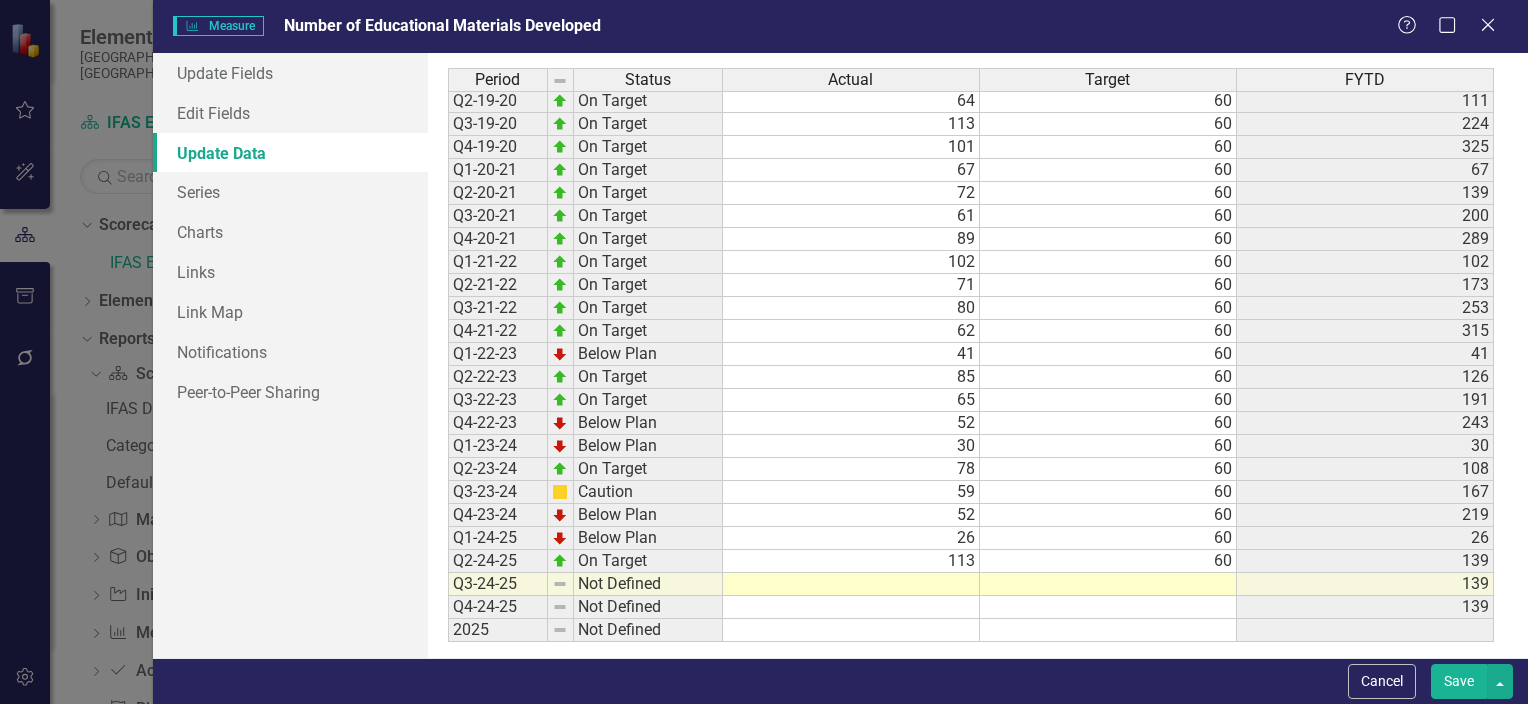 click at bounding box center [851, 584] 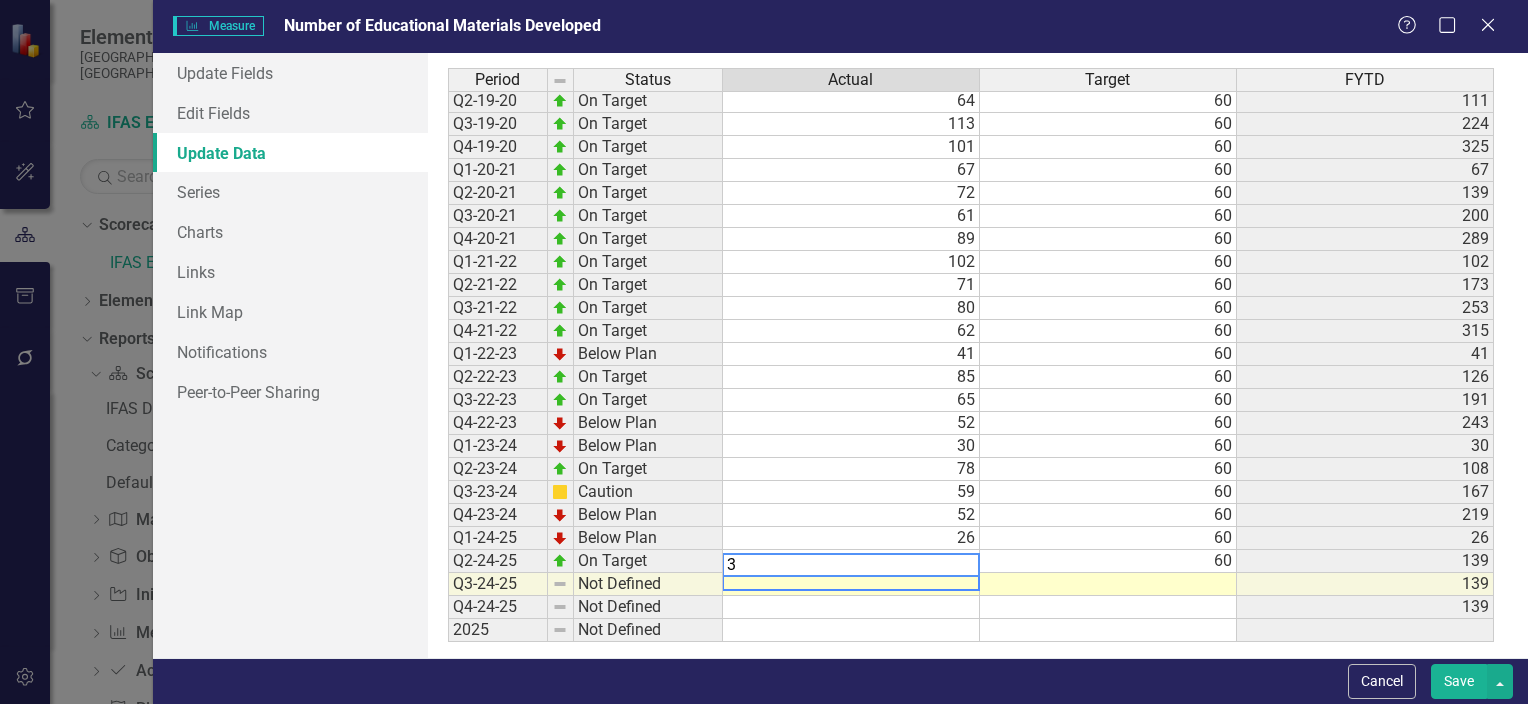 type on "38" 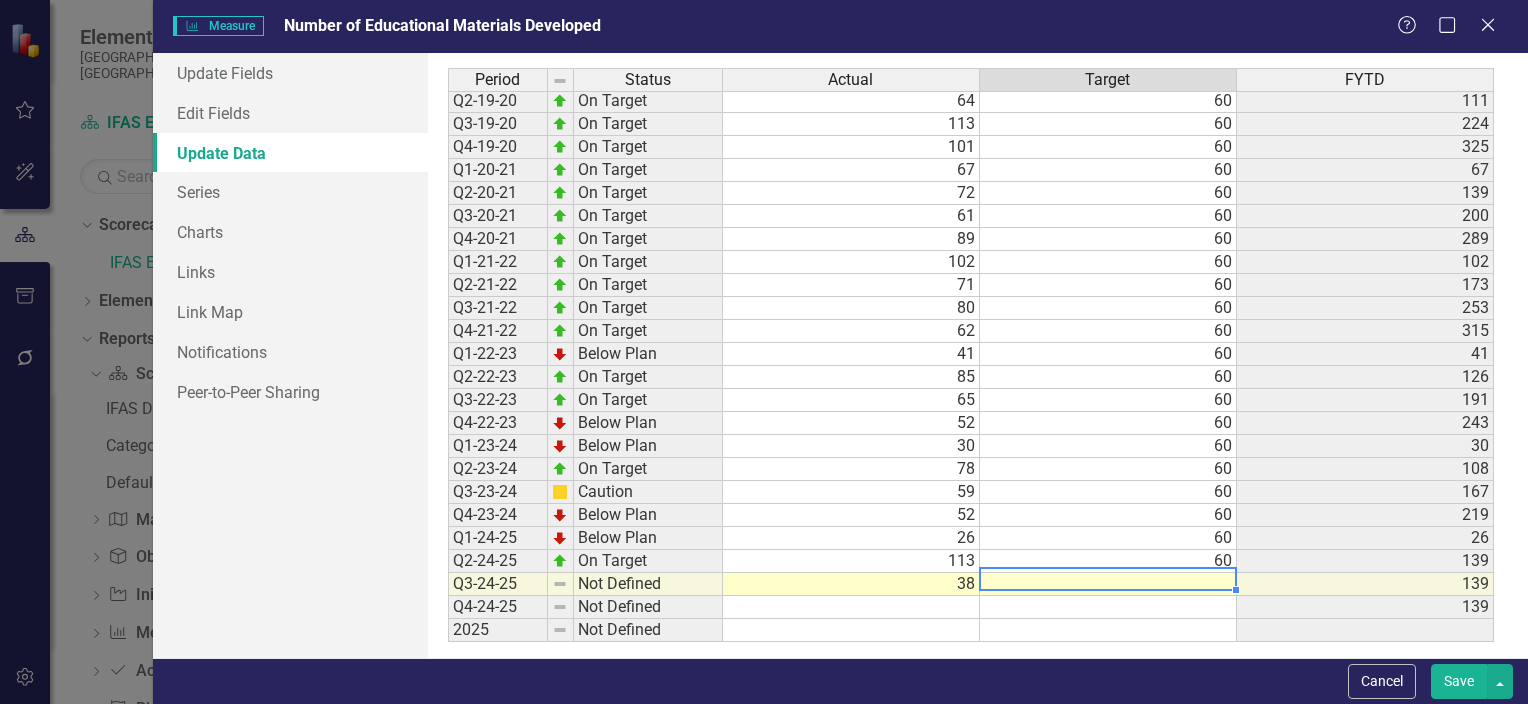 click at bounding box center [1108, 584] 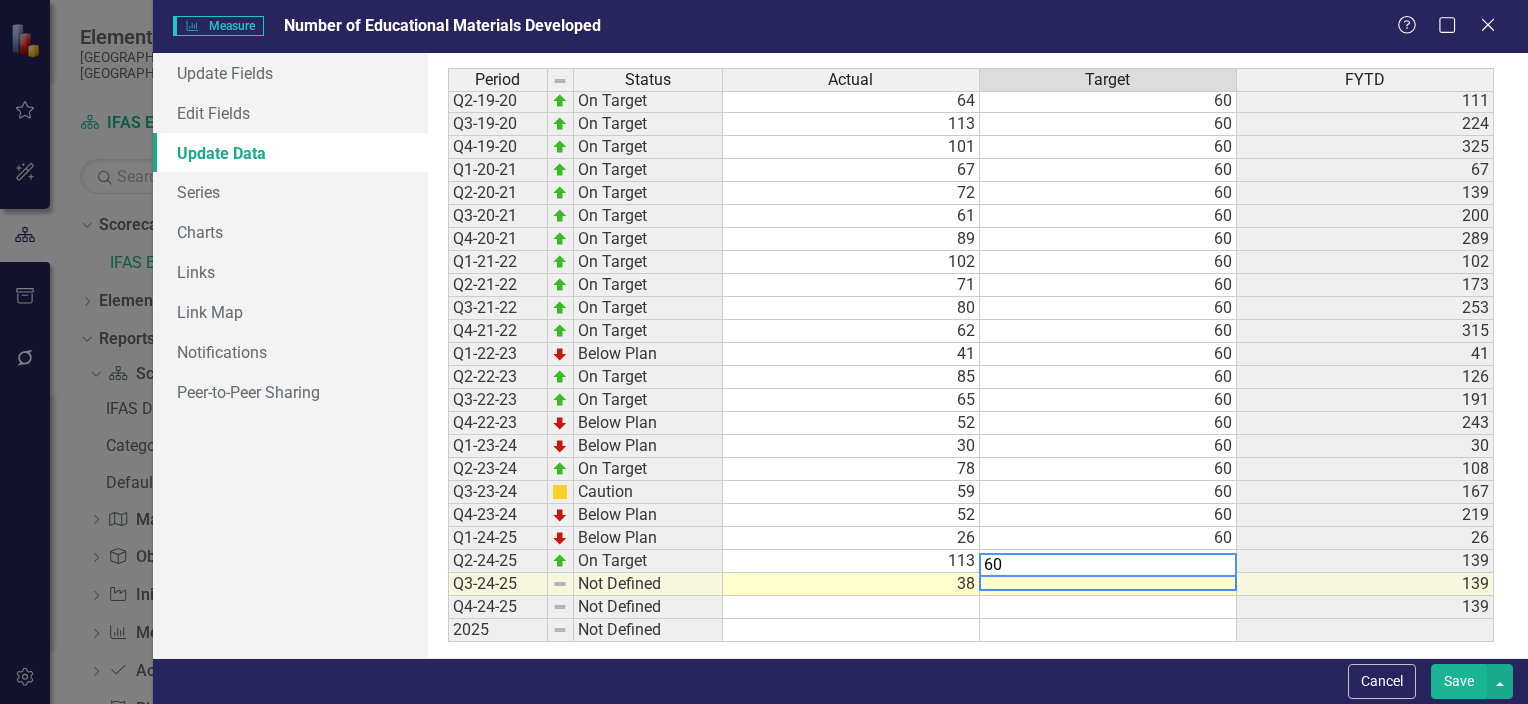 type on "60" 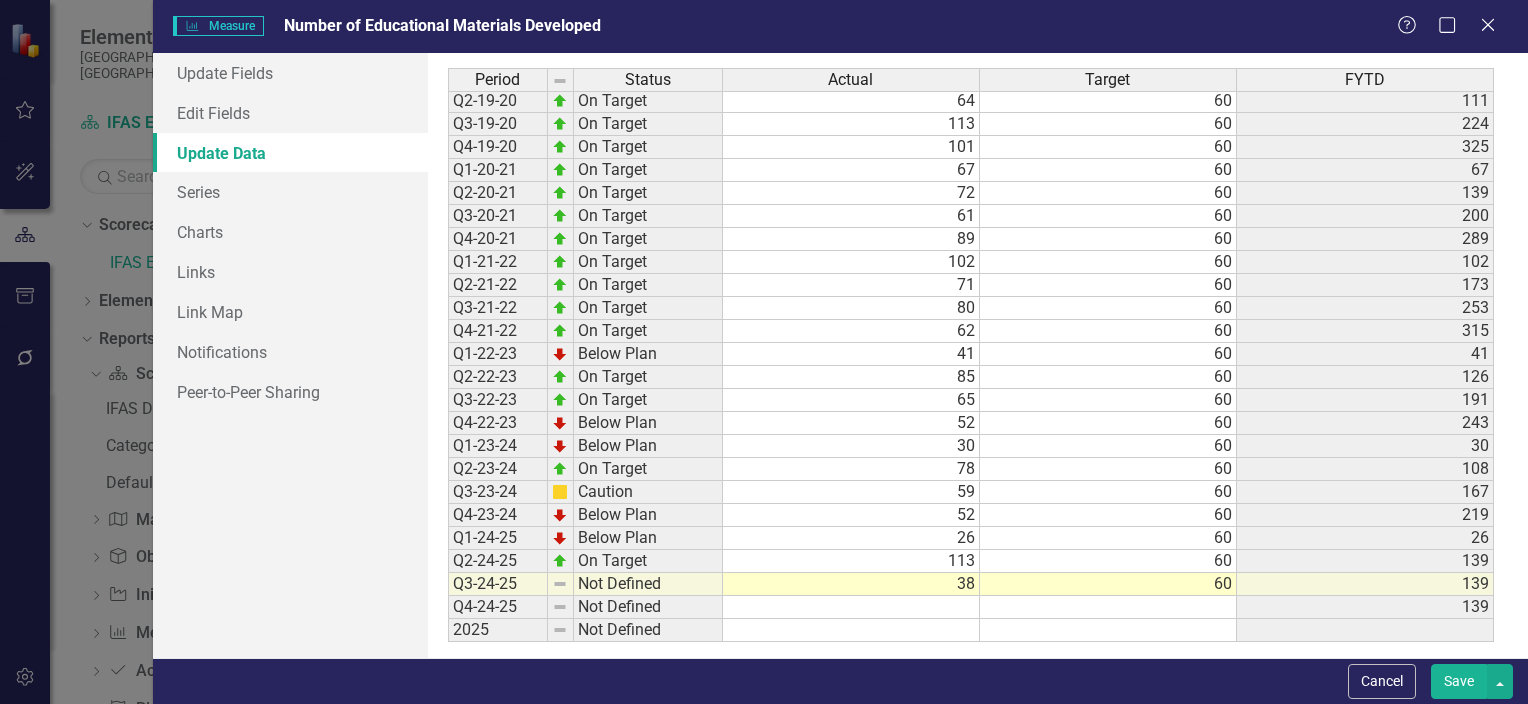 click on "Save" at bounding box center (1459, 681) 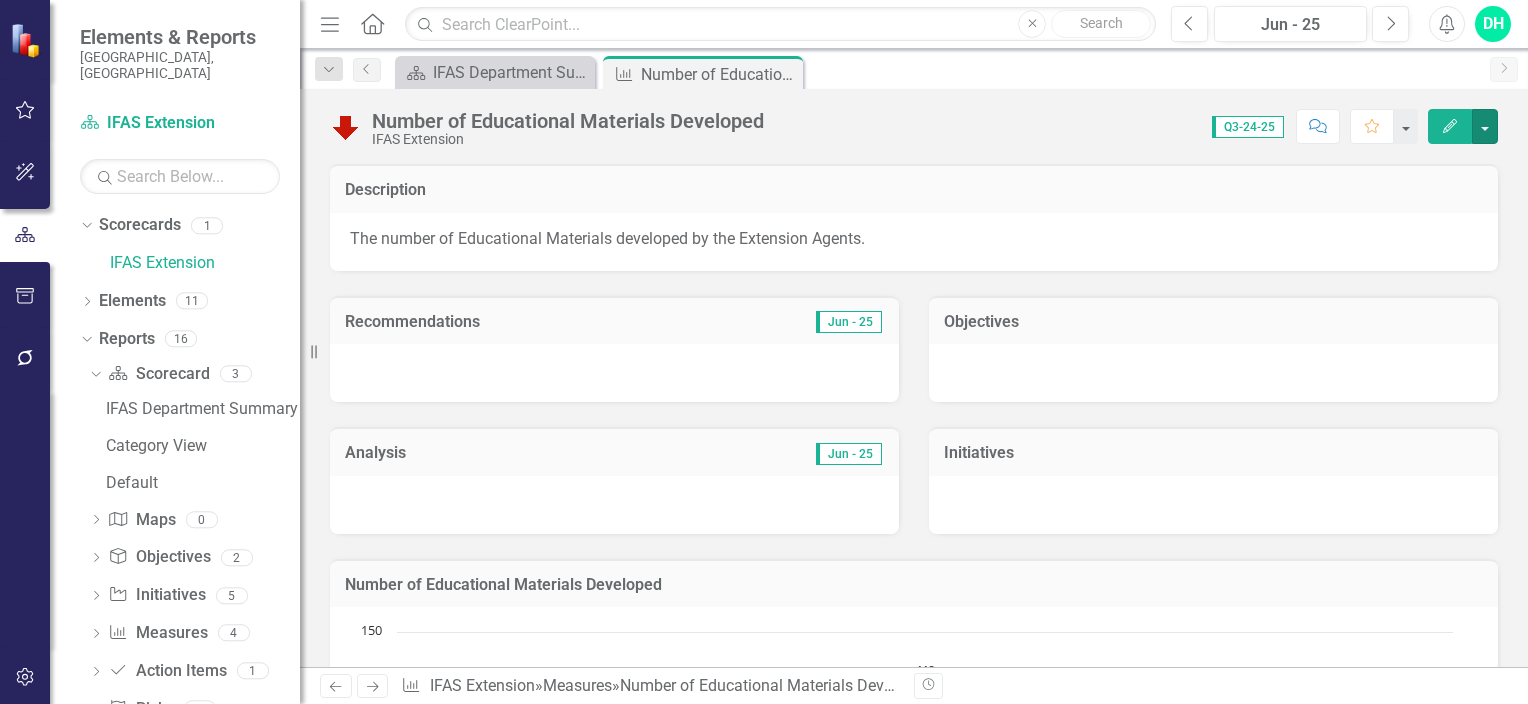 scroll, scrollTop: 200, scrollLeft: 0, axis: vertical 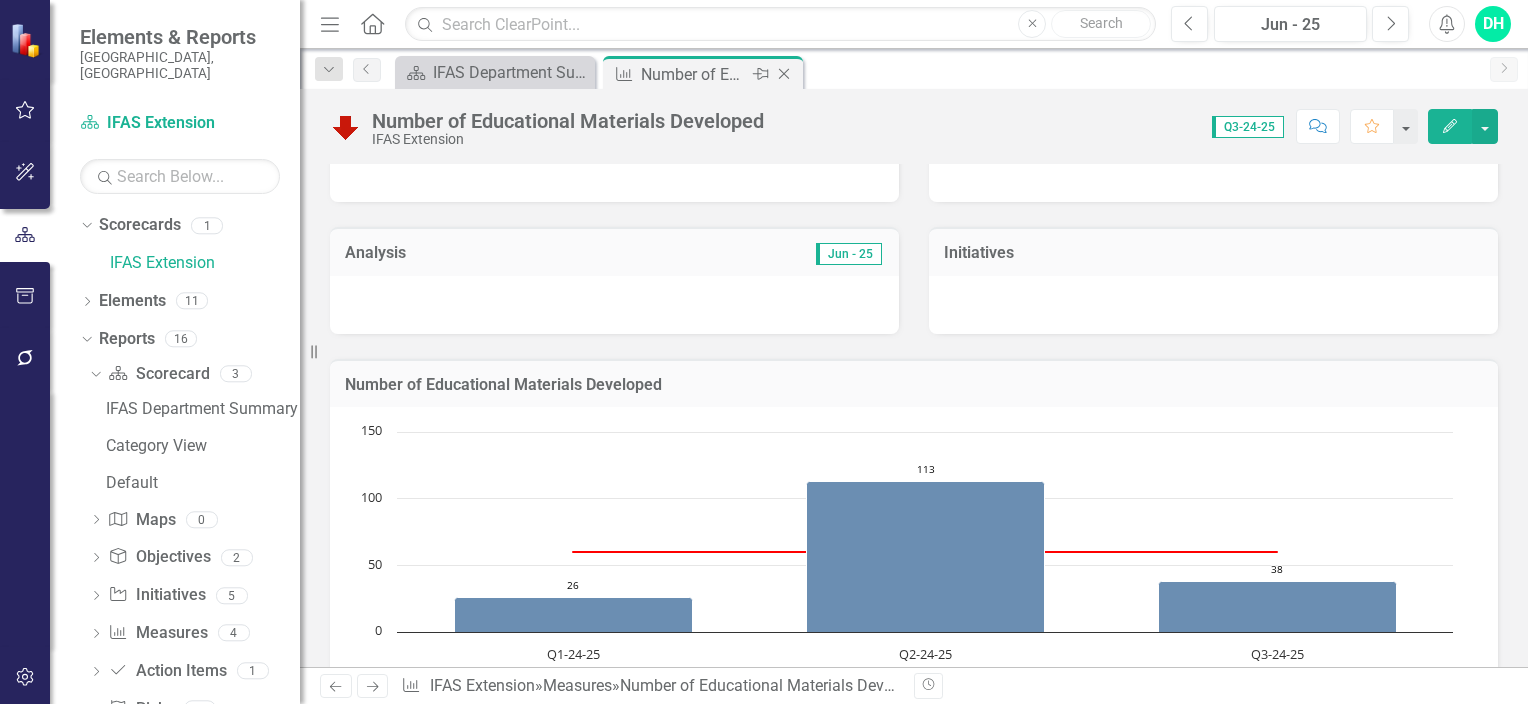 click on "Close" 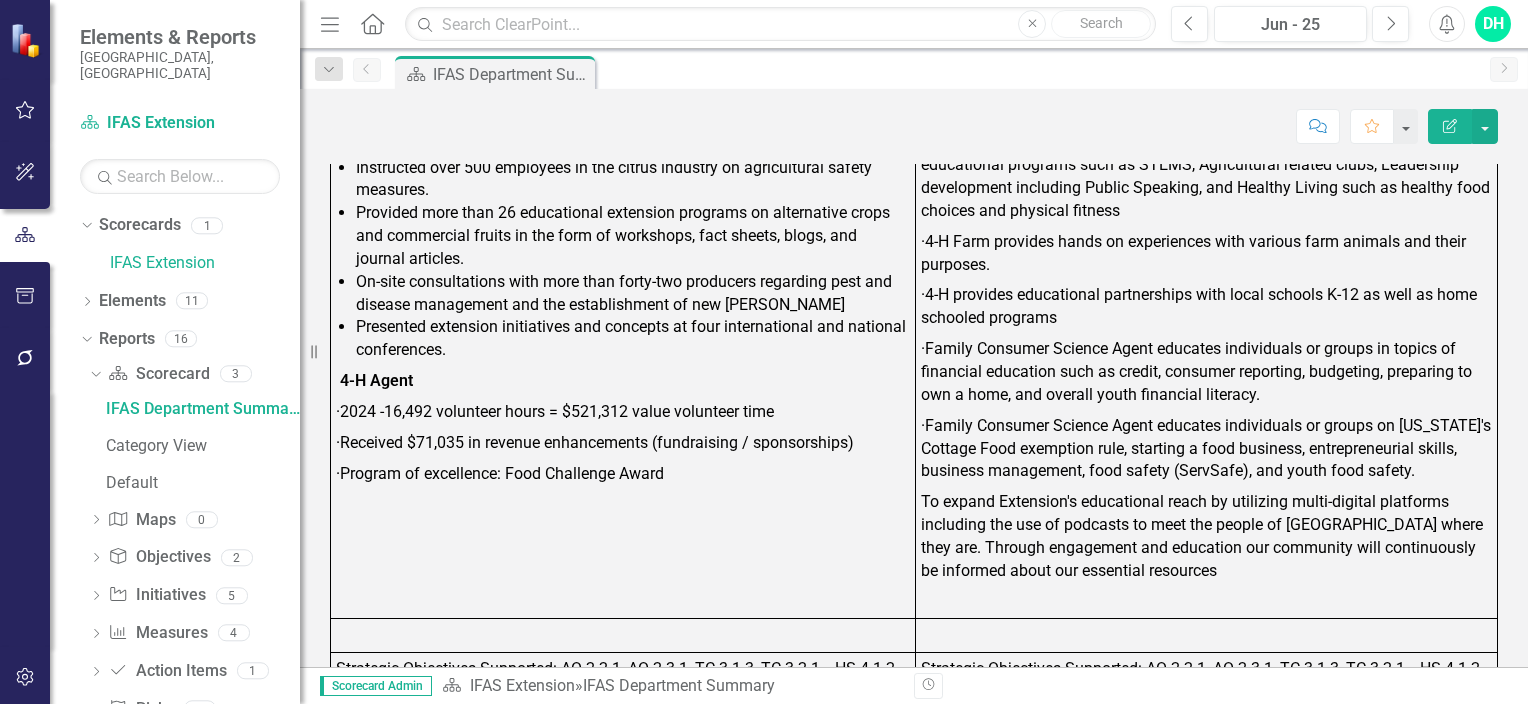 scroll, scrollTop: 1500, scrollLeft: 0, axis: vertical 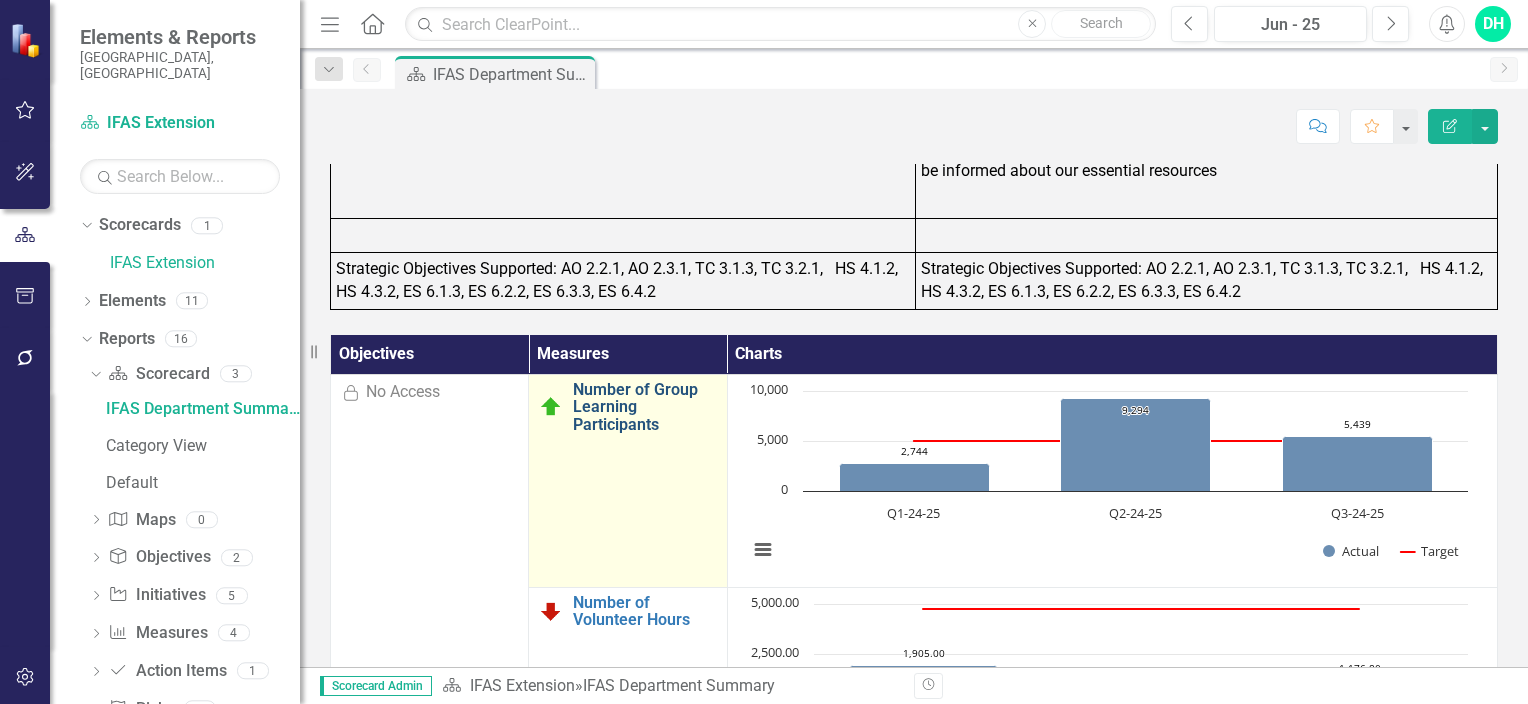 click on "Number of Group Learning Participants" at bounding box center (644, 407) 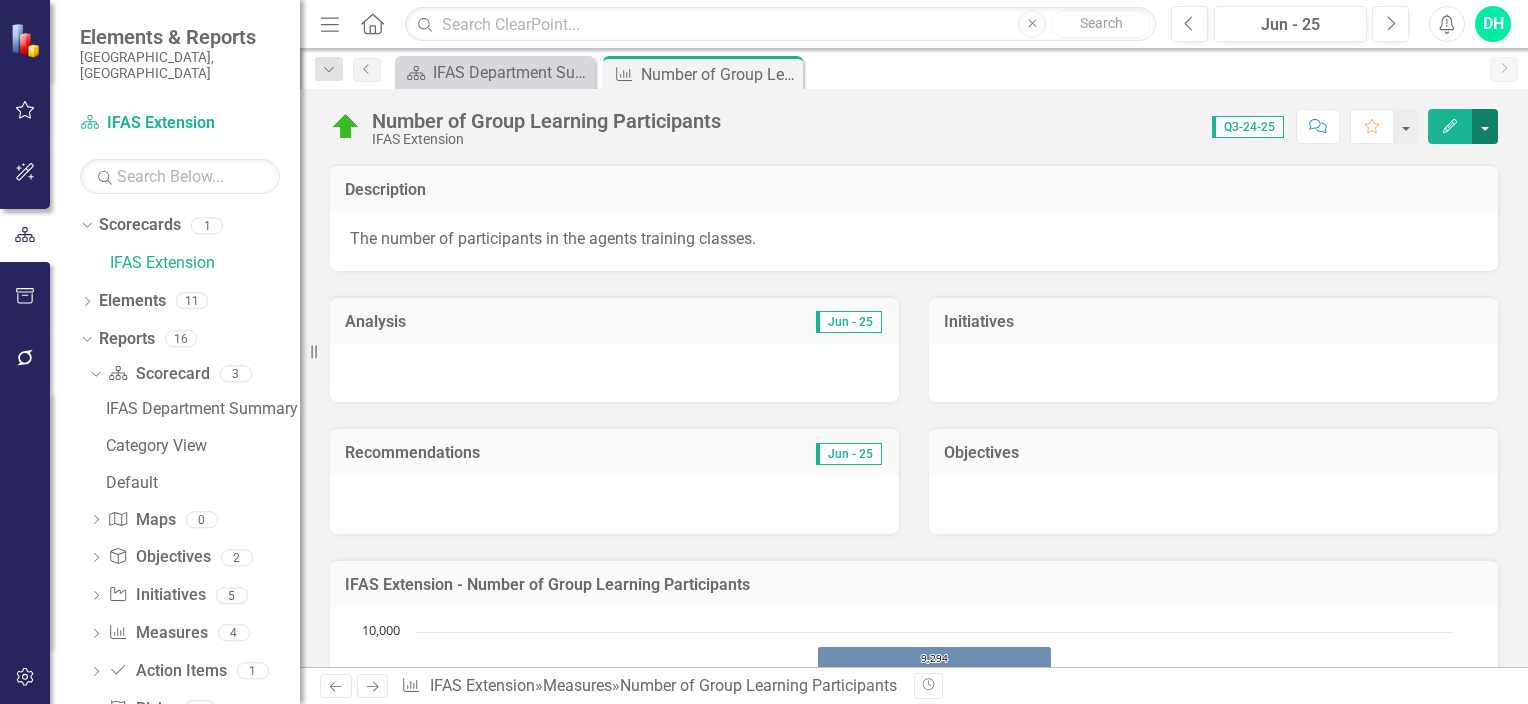 click at bounding box center (1485, 126) 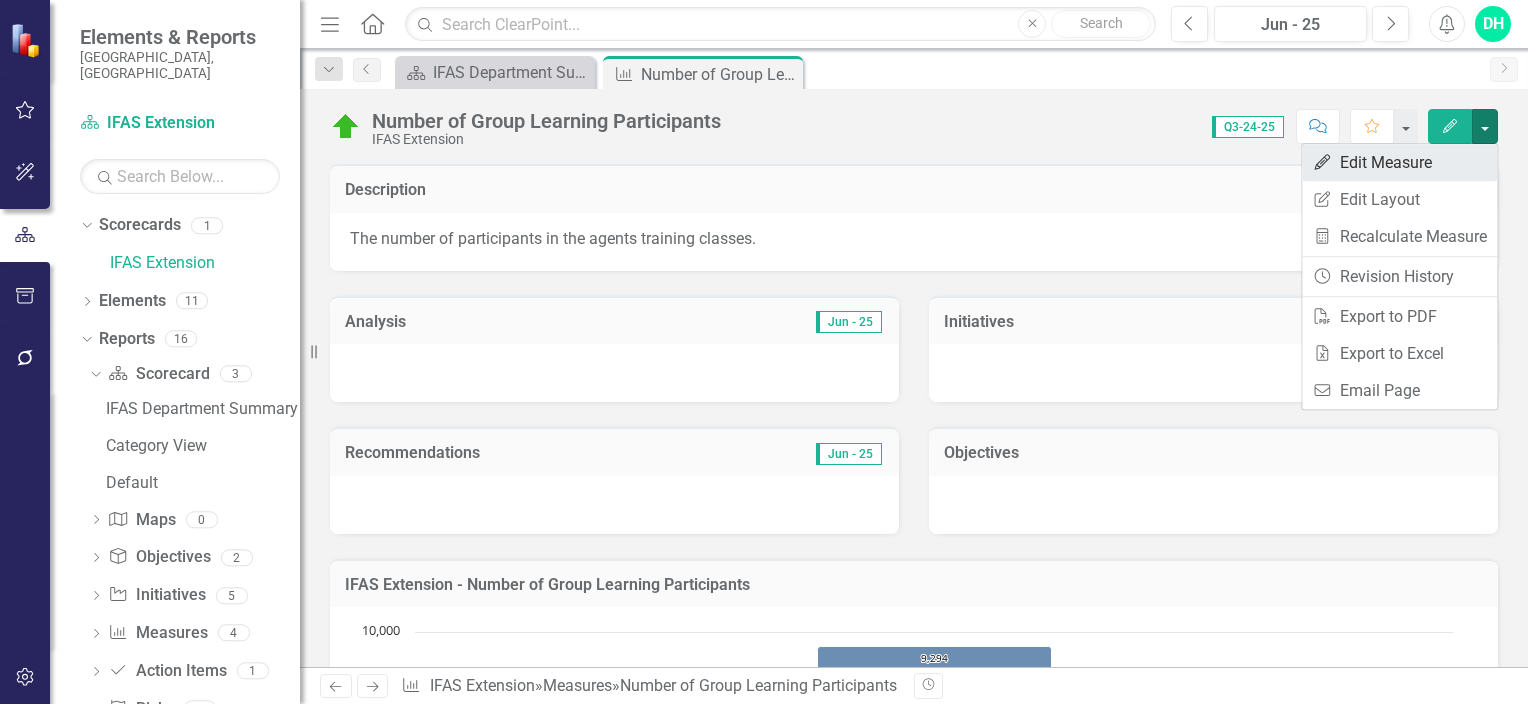 click on "Edit Edit Measure" at bounding box center (1399, 162) 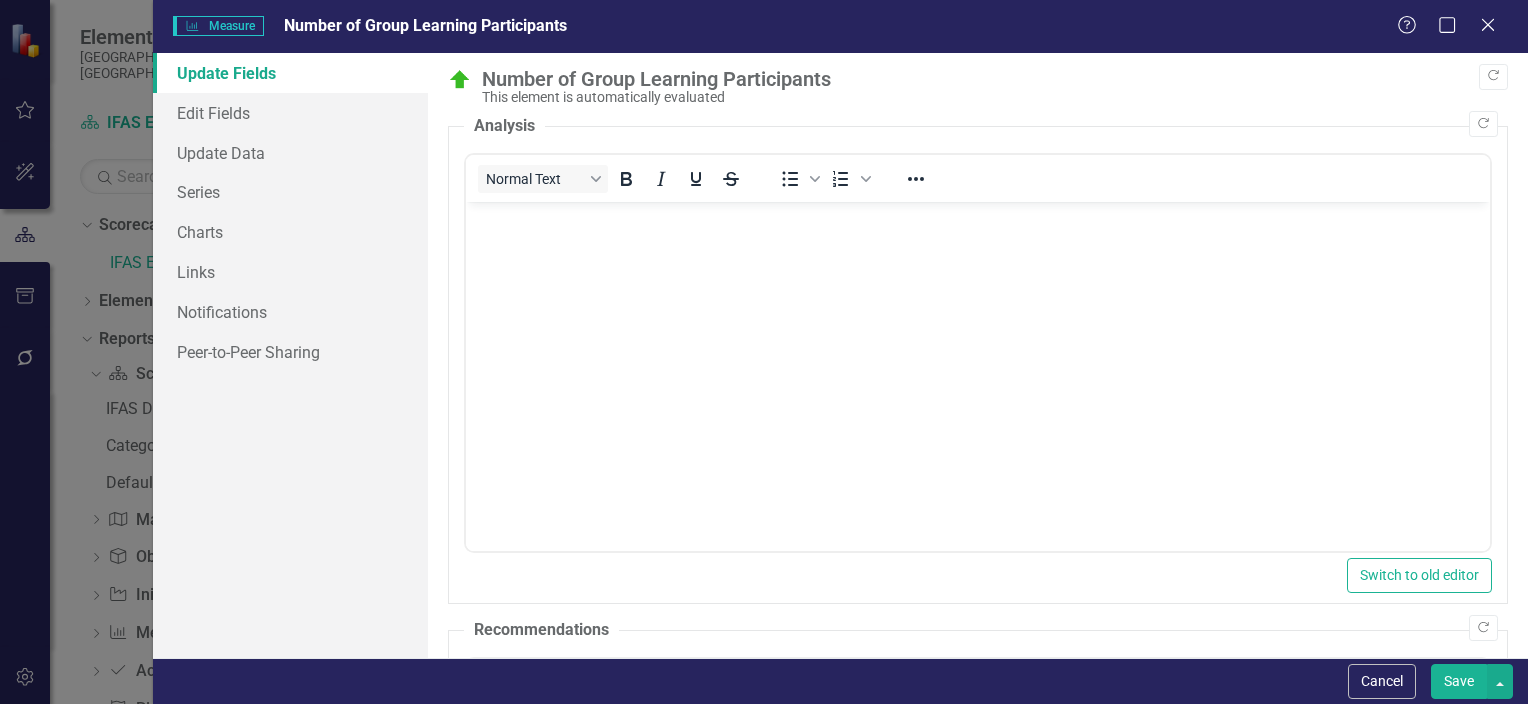 scroll, scrollTop: 0, scrollLeft: 0, axis: both 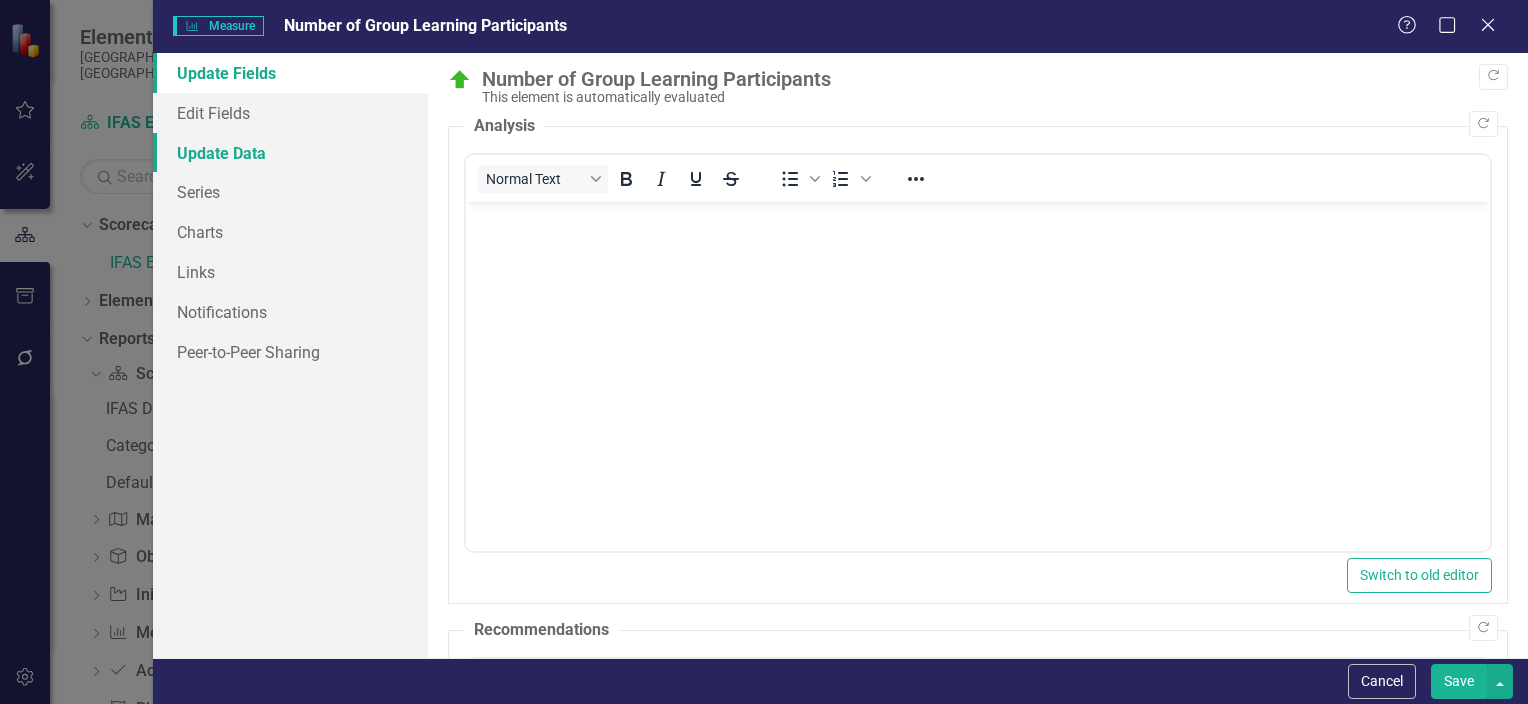 click on "Update  Data" at bounding box center (290, 153) 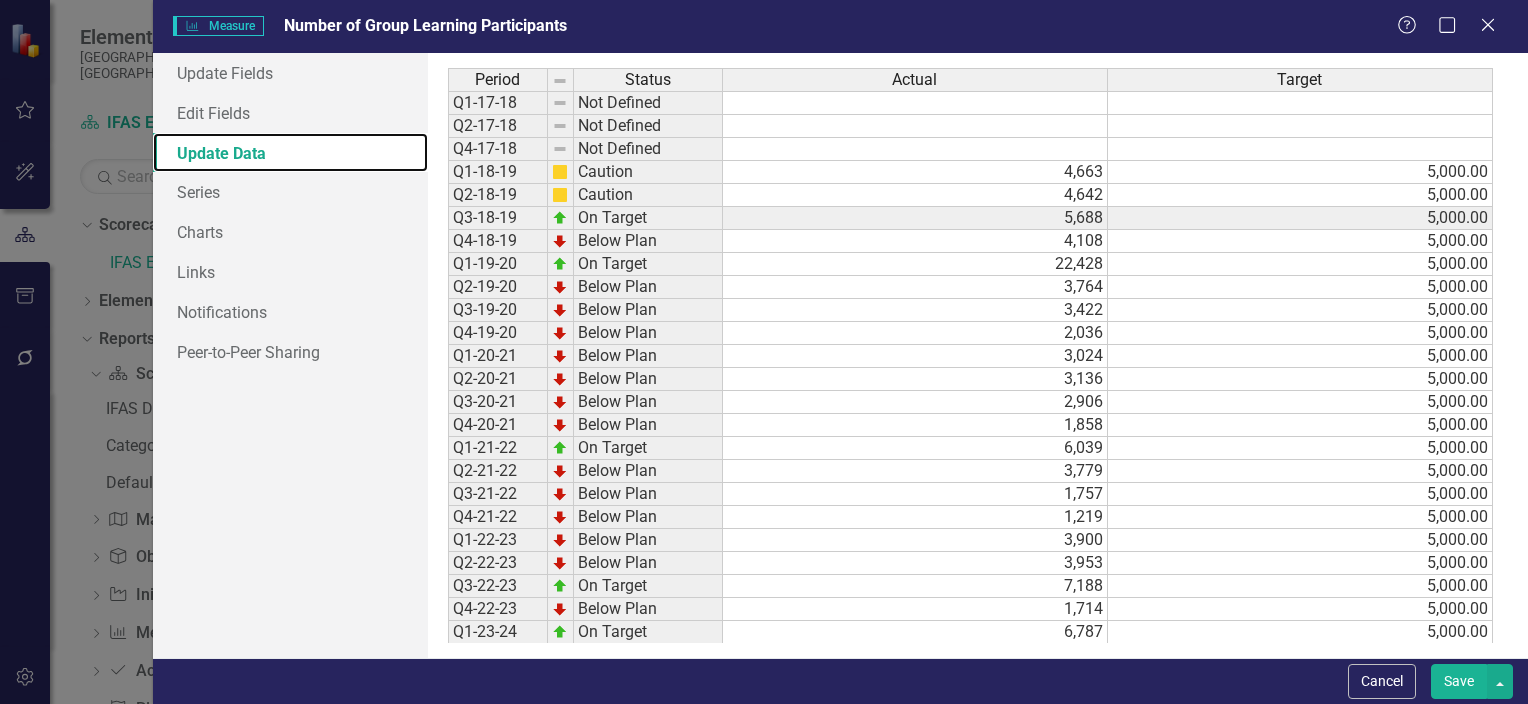 scroll, scrollTop: 187, scrollLeft: 0, axis: vertical 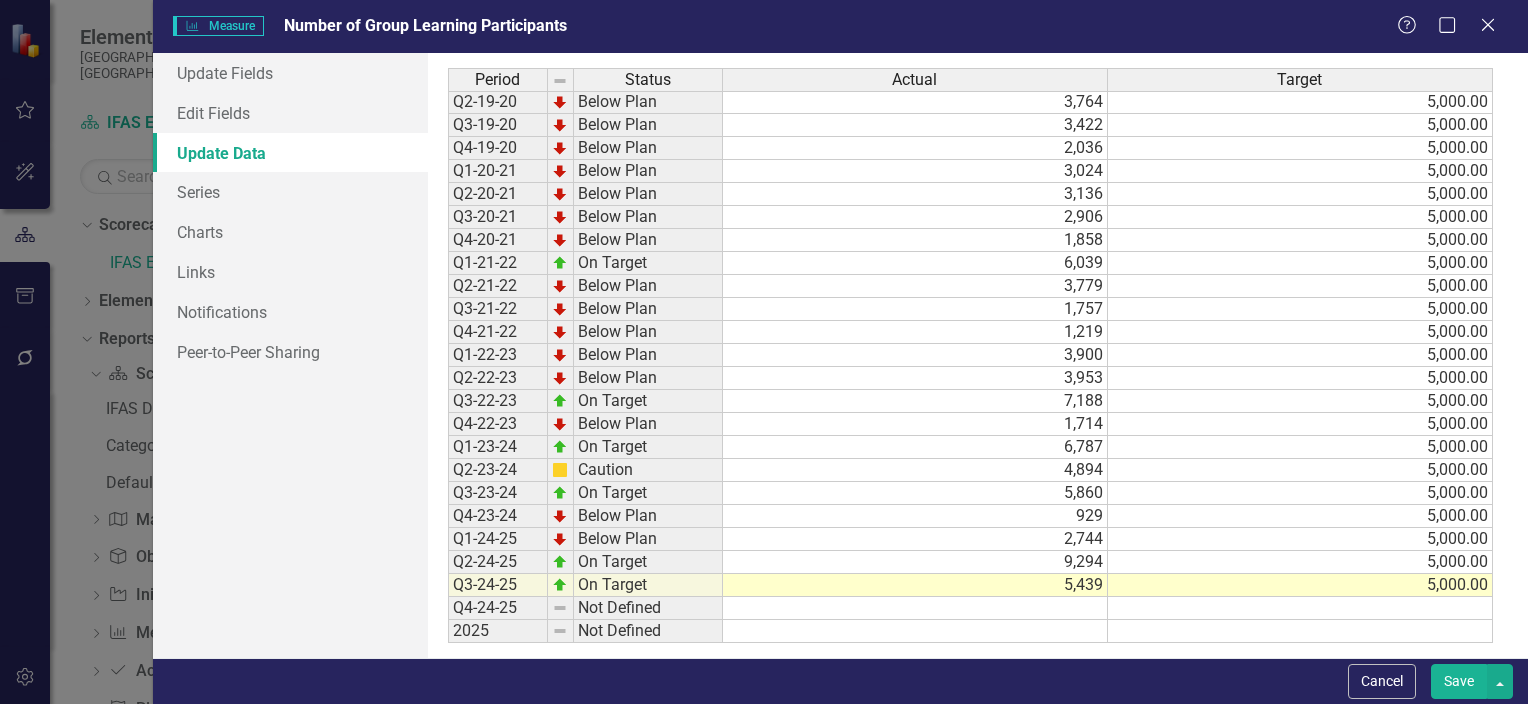 click on "9,294" at bounding box center [915, 562] 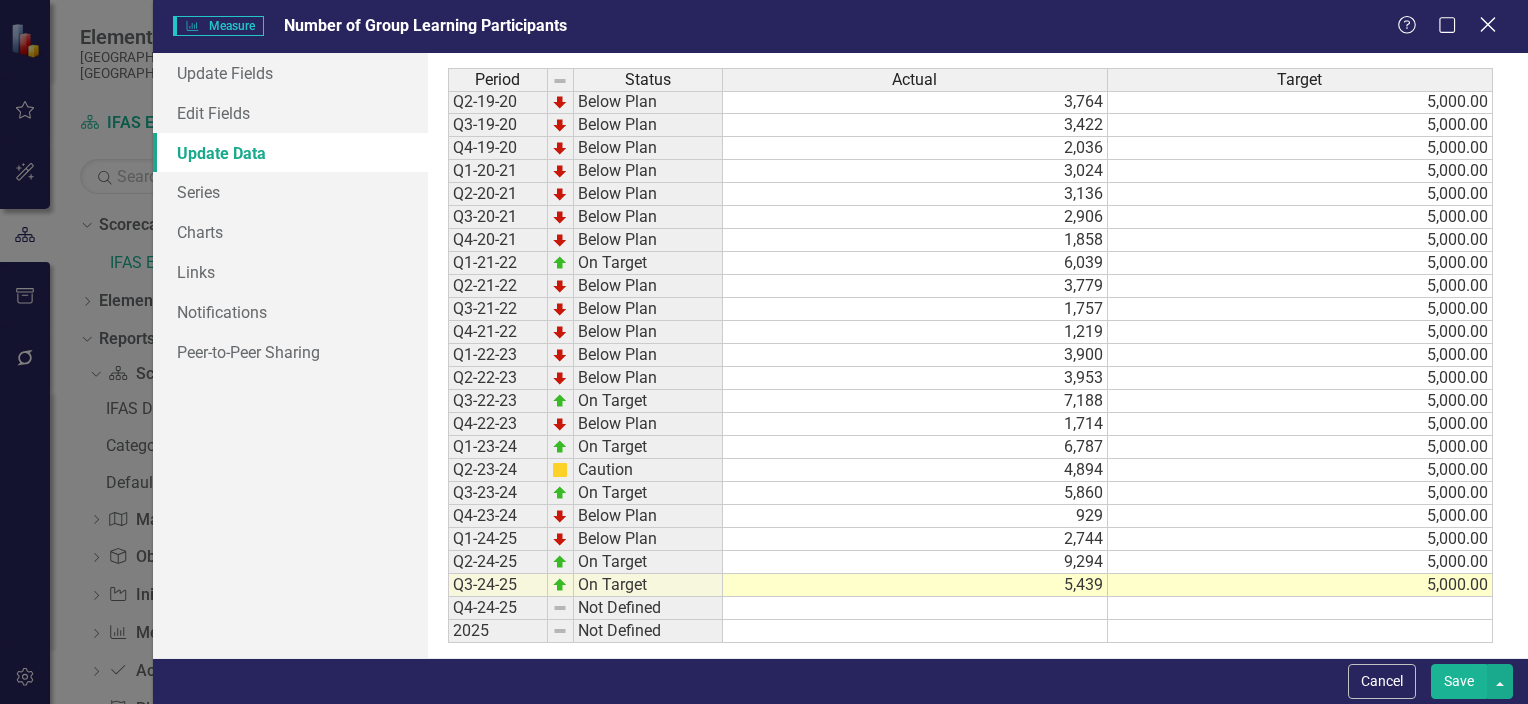 click on "Close" 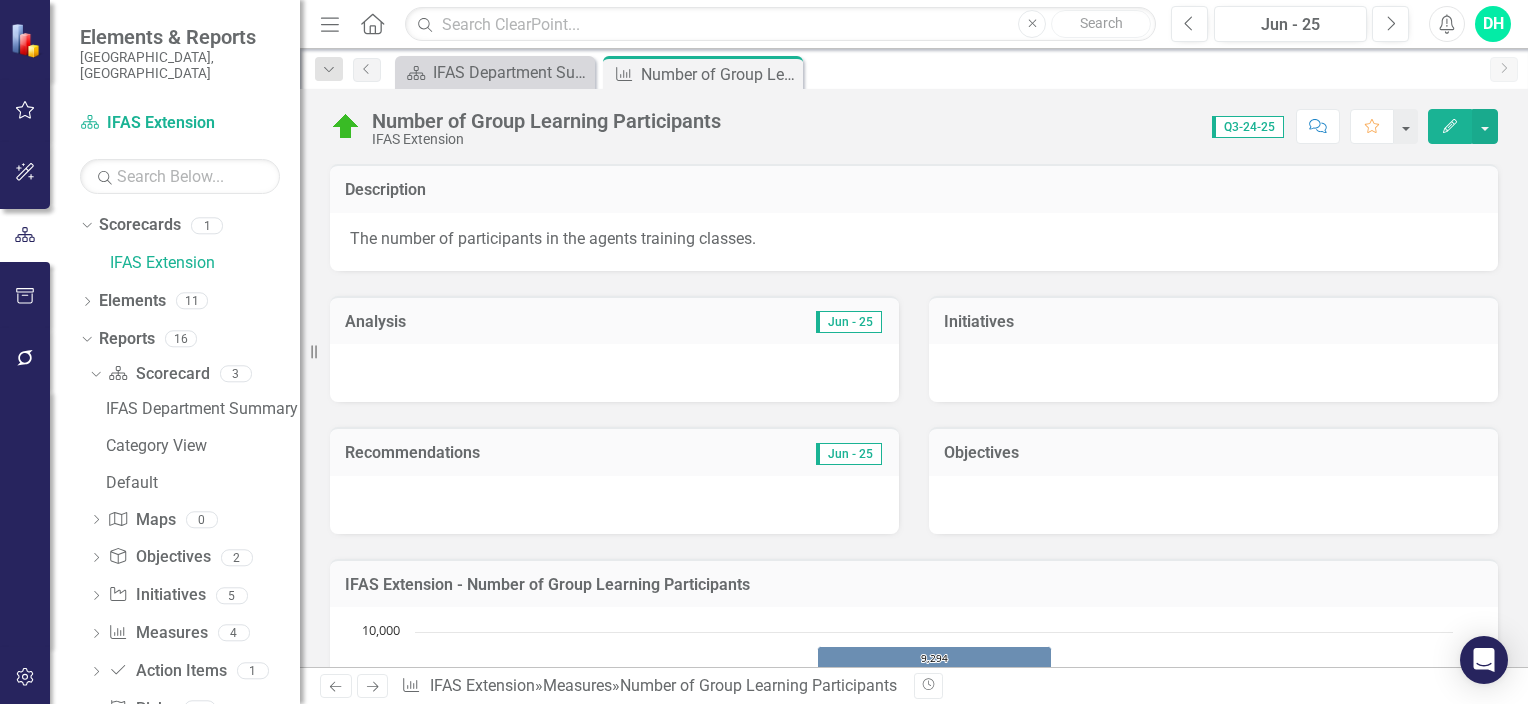 click on "Score: 0.00 Q3-24-25 Completed  Comment Favorite Edit" at bounding box center (1114, 126) 